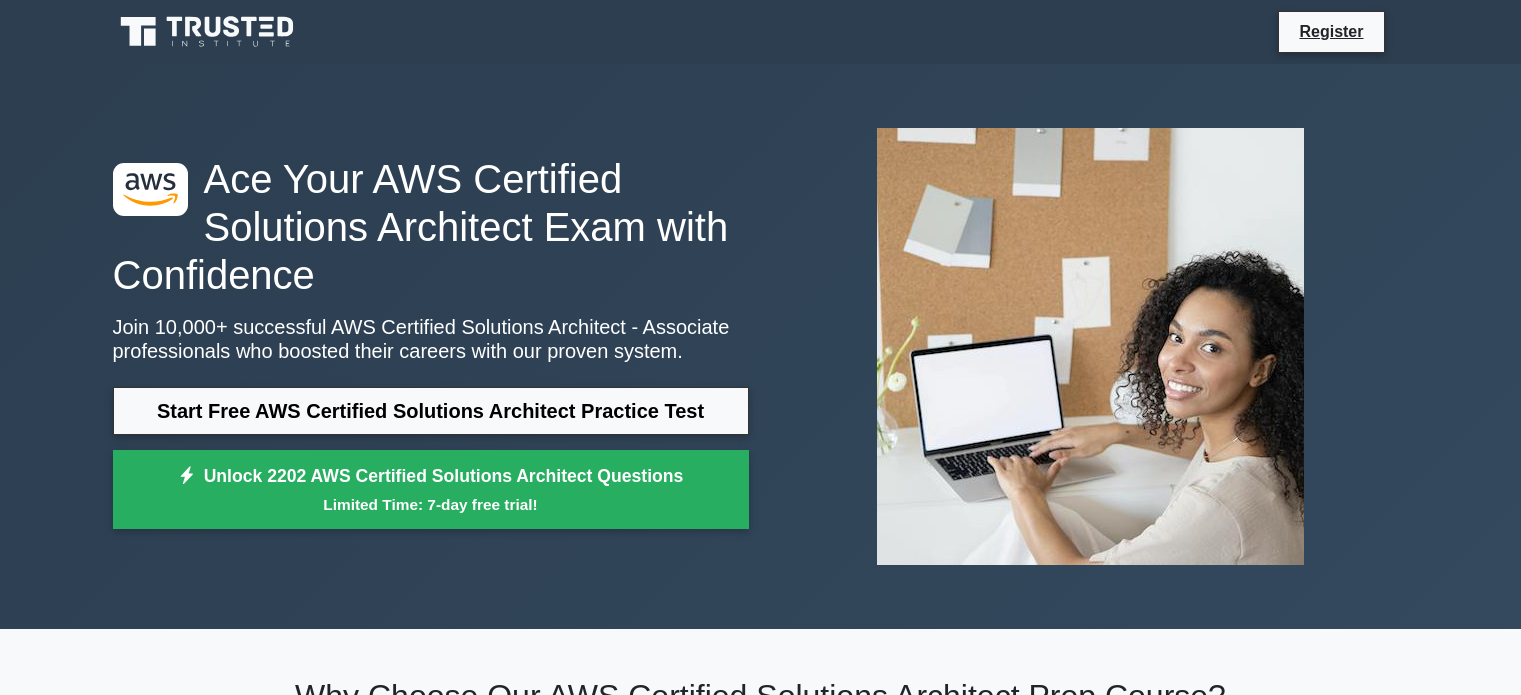 scroll, scrollTop: 723, scrollLeft: 0, axis: vertical 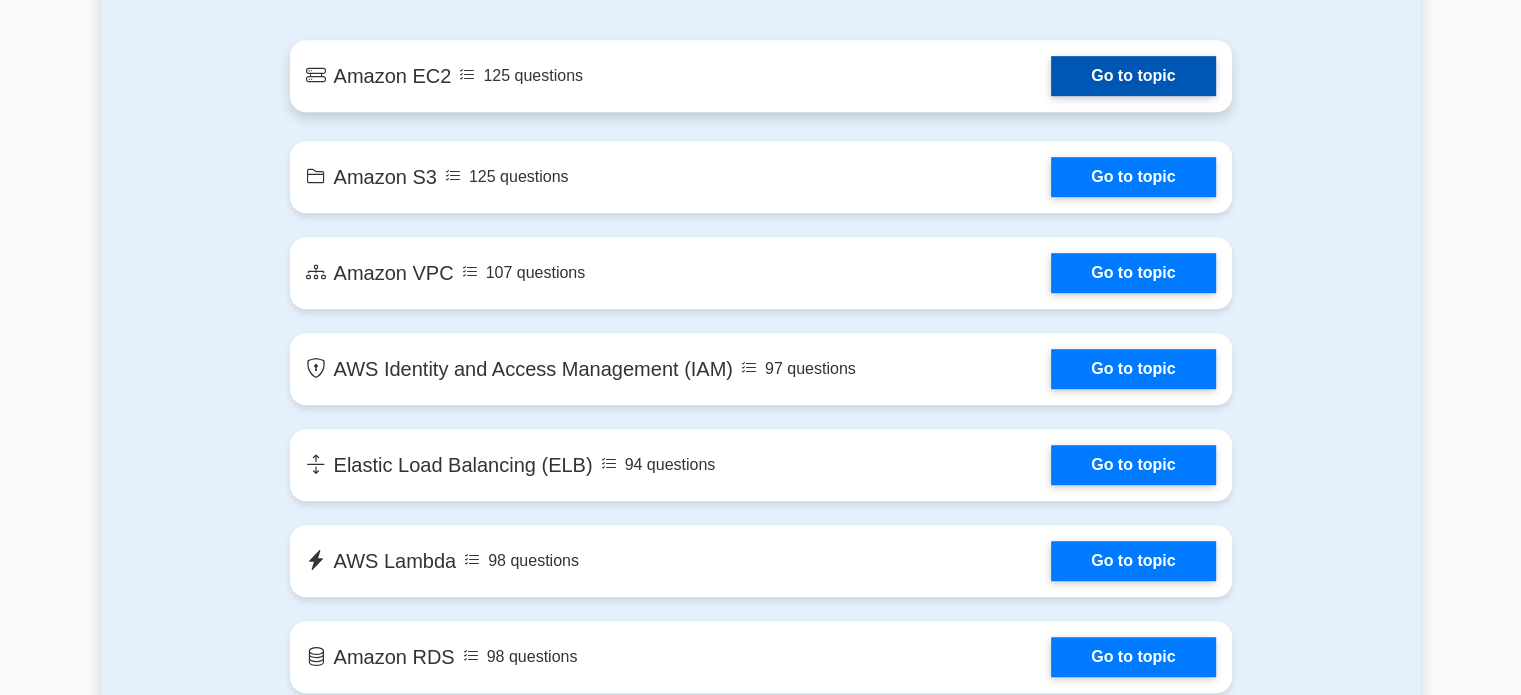 click on "Go to topic" at bounding box center (1133, 76) 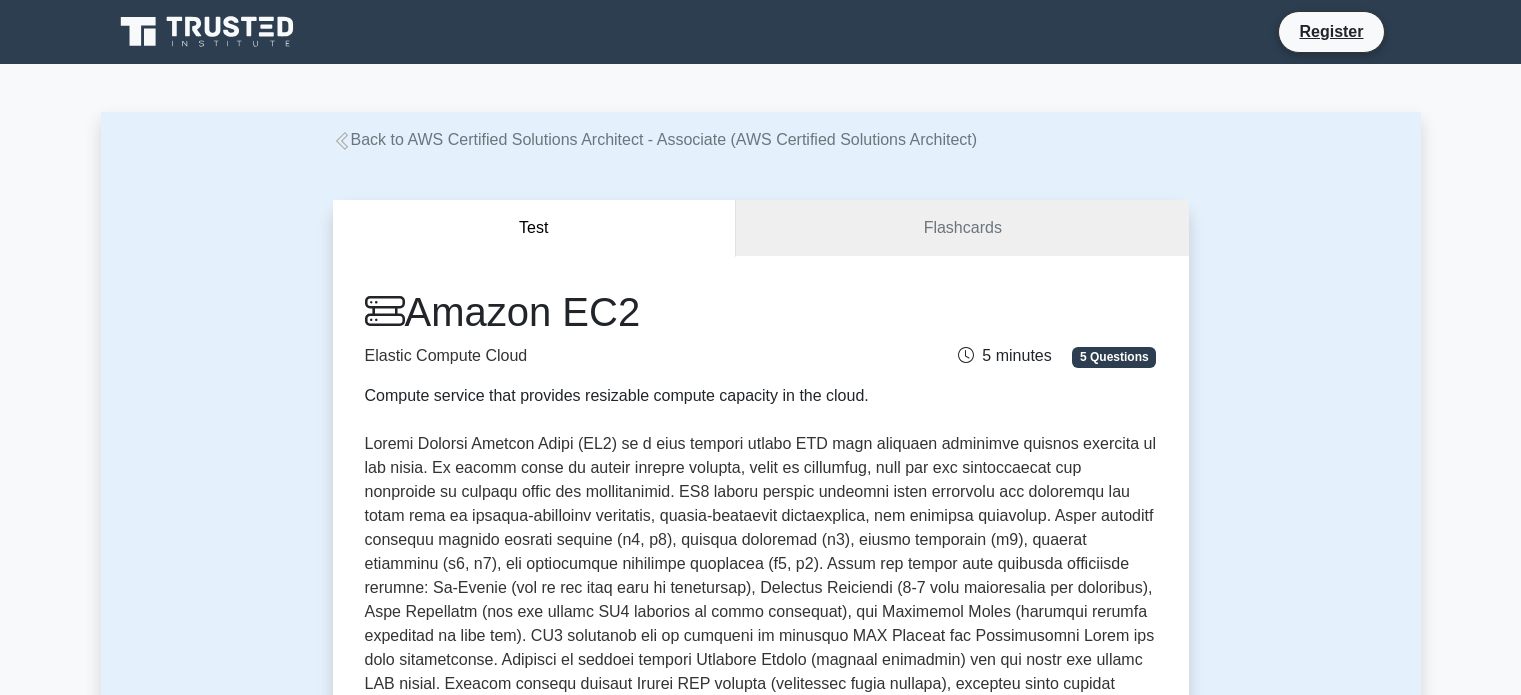scroll, scrollTop: 0, scrollLeft: 0, axis: both 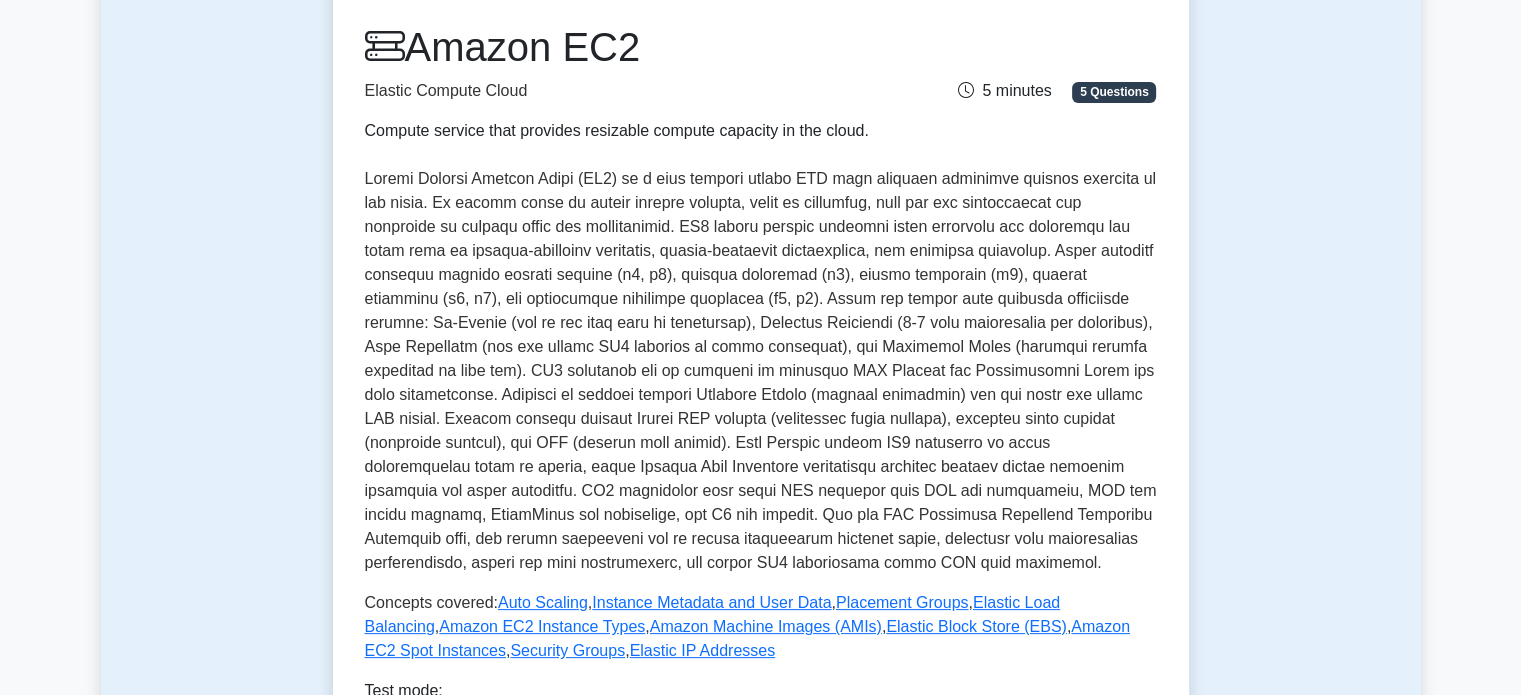 click at bounding box center (761, 371) 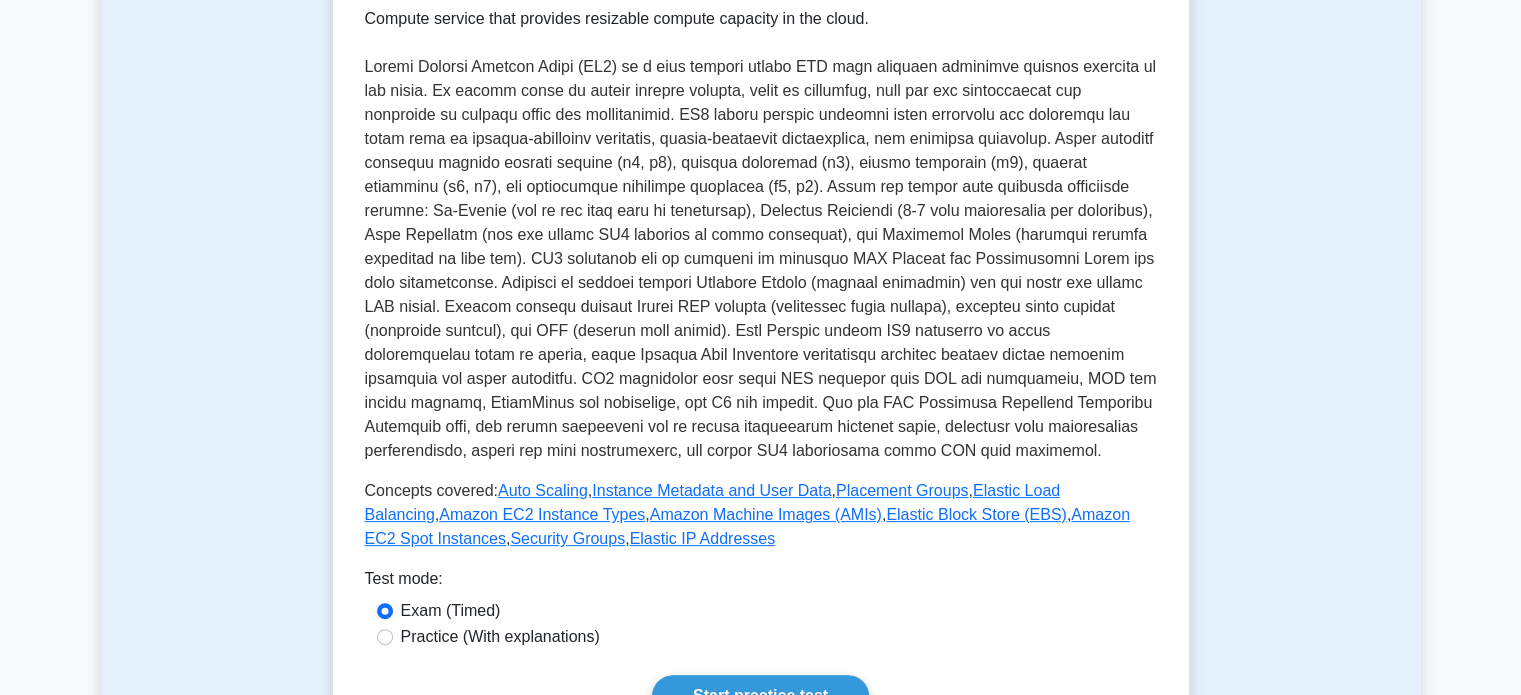 scroll, scrollTop: 379, scrollLeft: 0, axis: vertical 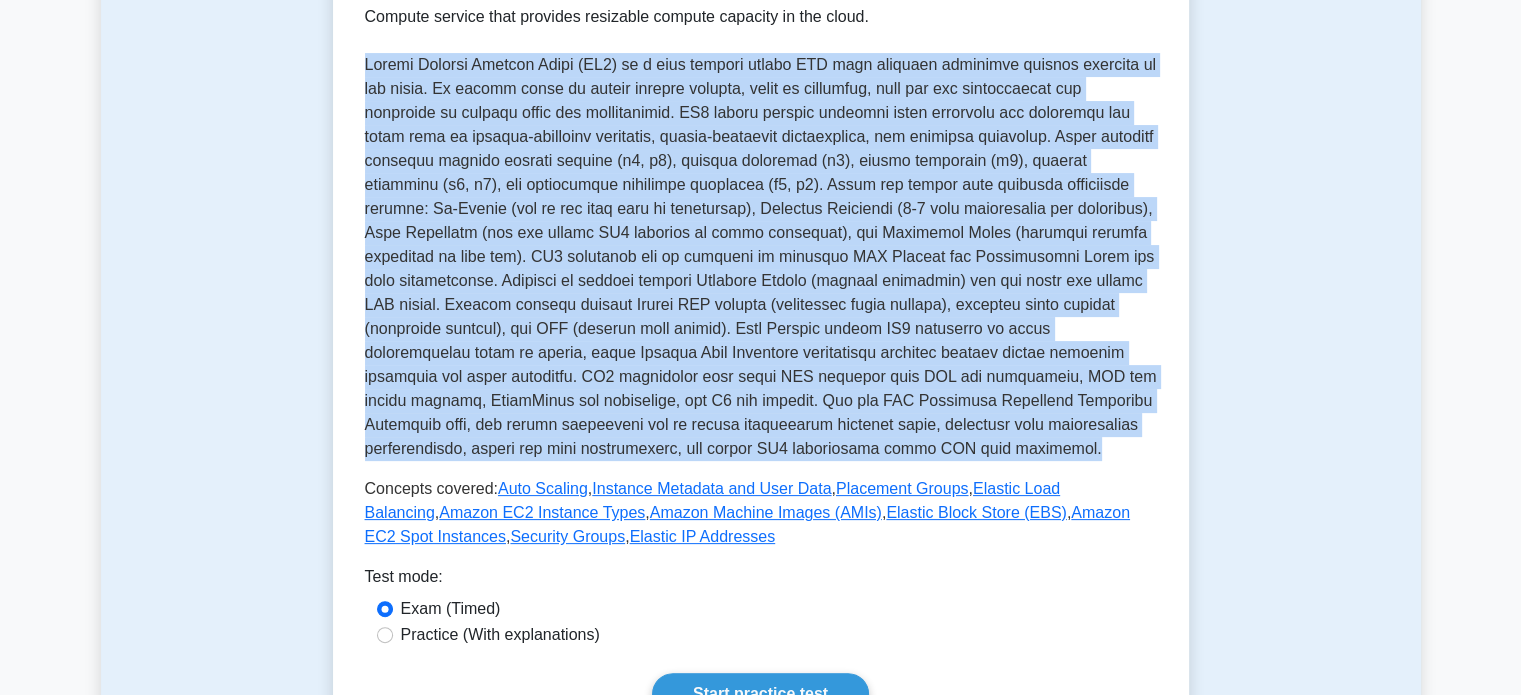 drag, startPoint x: 677, startPoint y: 439, endPoint x: 322, endPoint y: 72, distance: 510.6016 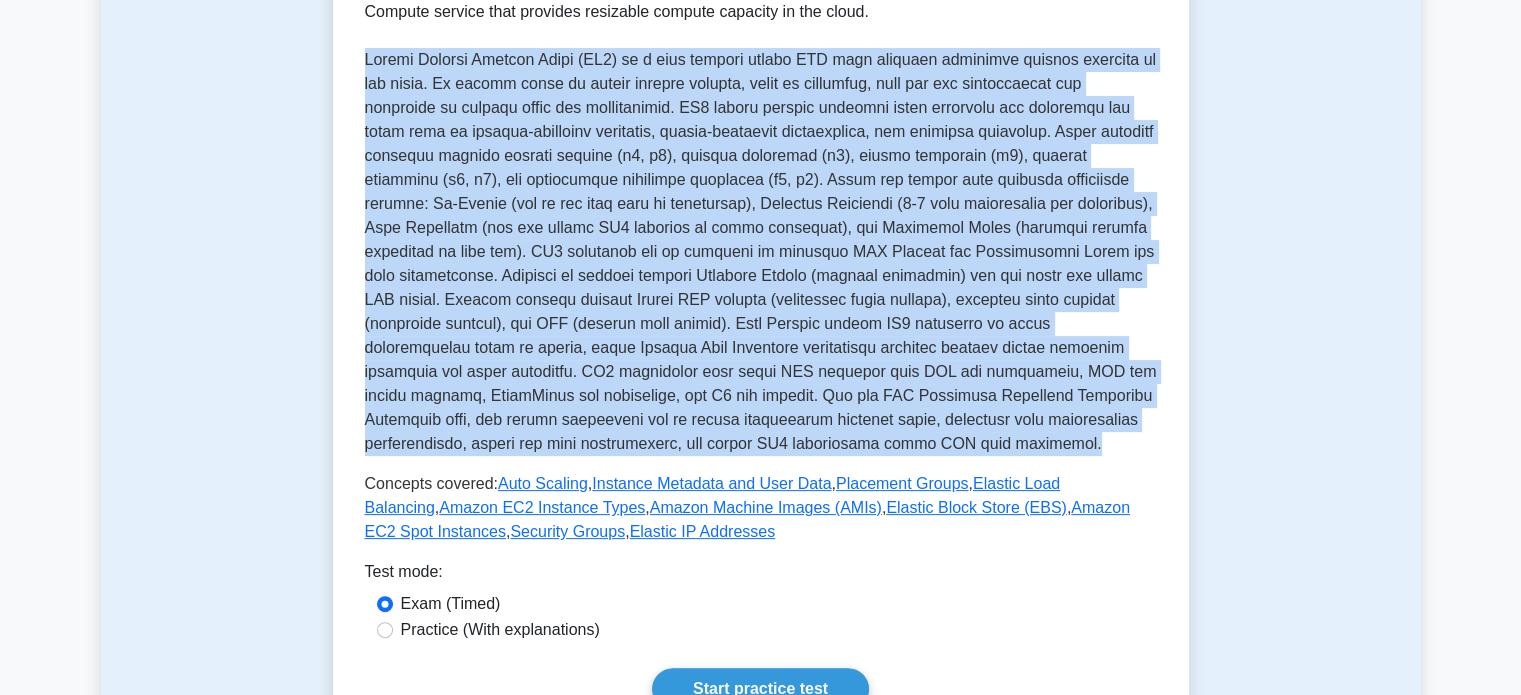 click at bounding box center (761, 252) 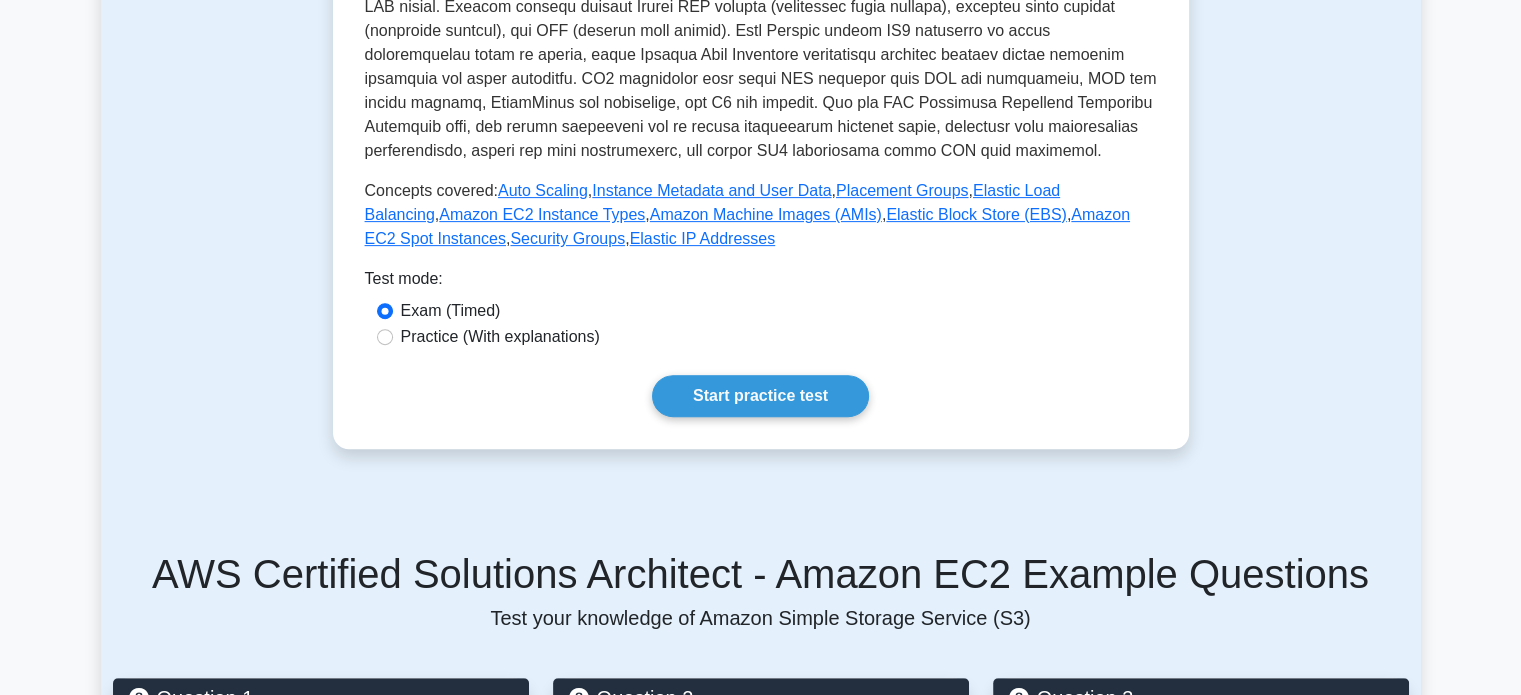 scroll, scrollTop: 692, scrollLeft: 0, axis: vertical 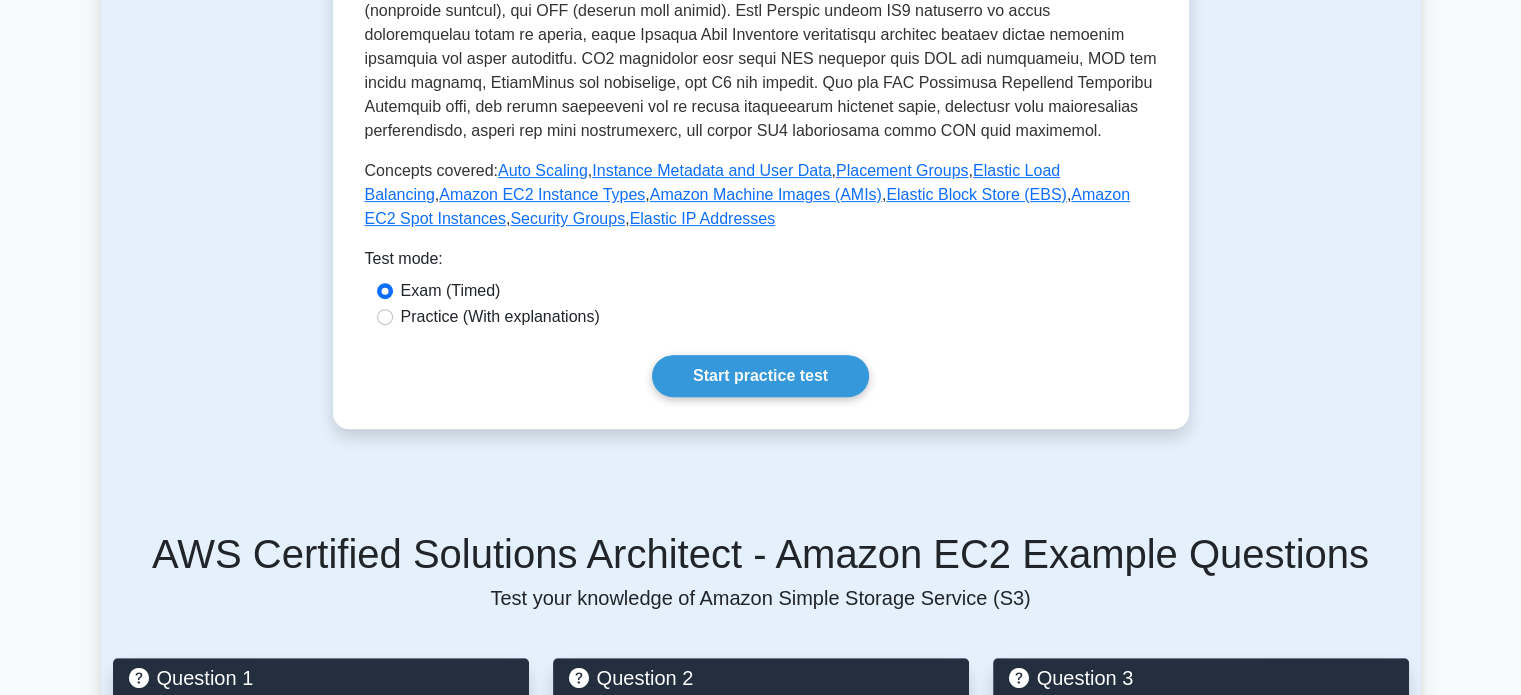 click on "Practice (With explanations)" at bounding box center [500, 317] 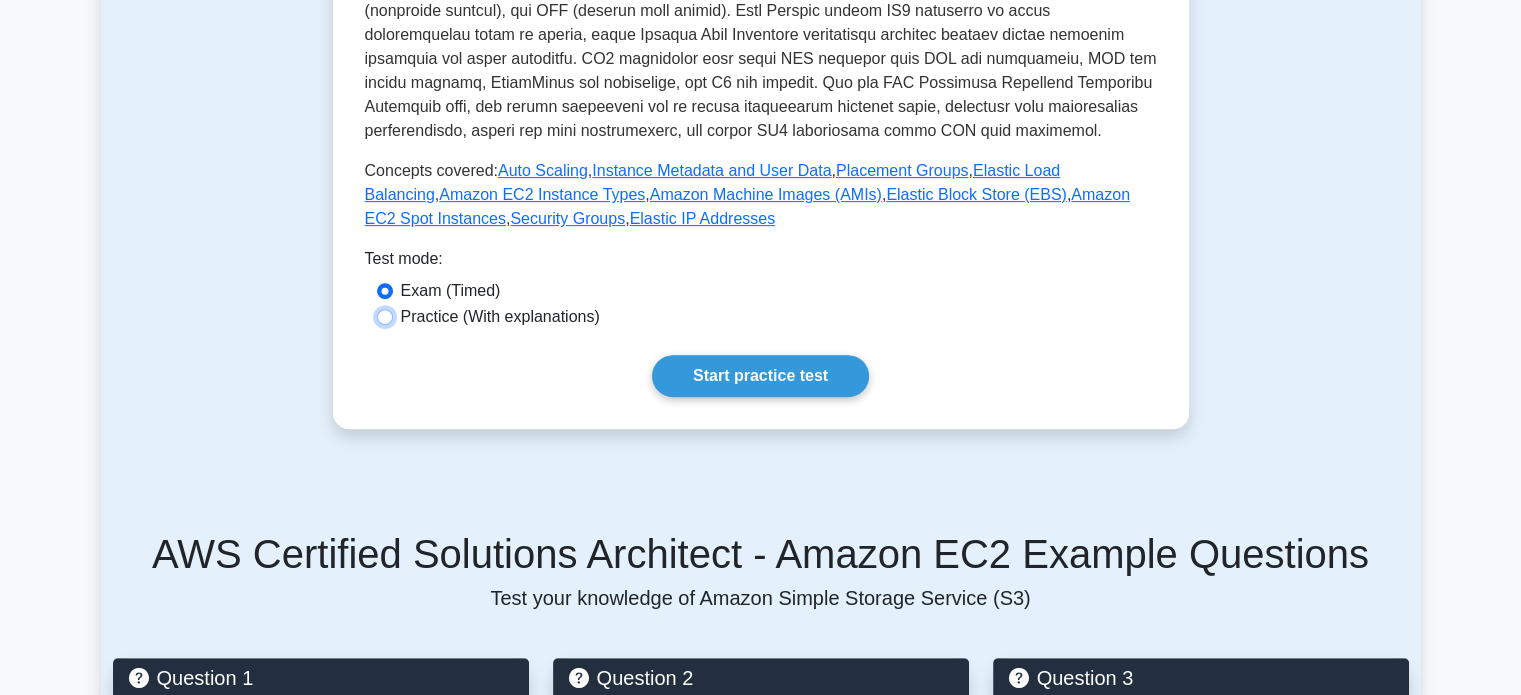 click on "Practice (With explanations)" at bounding box center [385, 317] 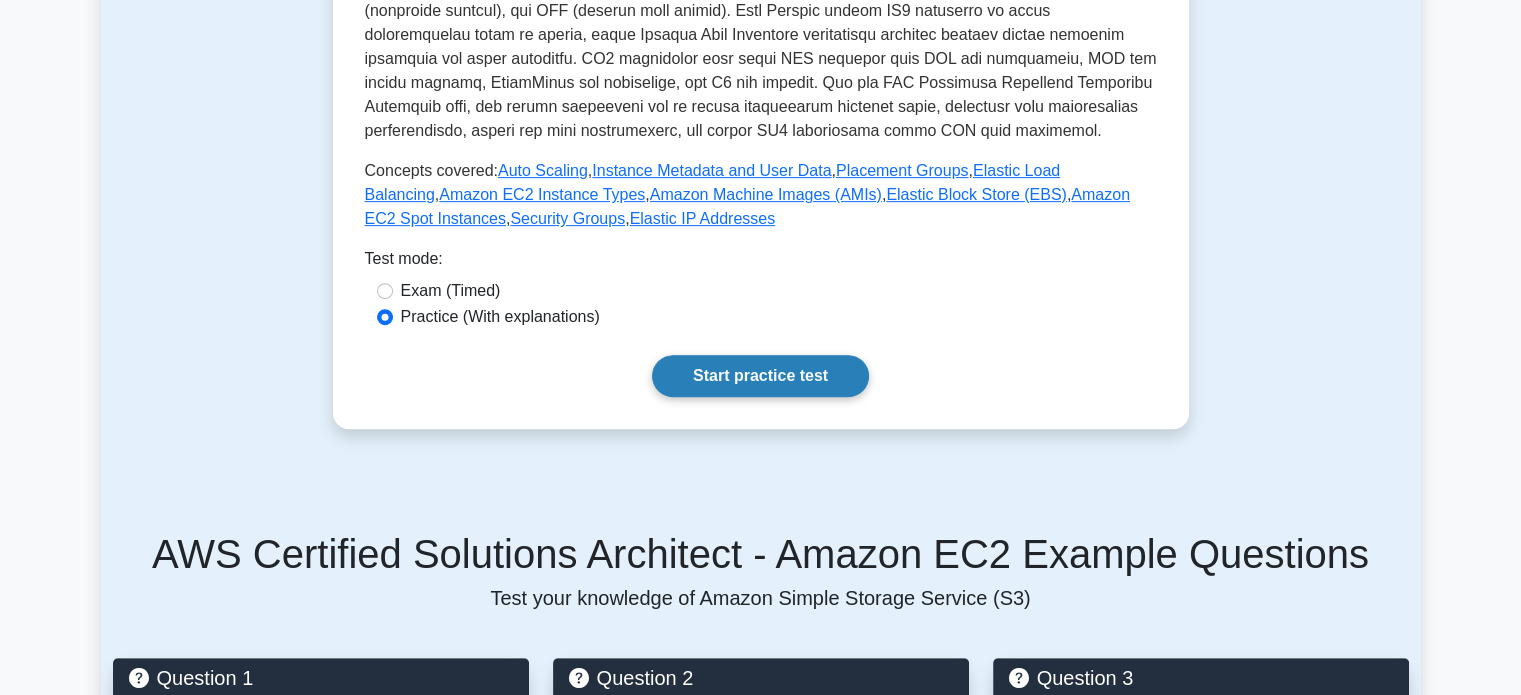 click on "Start practice test" at bounding box center [760, 376] 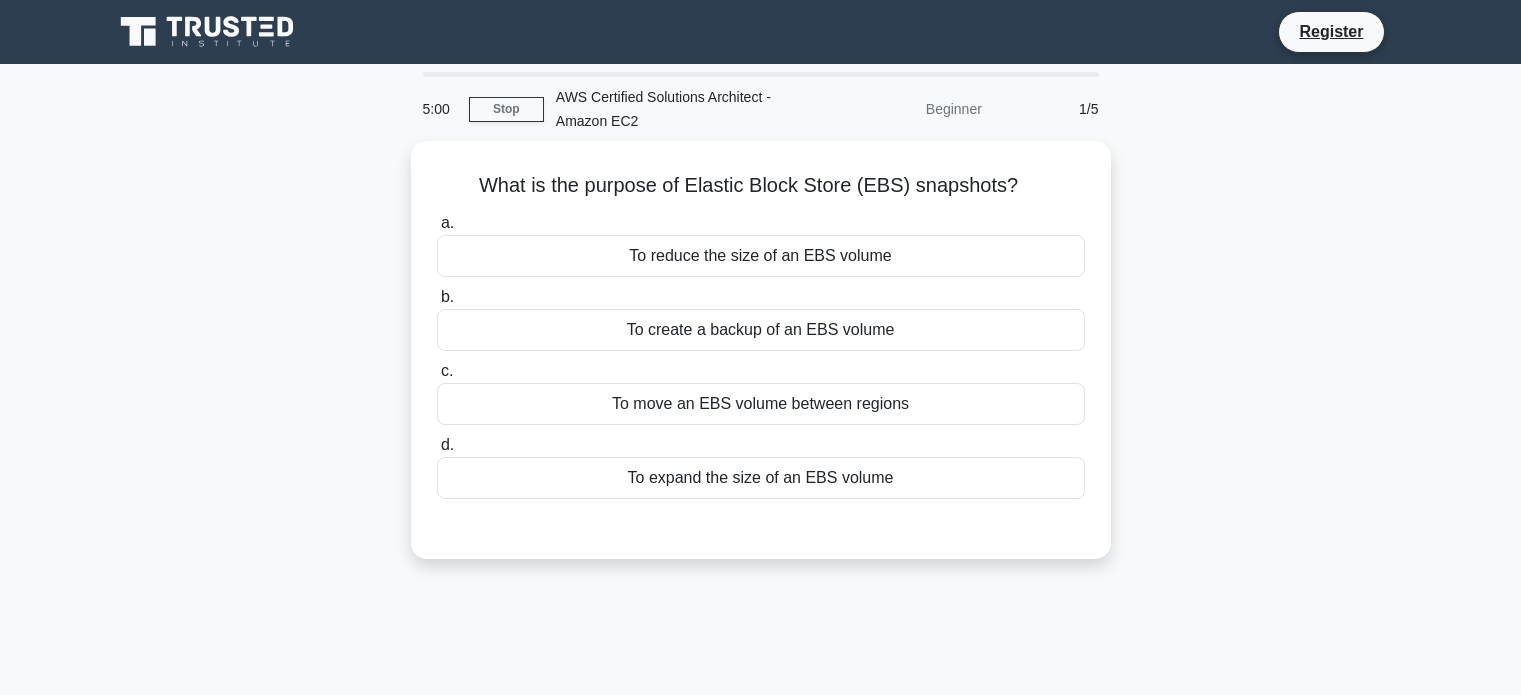 scroll, scrollTop: 0, scrollLeft: 0, axis: both 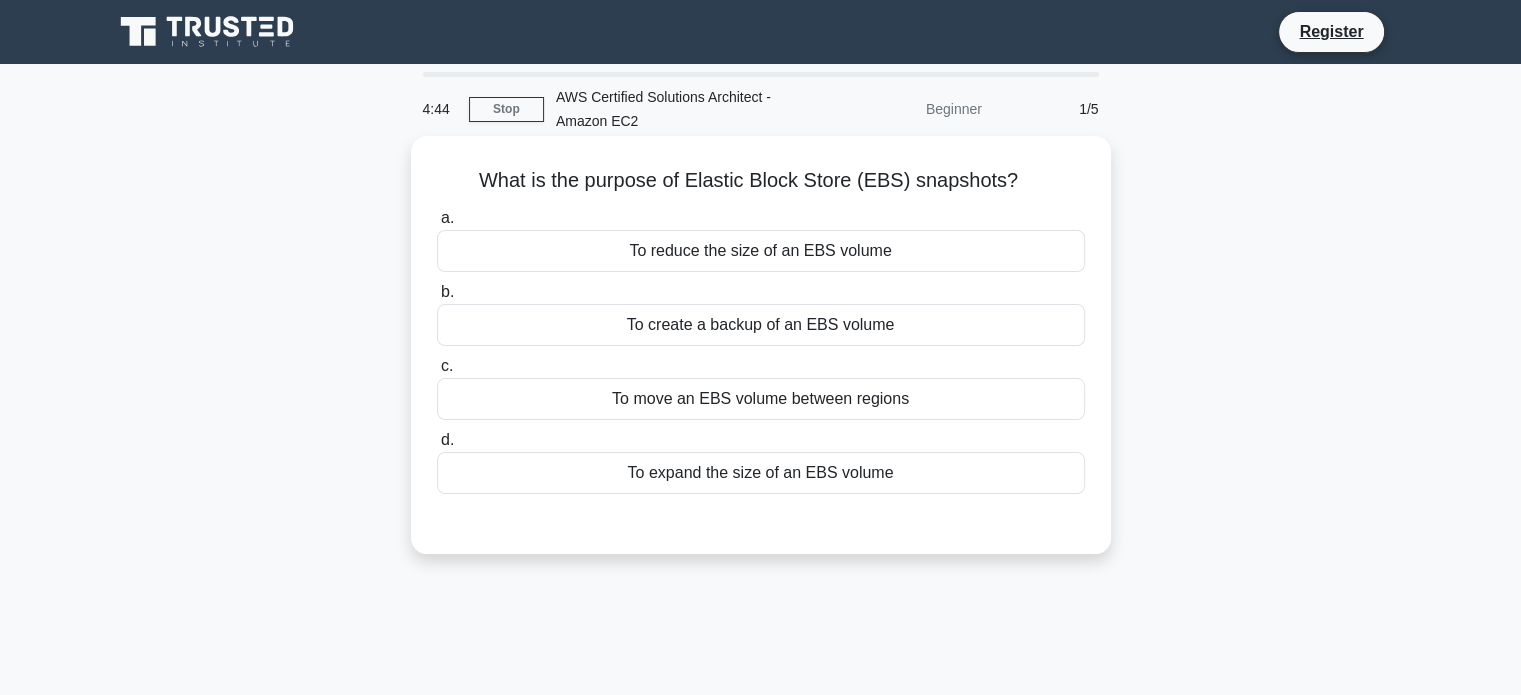 click on "To create a backup of an EBS volume" at bounding box center (761, 325) 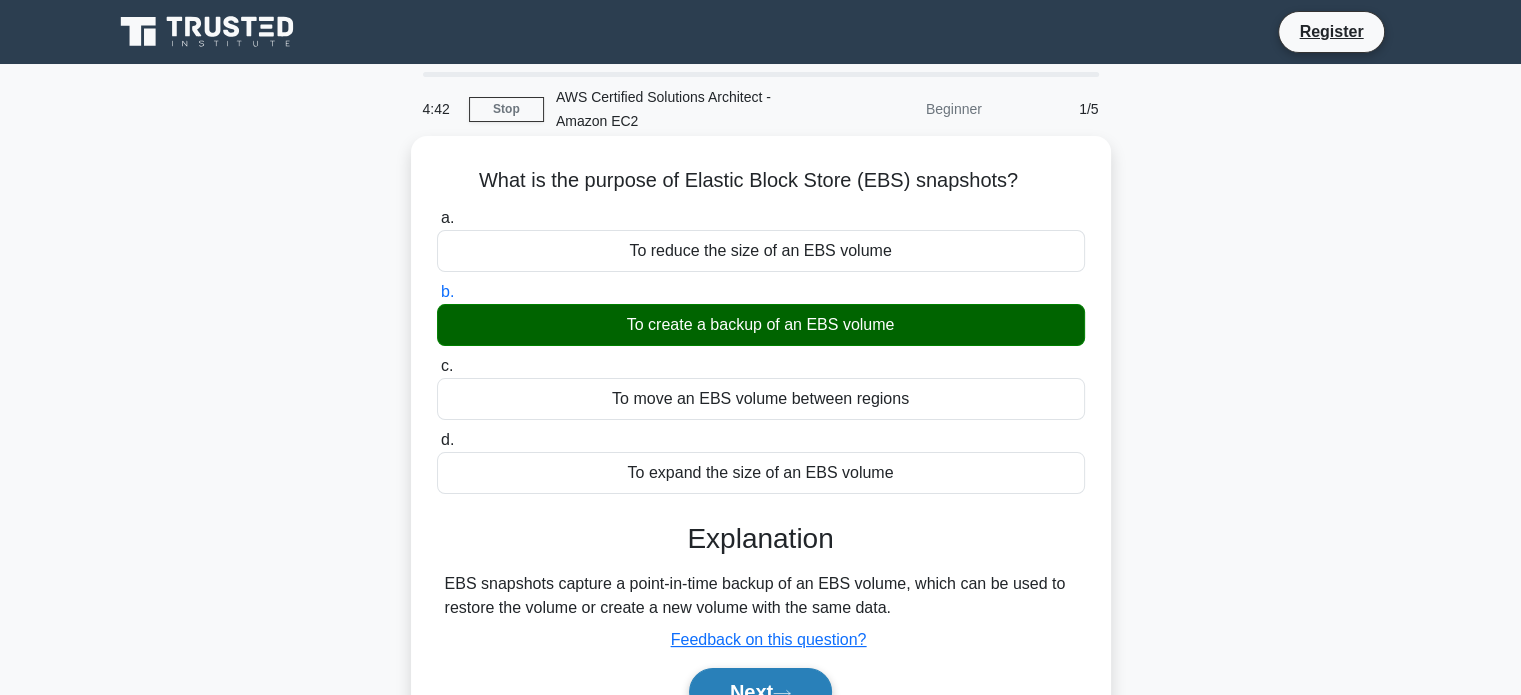 click on "Next" at bounding box center [760, 692] 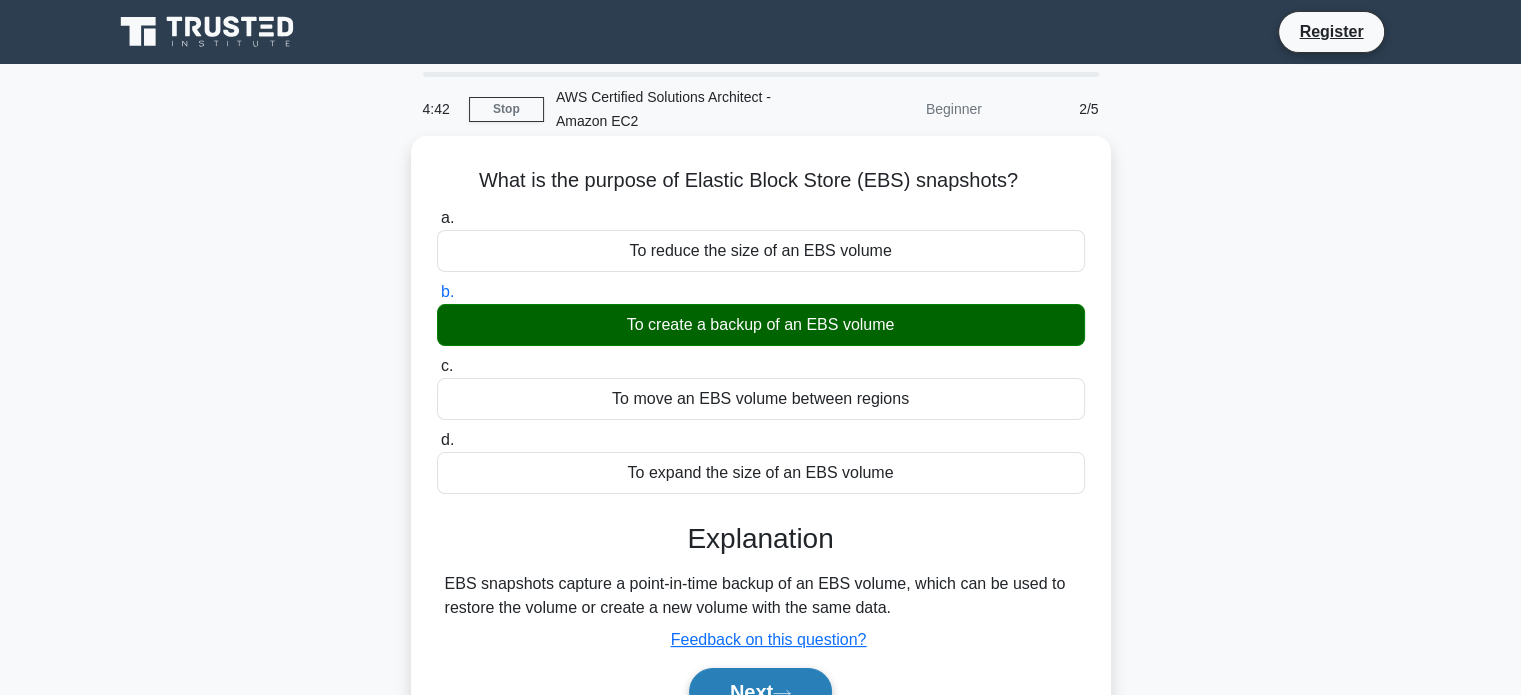 click on "Next" at bounding box center (760, 692) 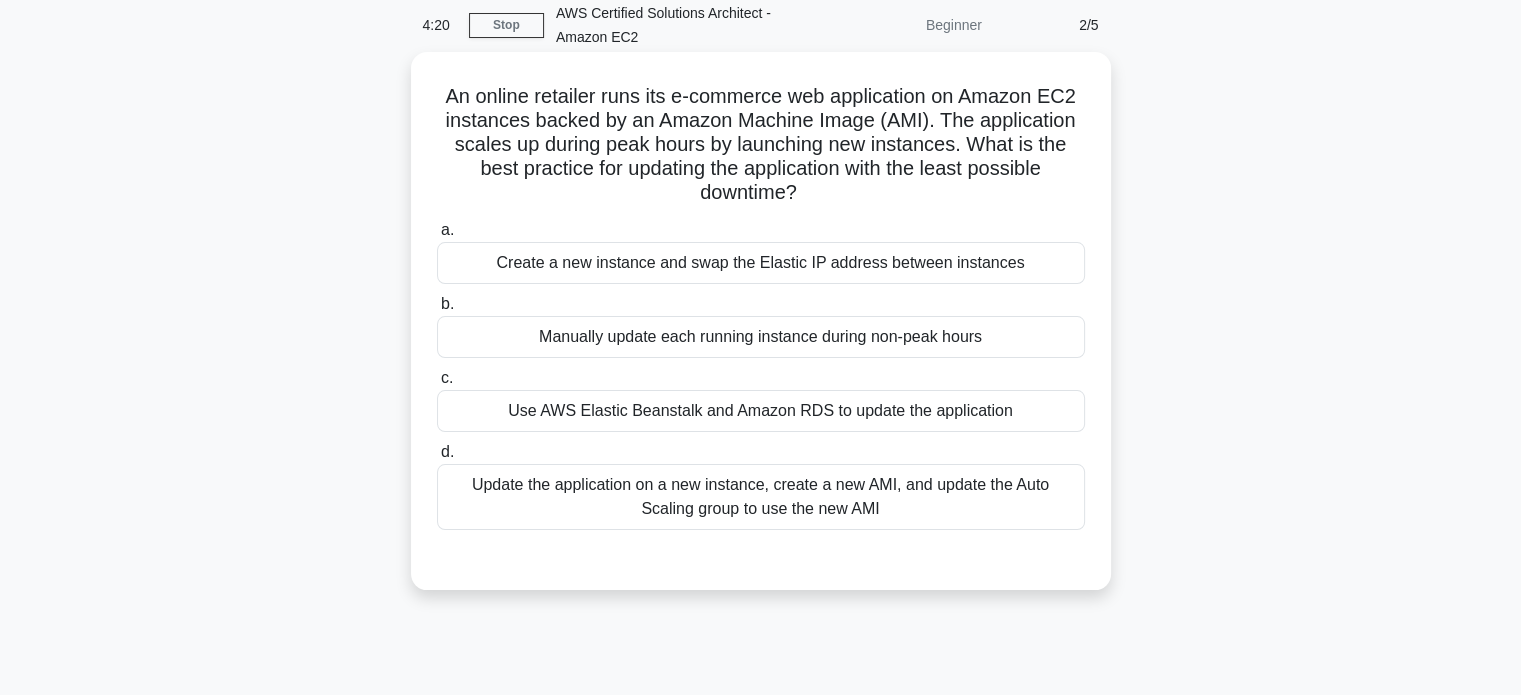 scroll, scrollTop: 88, scrollLeft: 0, axis: vertical 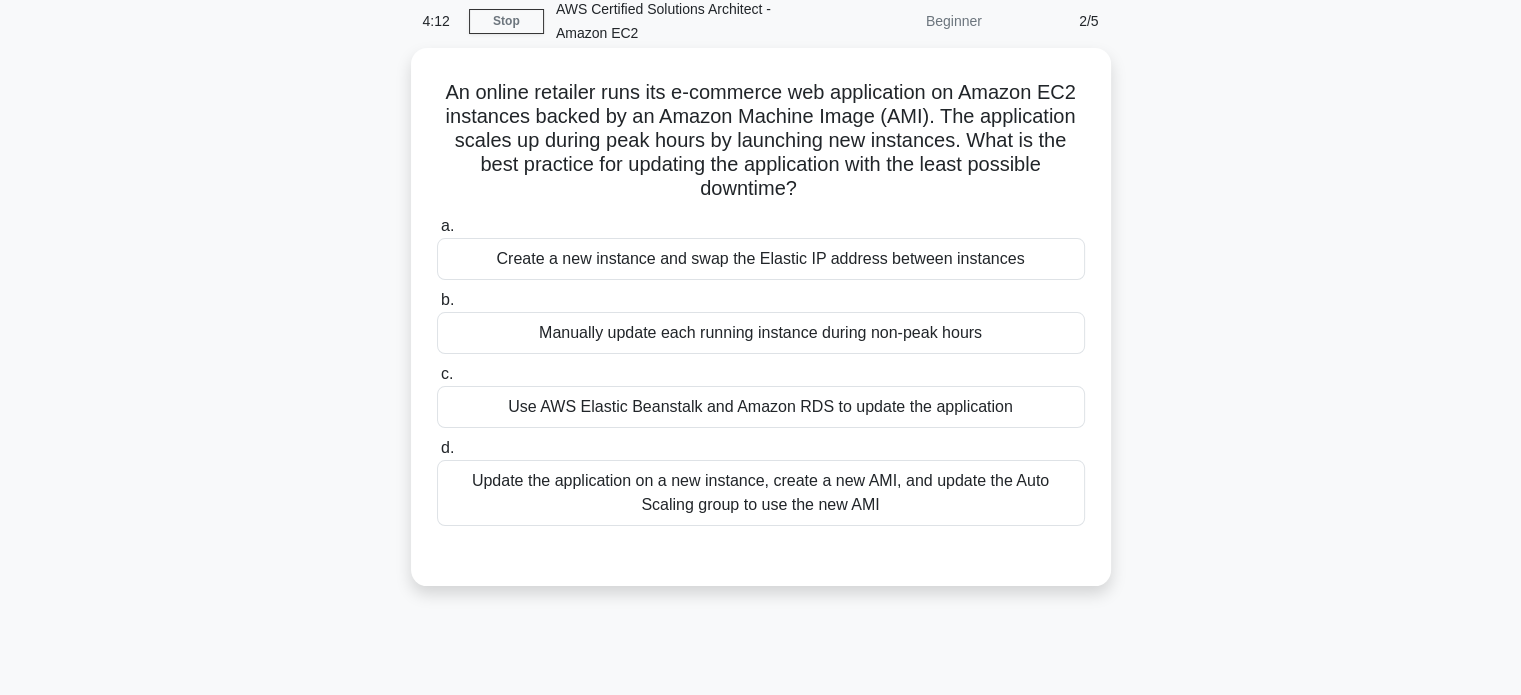 click on "Update the application on a new instance, create a new AMI, and update the Auto Scaling group to use the new AMI" at bounding box center [761, 493] 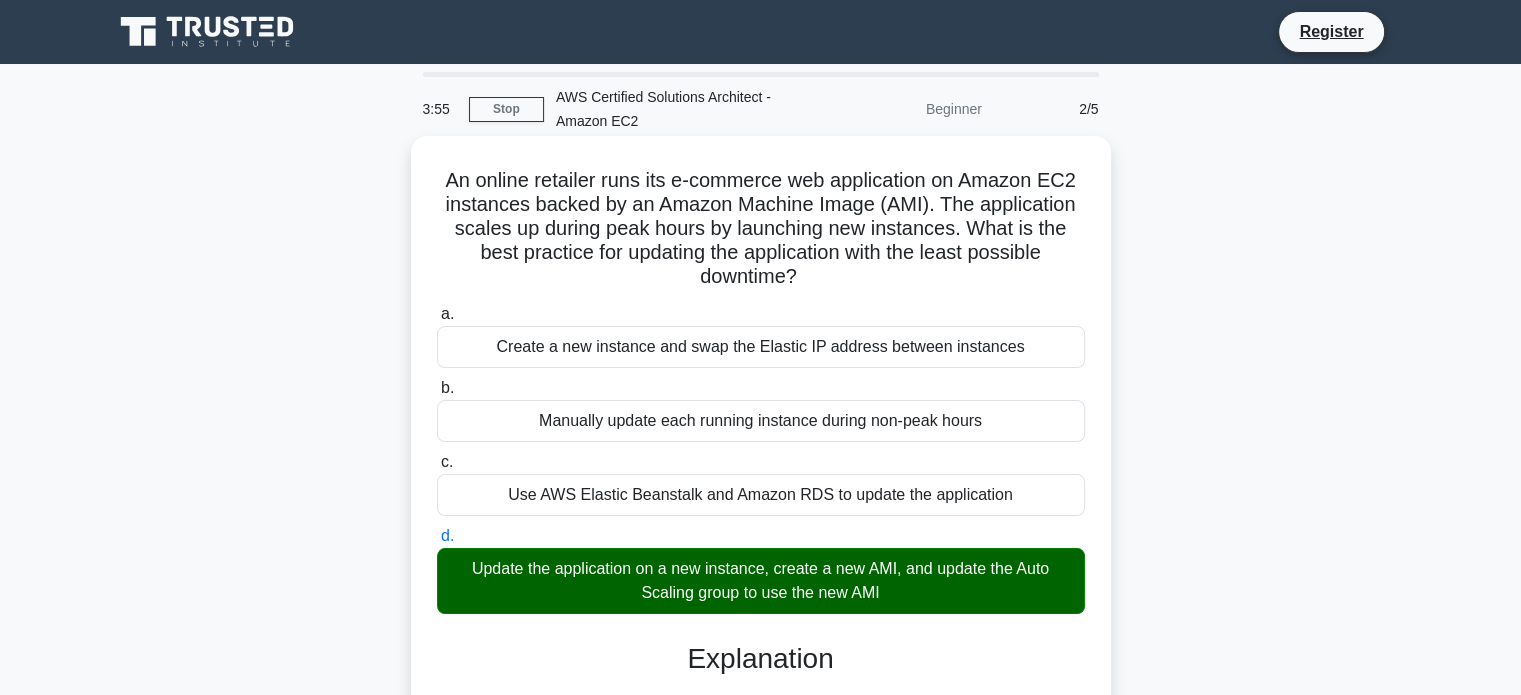 scroll, scrollTop: 385, scrollLeft: 0, axis: vertical 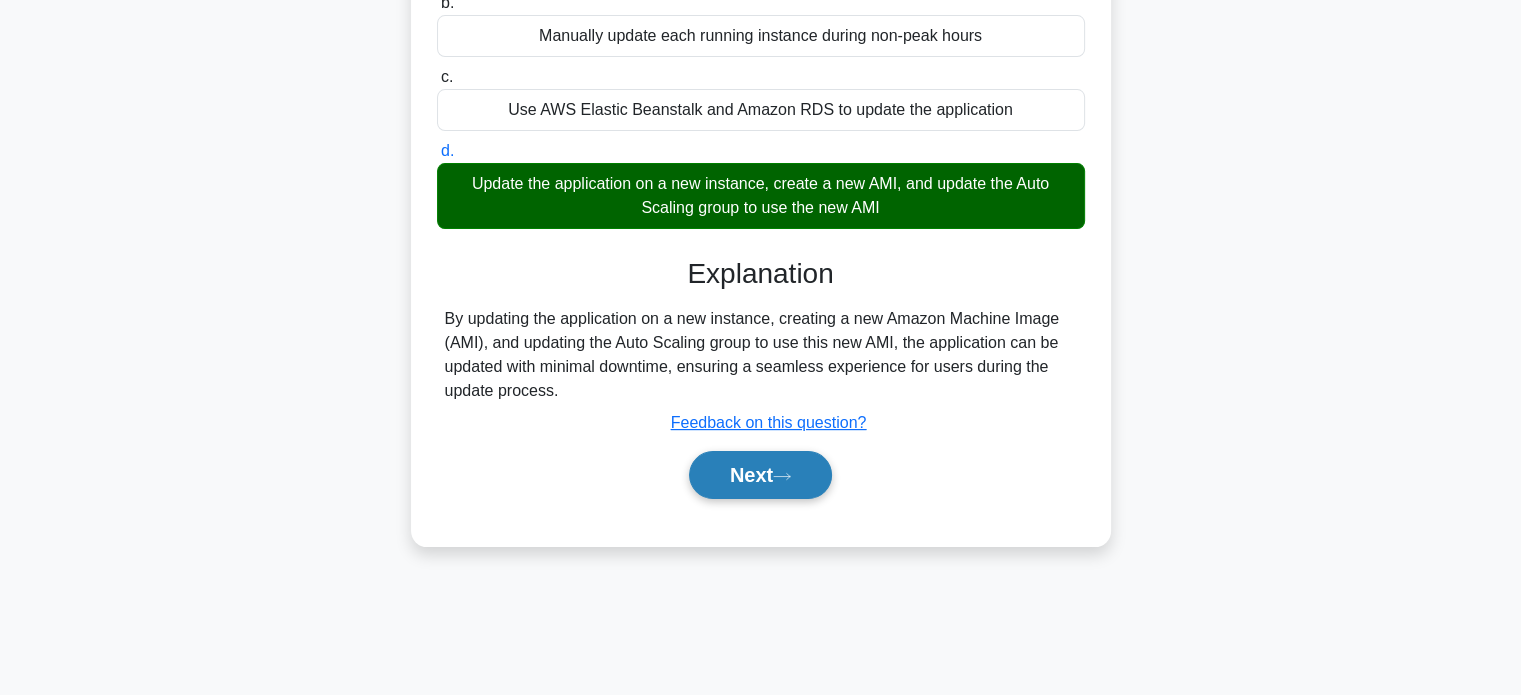 click on "Next" at bounding box center [760, 475] 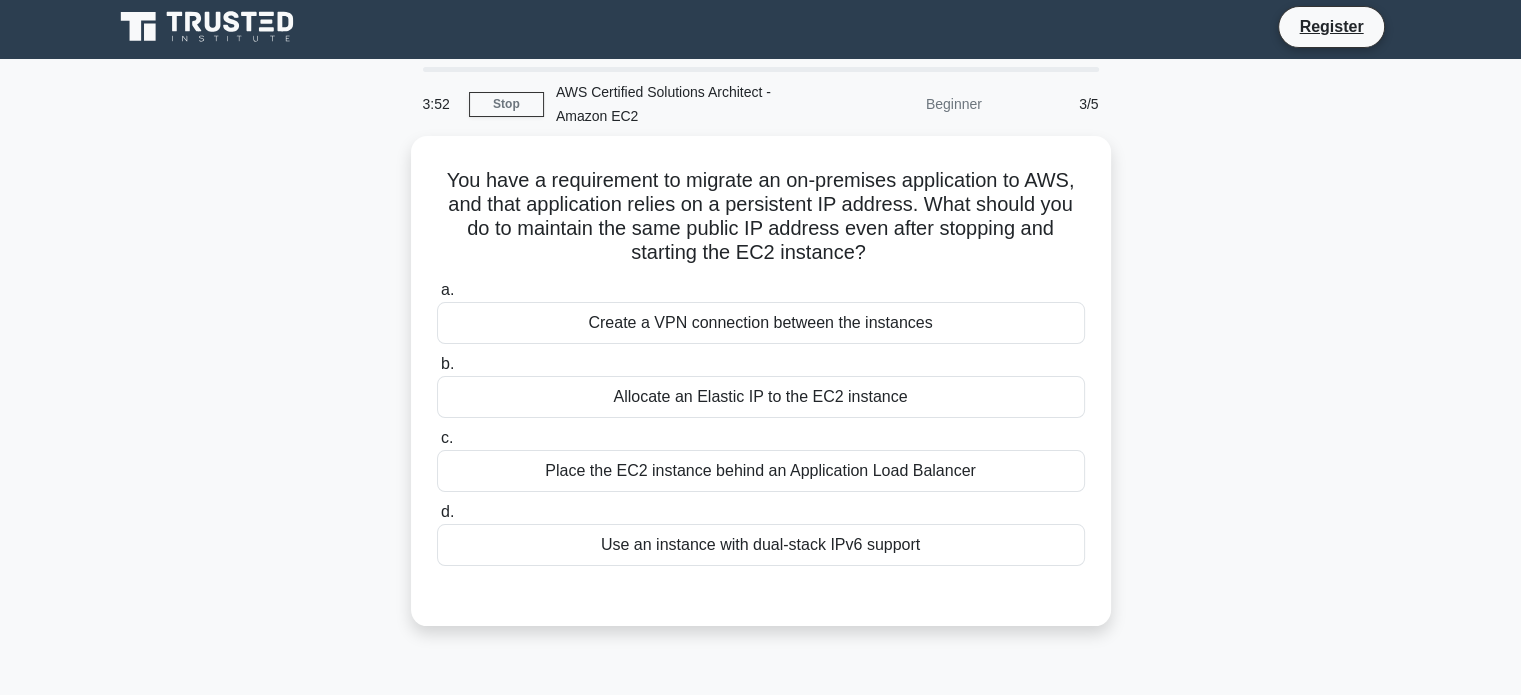 scroll, scrollTop: 4, scrollLeft: 0, axis: vertical 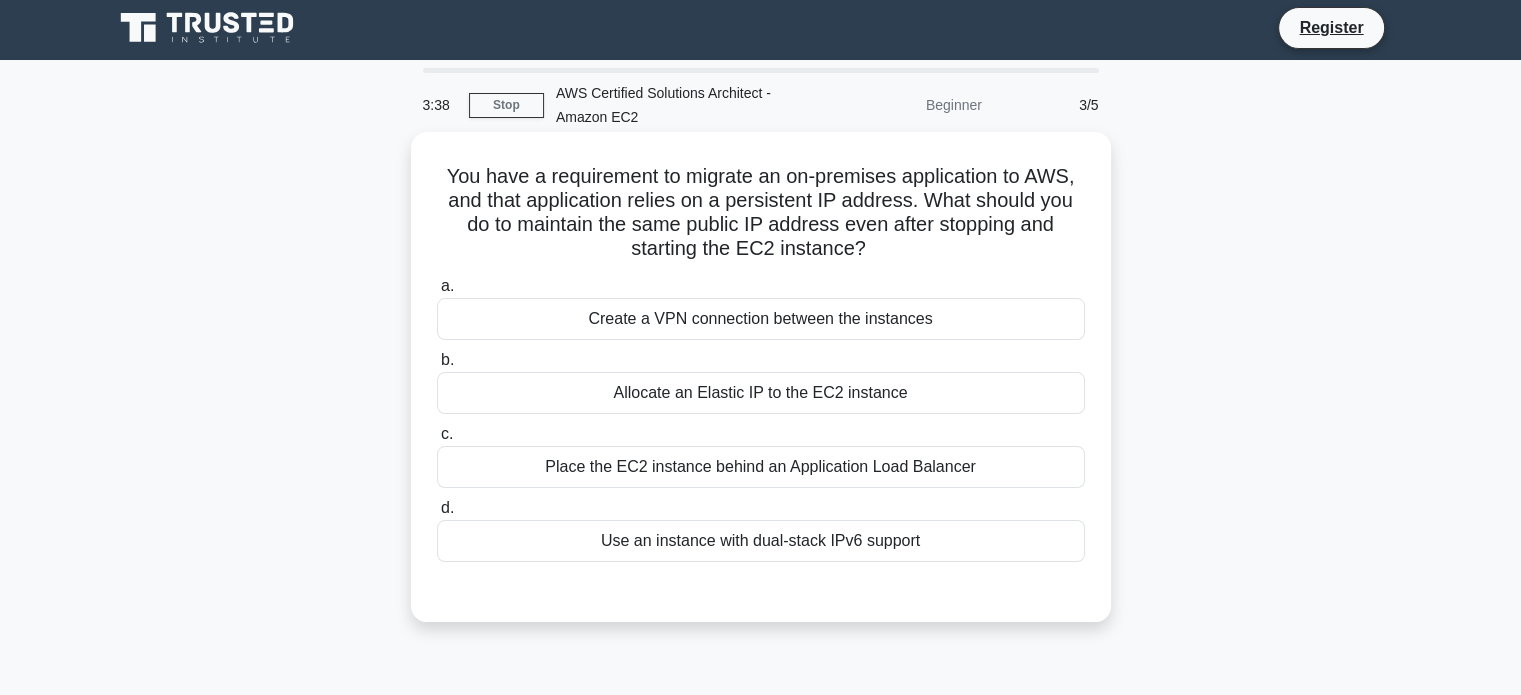 click on "Allocate an Elastic IP to the EC2 instance" at bounding box center [761, 393] 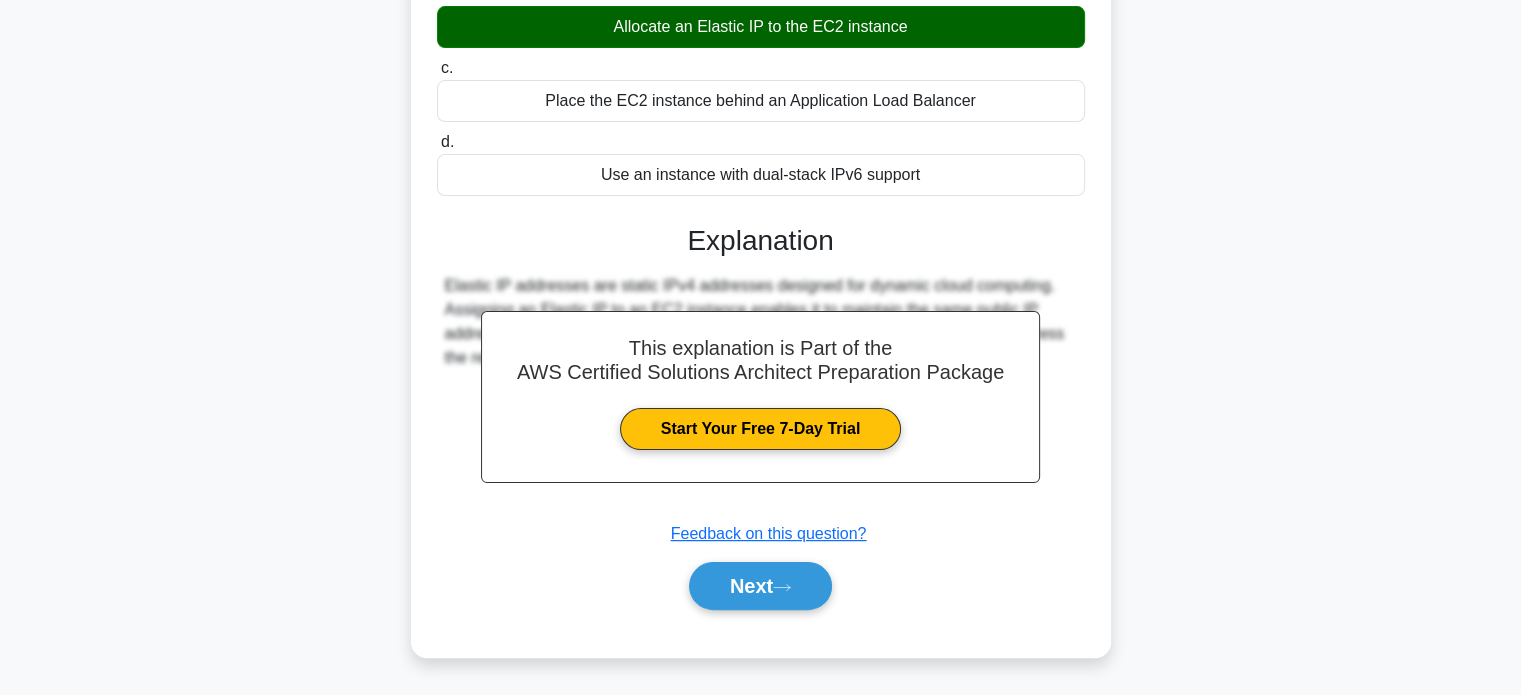 scroll, scrollTop: 385, scrollLeft: 0, axis: vertical 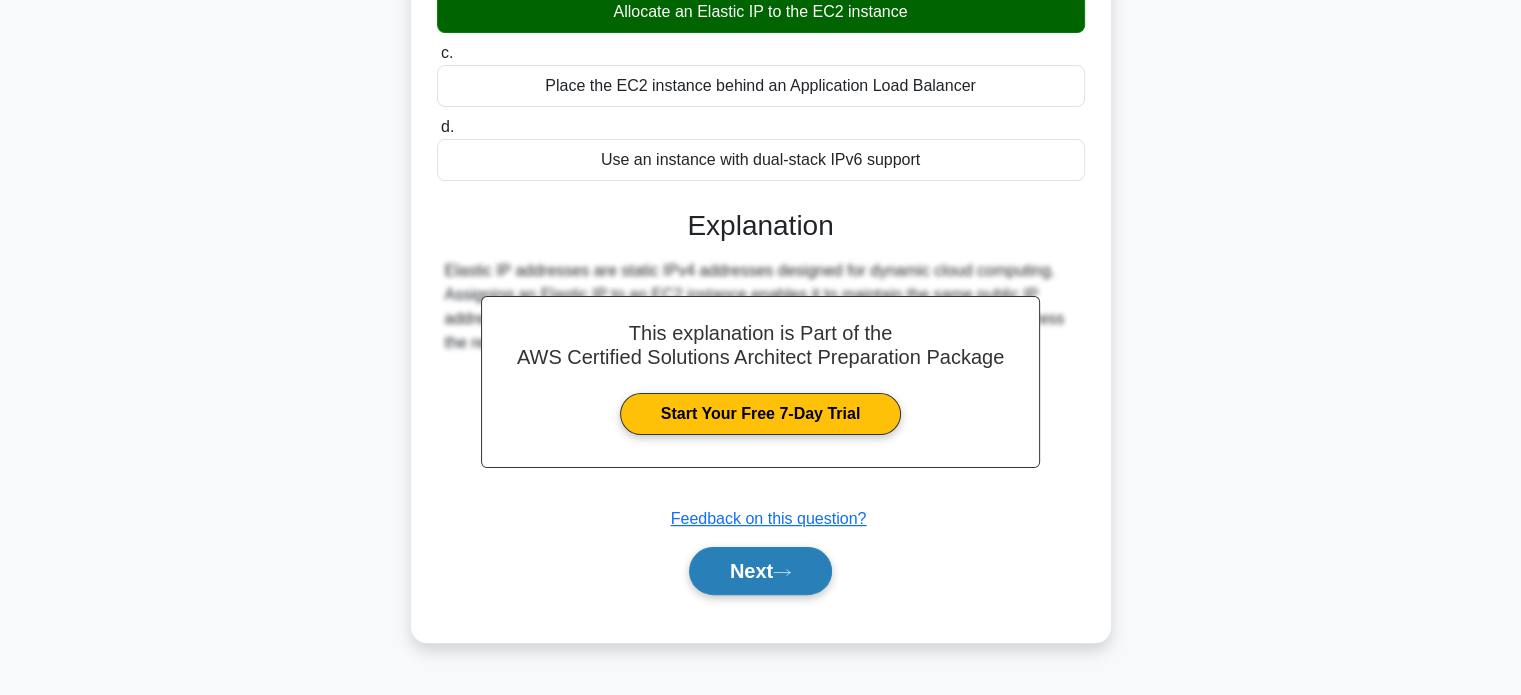 click on "Next" at bounding box center [760, 571] 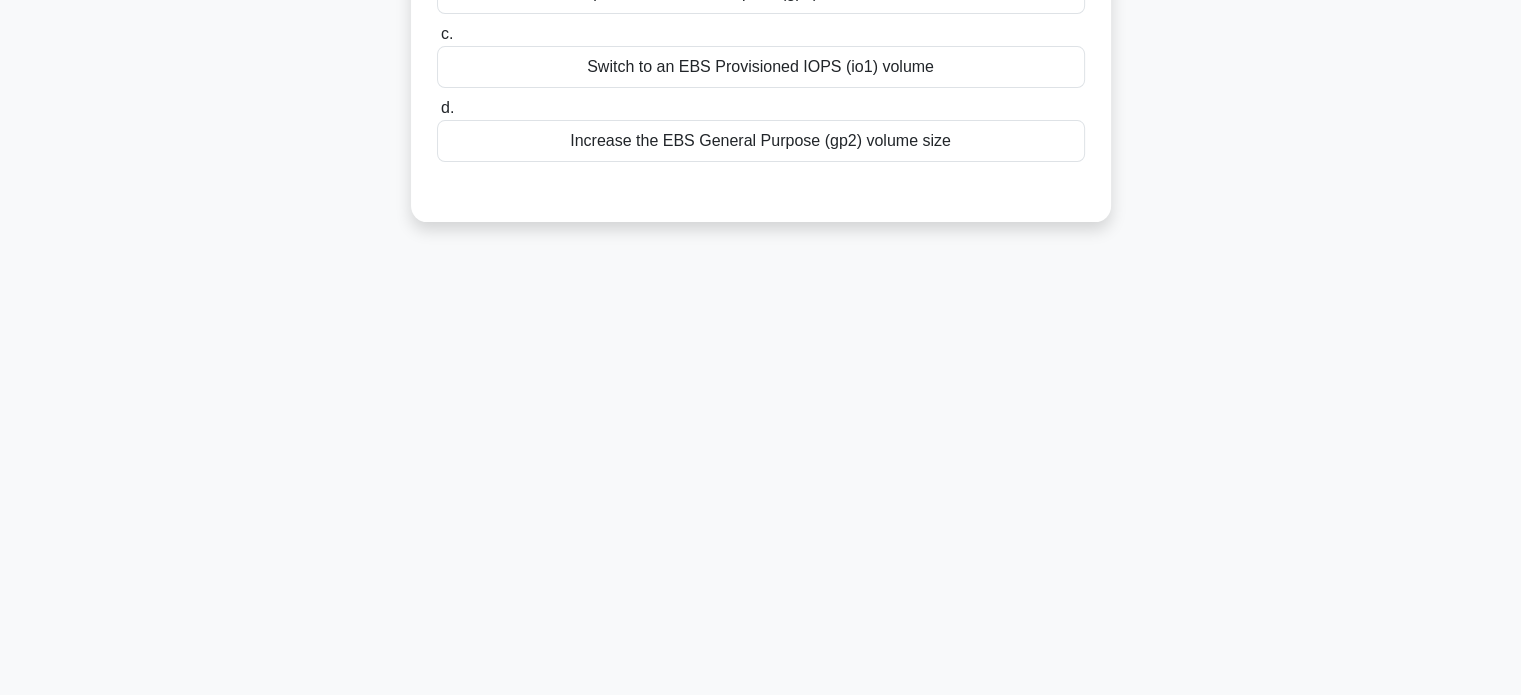scroll, scrollTop: 0, scrollLeft: 0, axis: both 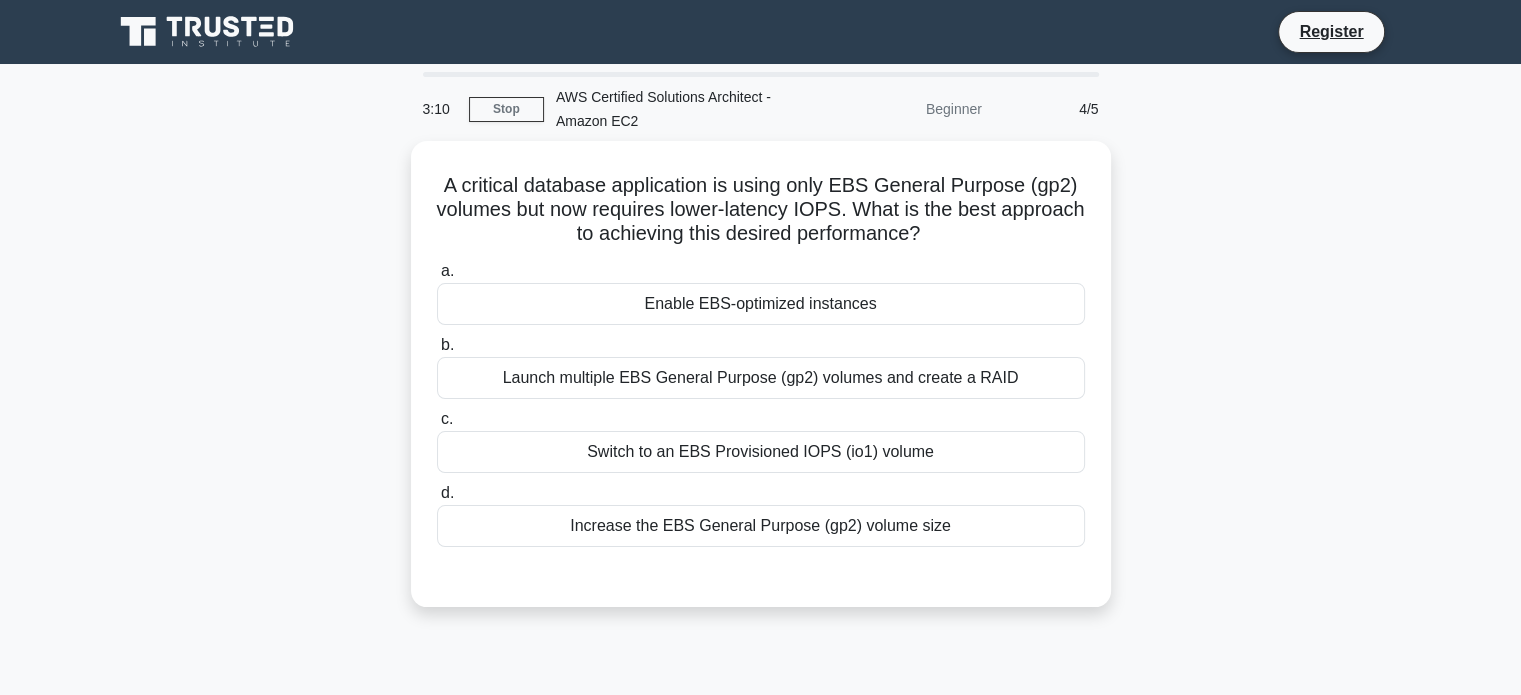 click on "Launch multiple EBS General Purpose (gp2) volumes and create a RAID" at bounding box center (761, 378) 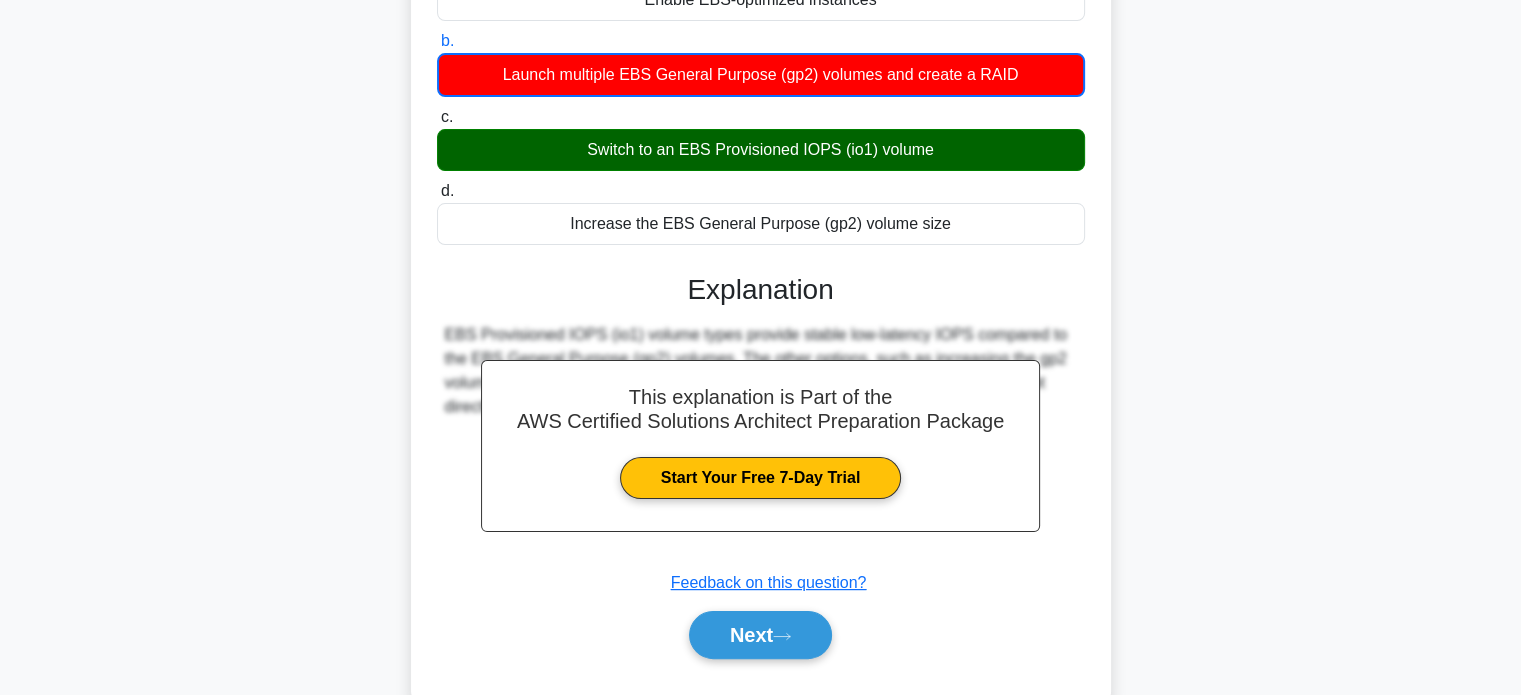 scroll, scrollTop: 385, scrollLeft: 0, axis: vertical 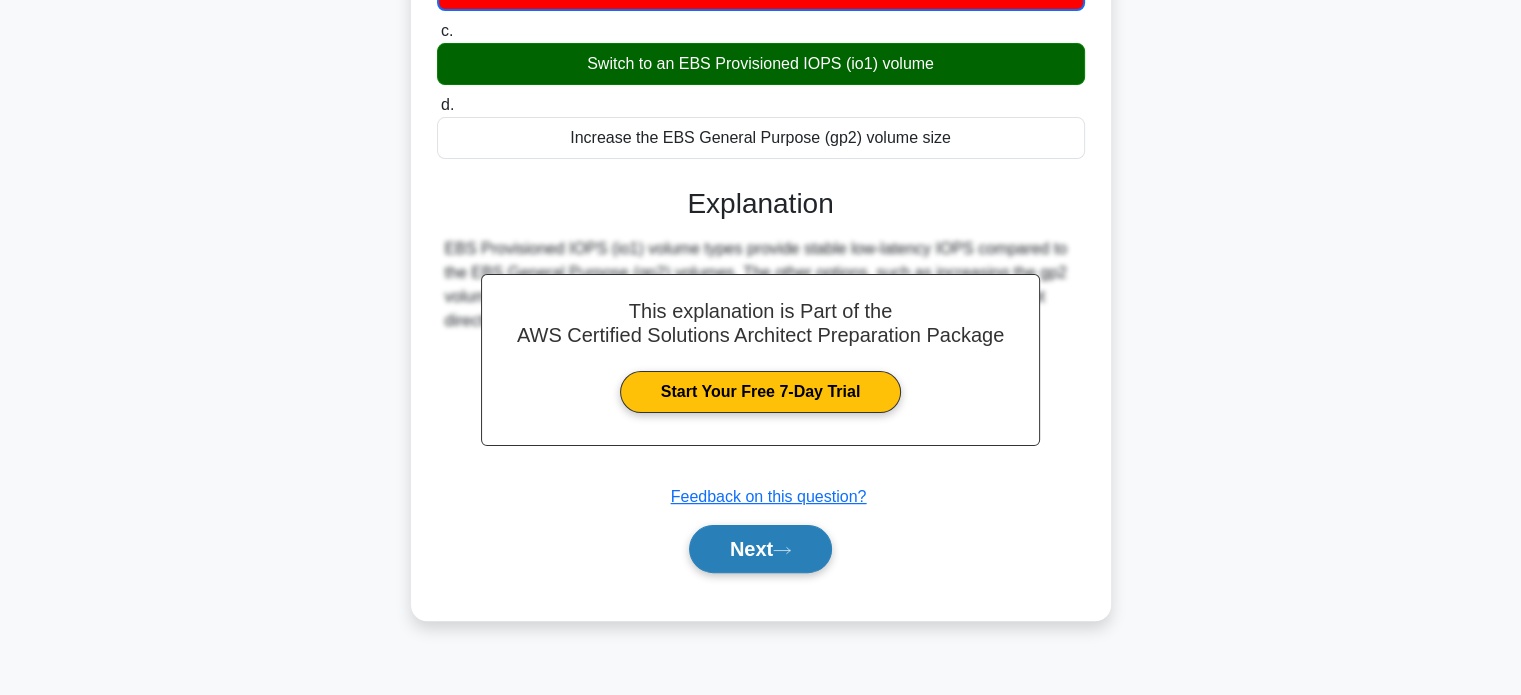 click on "Next" at bounding box center (760, 549) 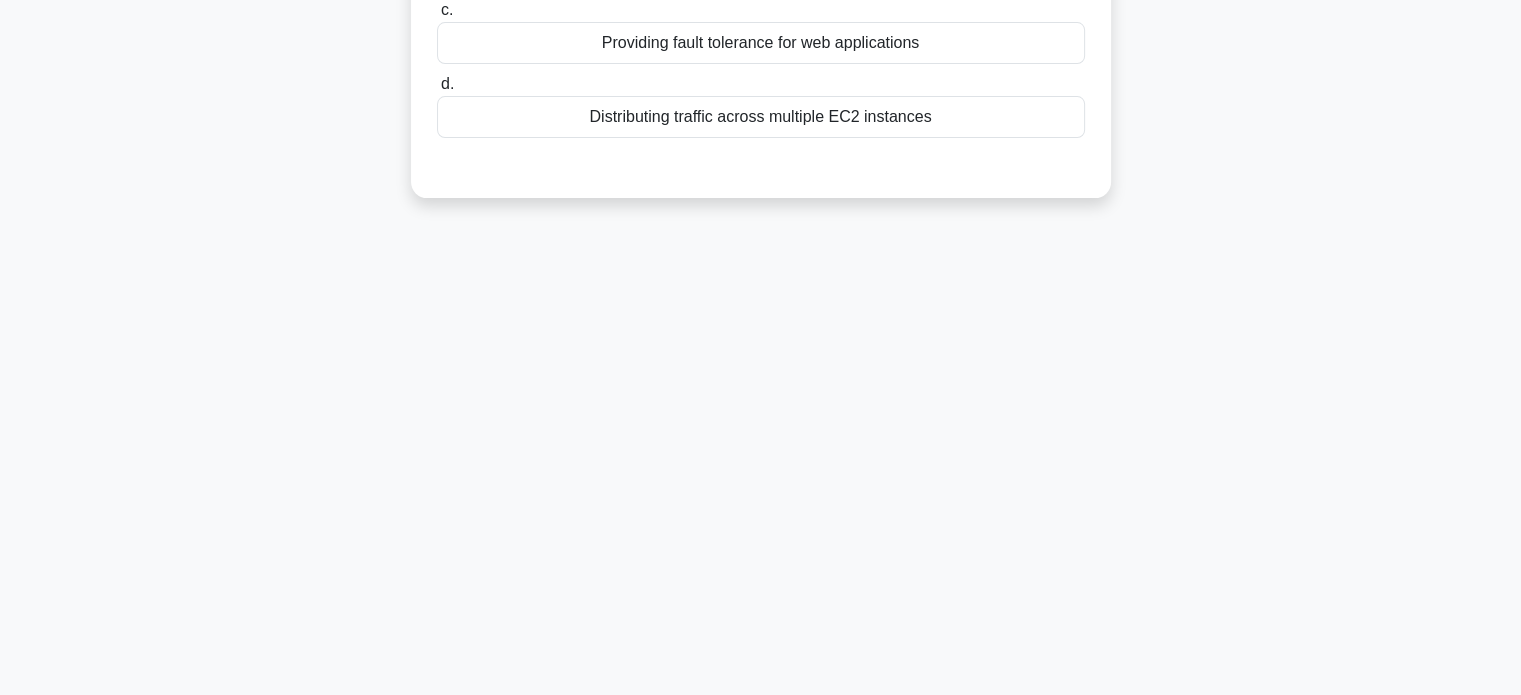 scroll, scrollTop: 0, scrollLeft: 0, axis: both 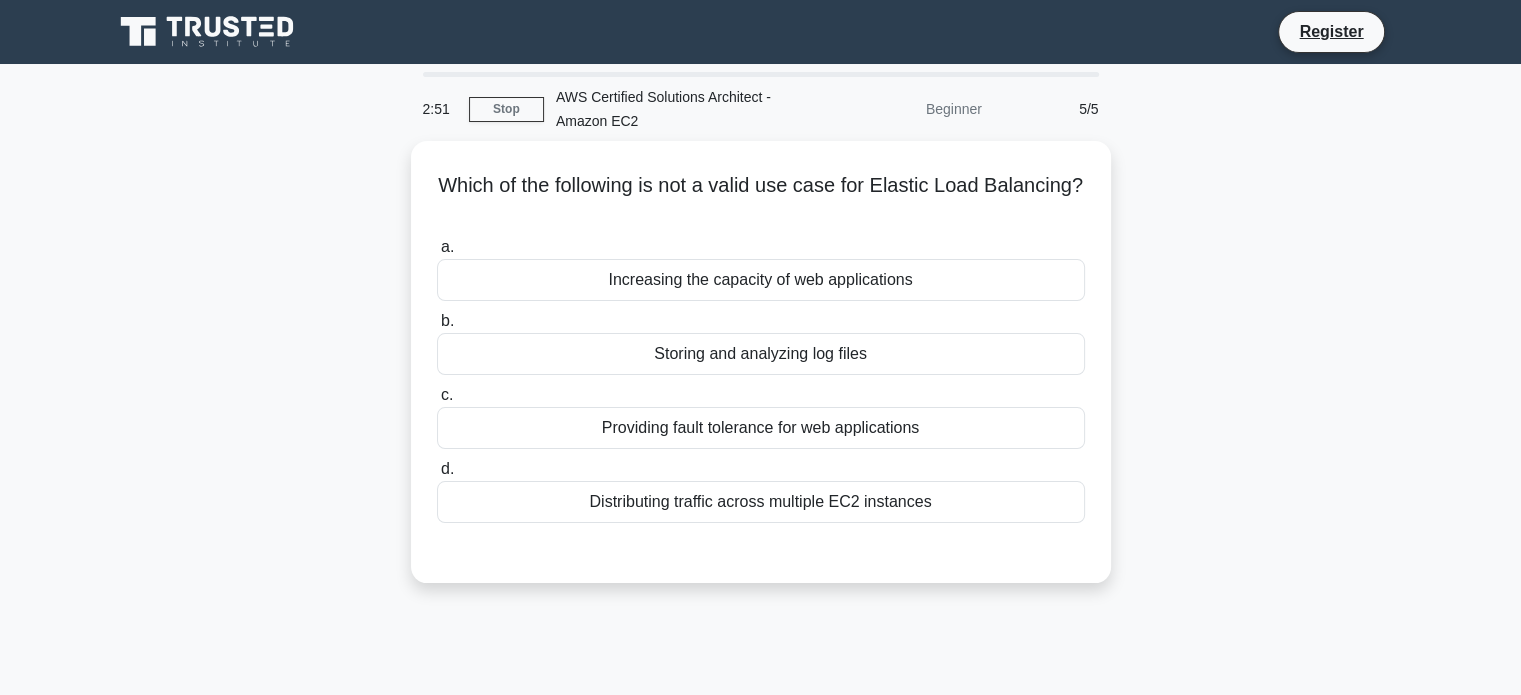 click on "Providing fault tolerance for web applications" at bounding box center [761, 428] 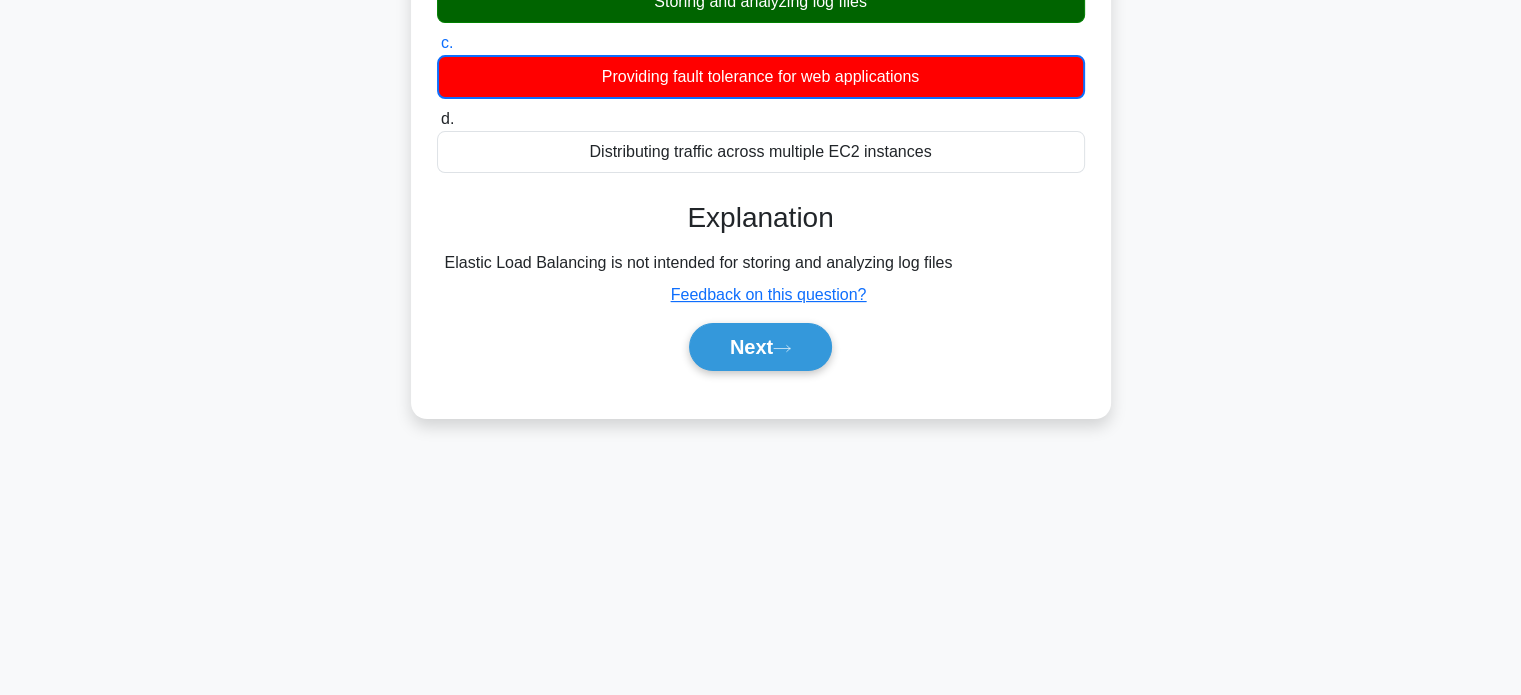 scroll, scrollTop: 355, scrollLeft: 0, axis: vertical 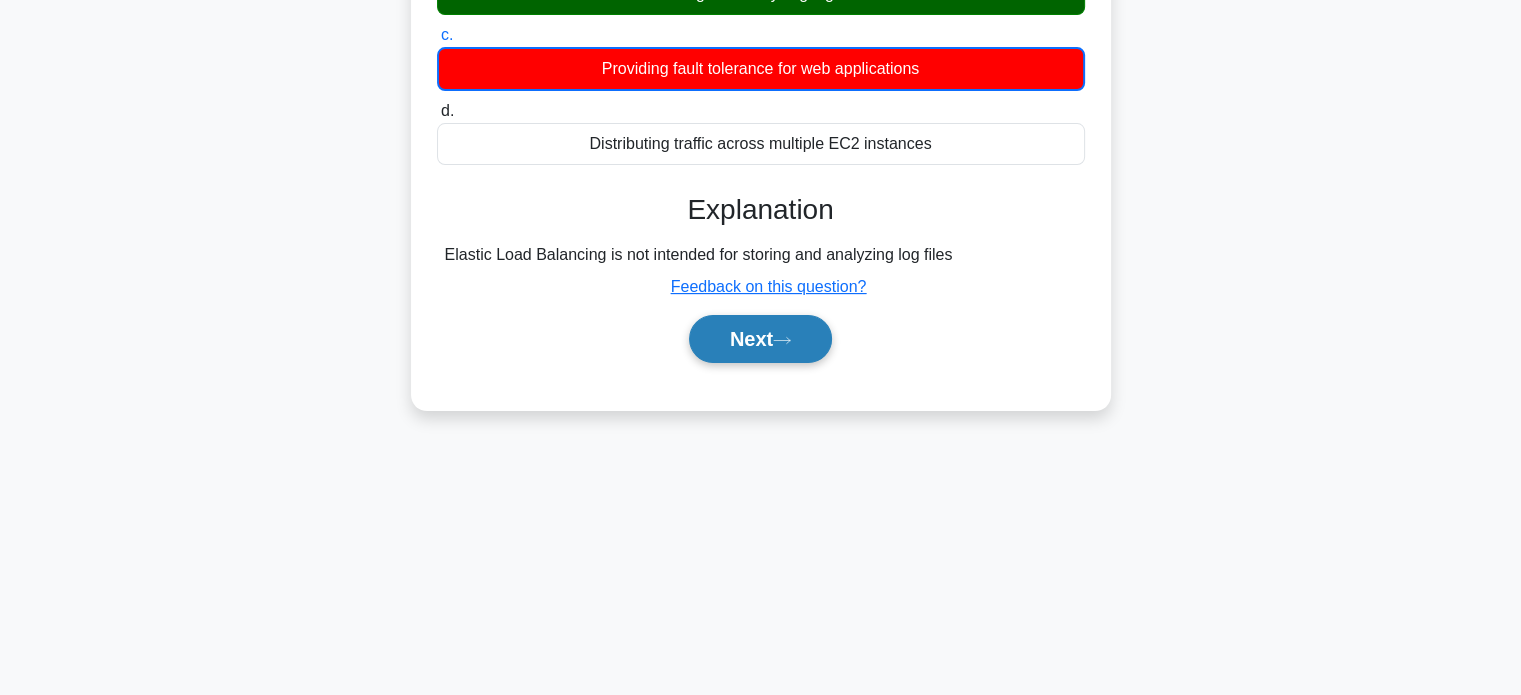 drag, startPoint x: 791, startPoint y: 361, endPoint x: 782, endPoint y: 353, distance: 12.0415945 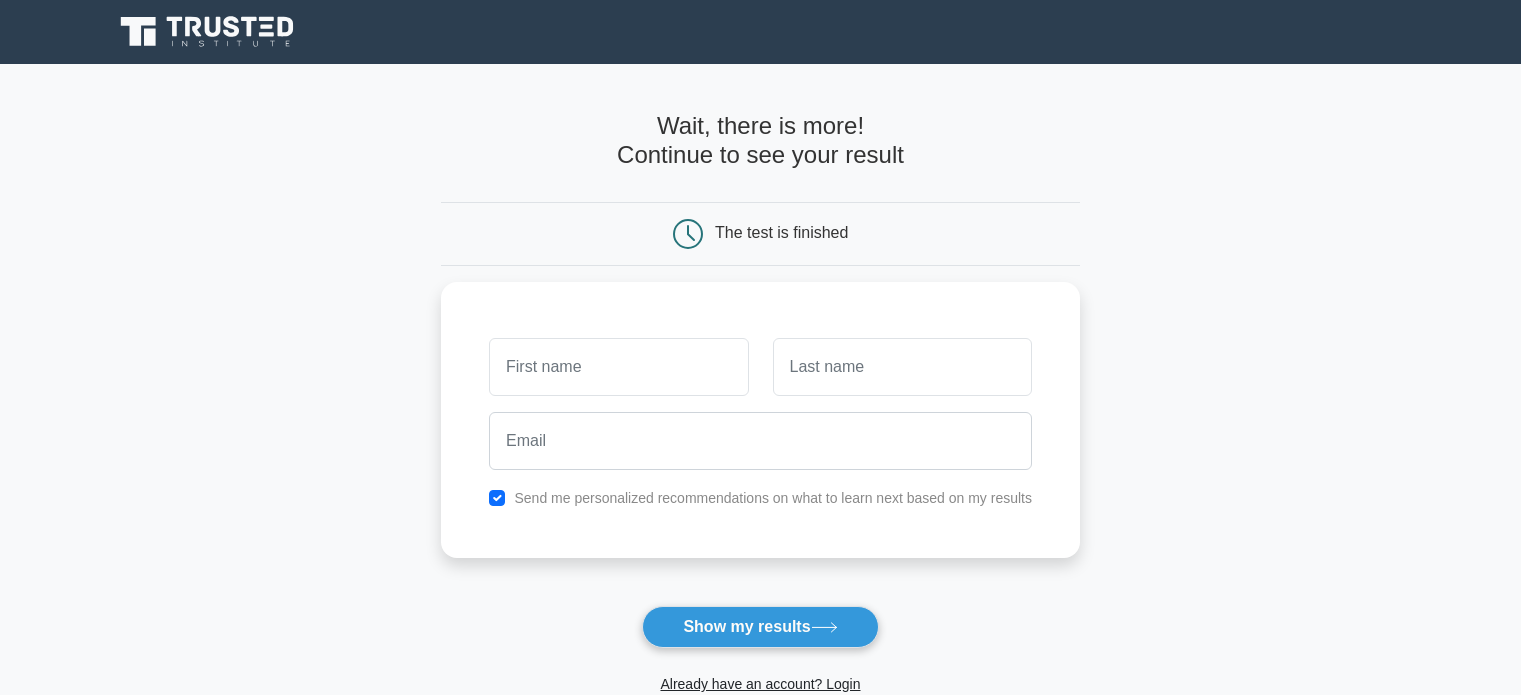scroll, scrollTop: 0, scrollLeft: 0, axis: both 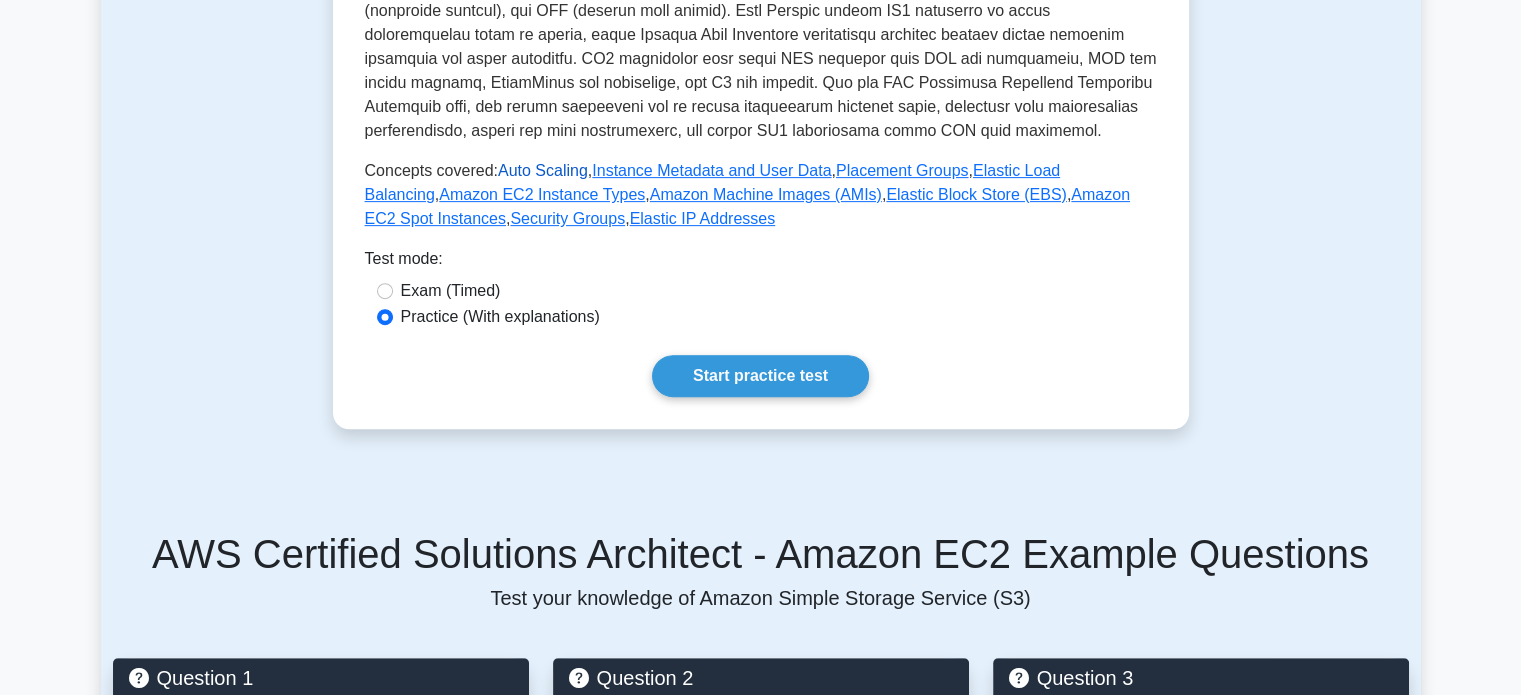 click on "Auto Scaling" at bounding box center [543, 170] 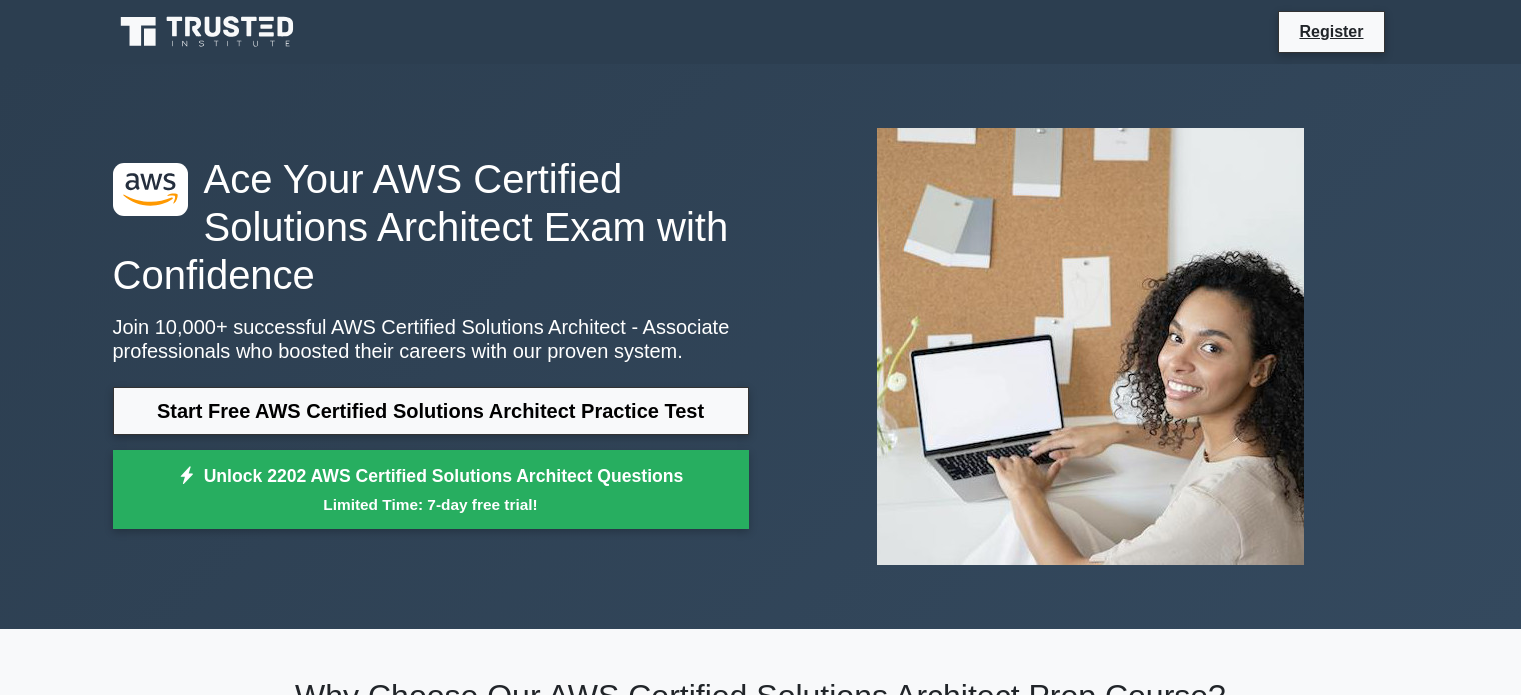 scroll, scrollTop: 1188, scrollLeft: 0, axis: vertical 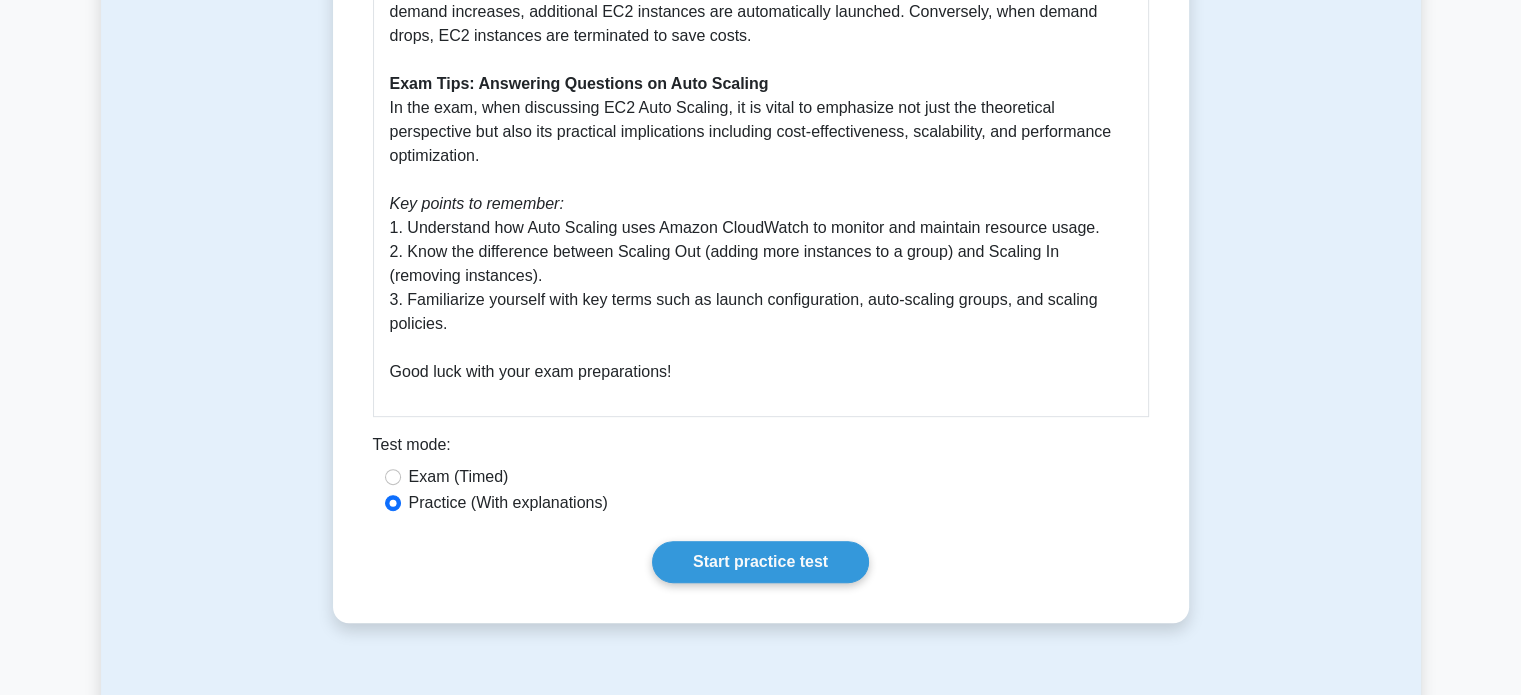 drag, startPoint x: 408, startPoint y: 229, endPoint x: 1123, endPoint y: 232, distance: 715.0063 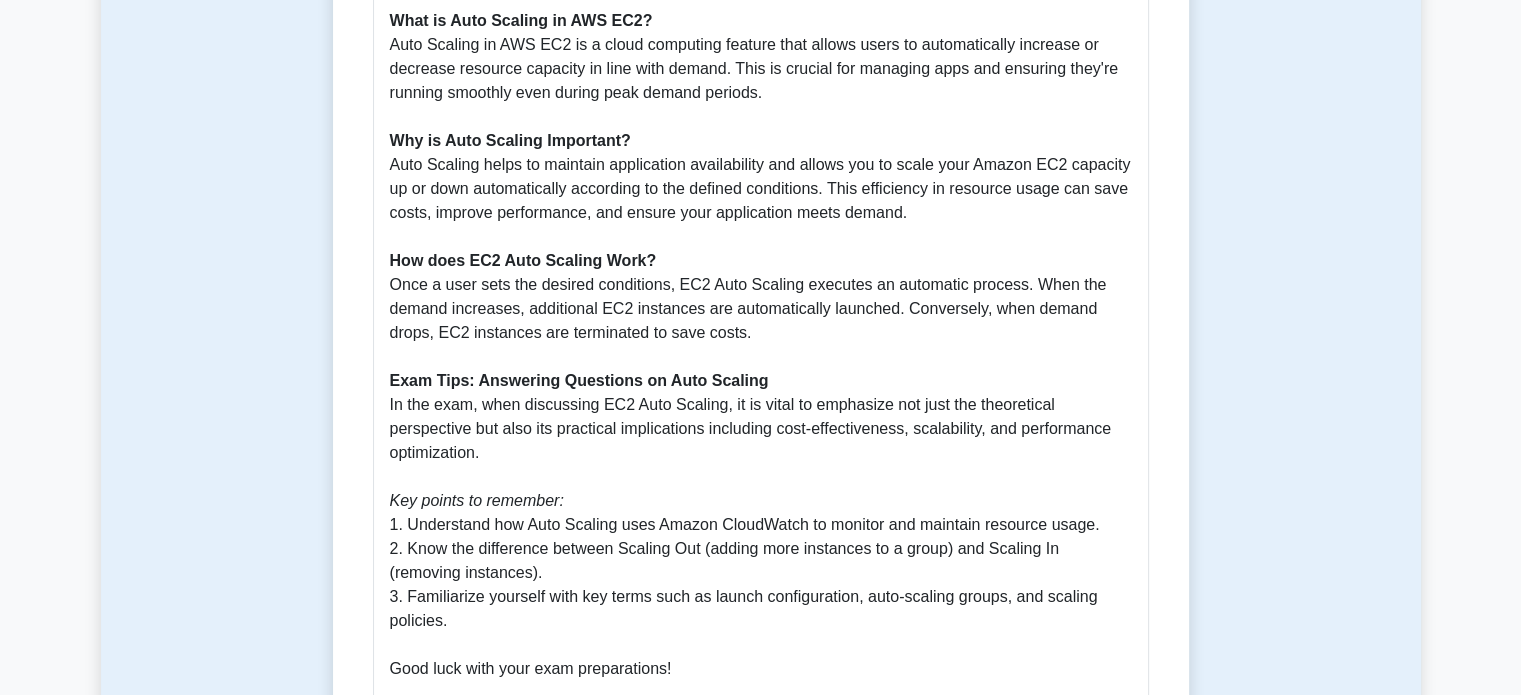 scroll, scrollTop: 579, scrollLeft: 0, axis: vertical 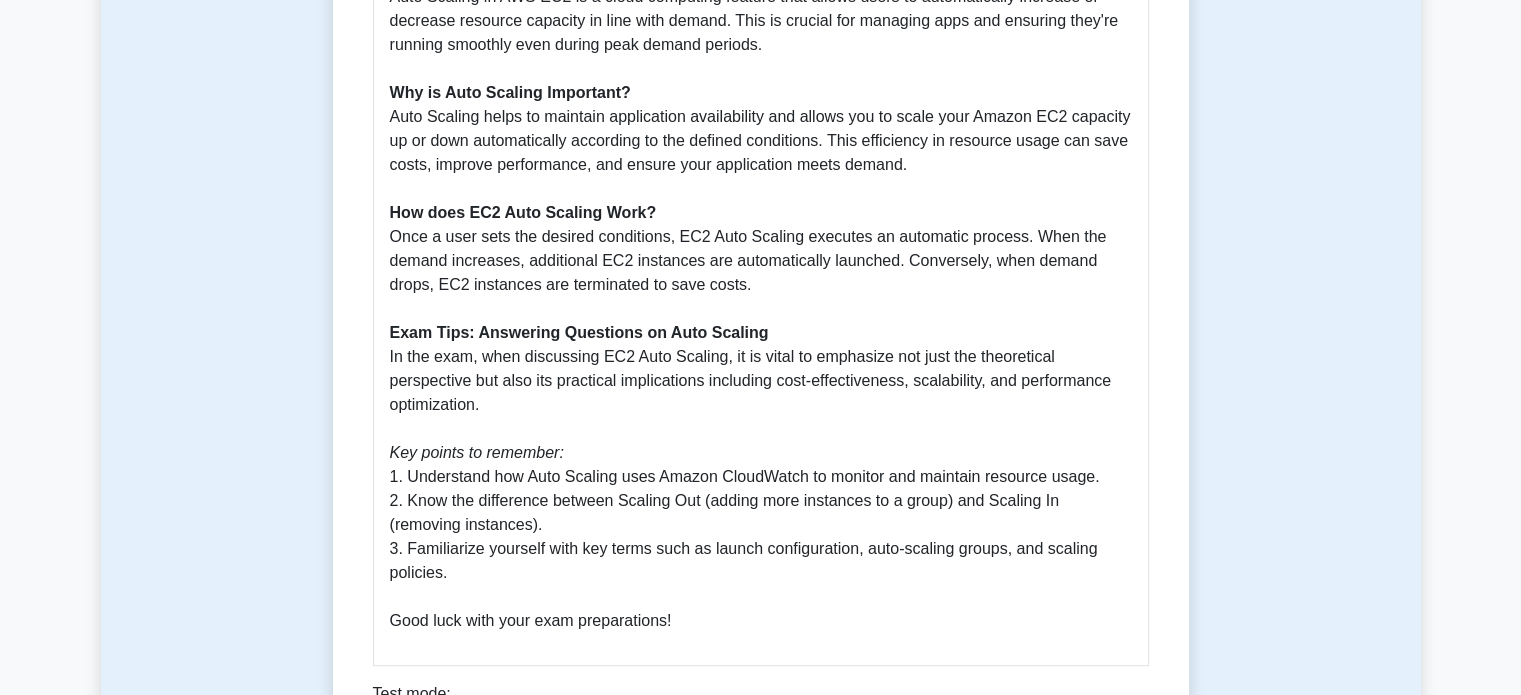 click on "What is Auto Scaling in AWS EC2?    Auto Scaling in AWS EC2 is a cloud computing feature that allows users to automatically increase or decrease resource capacity in line with demand. This is crucial for managing apps and ensuring they're running smoothly even during peak demand periods.  Why is Auto Scaling Important?    Auto Scaling helps to maintain application availability and allows you to scale your Amazon EC2 capacity up or down automatically according to the defined conditions. This efficiency in resource usage can save costs, improve performance, and ensure your application meets demand.  How does EC2 Auto Scaling Work?    Once a user sets the desired conditions, EC2 Auto Scaling executes an automatic process. When the demand increases, additional EC2 instances are automatically launched. Conversely, when demand drops, EC2 instances are terminated to save costs.  Exam Tips: Answering Questions on Auto Scaling     Key points to remember:  Good luck with your exam preparations!" at bounding box center [761, 297] 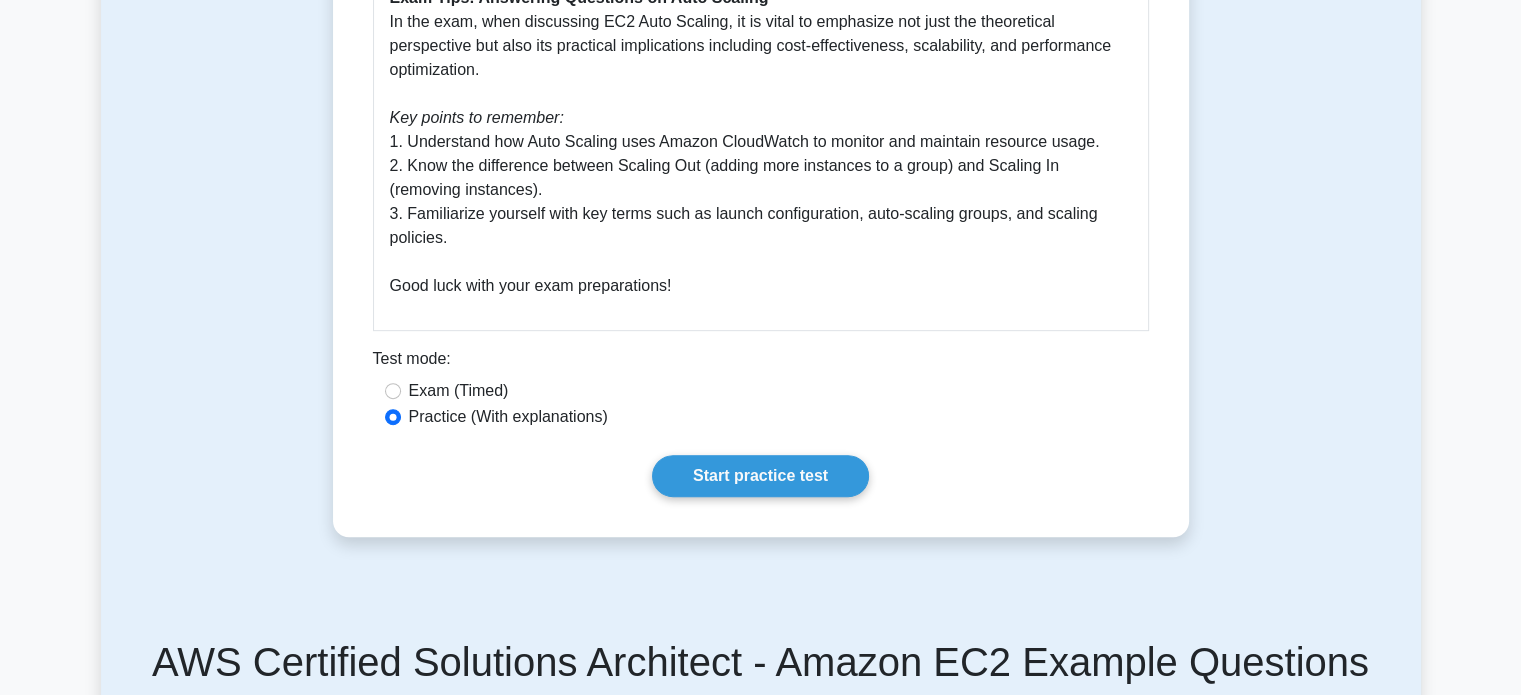 scroll, scrollTop: 915, scrollLeft: 0, axis: vertical 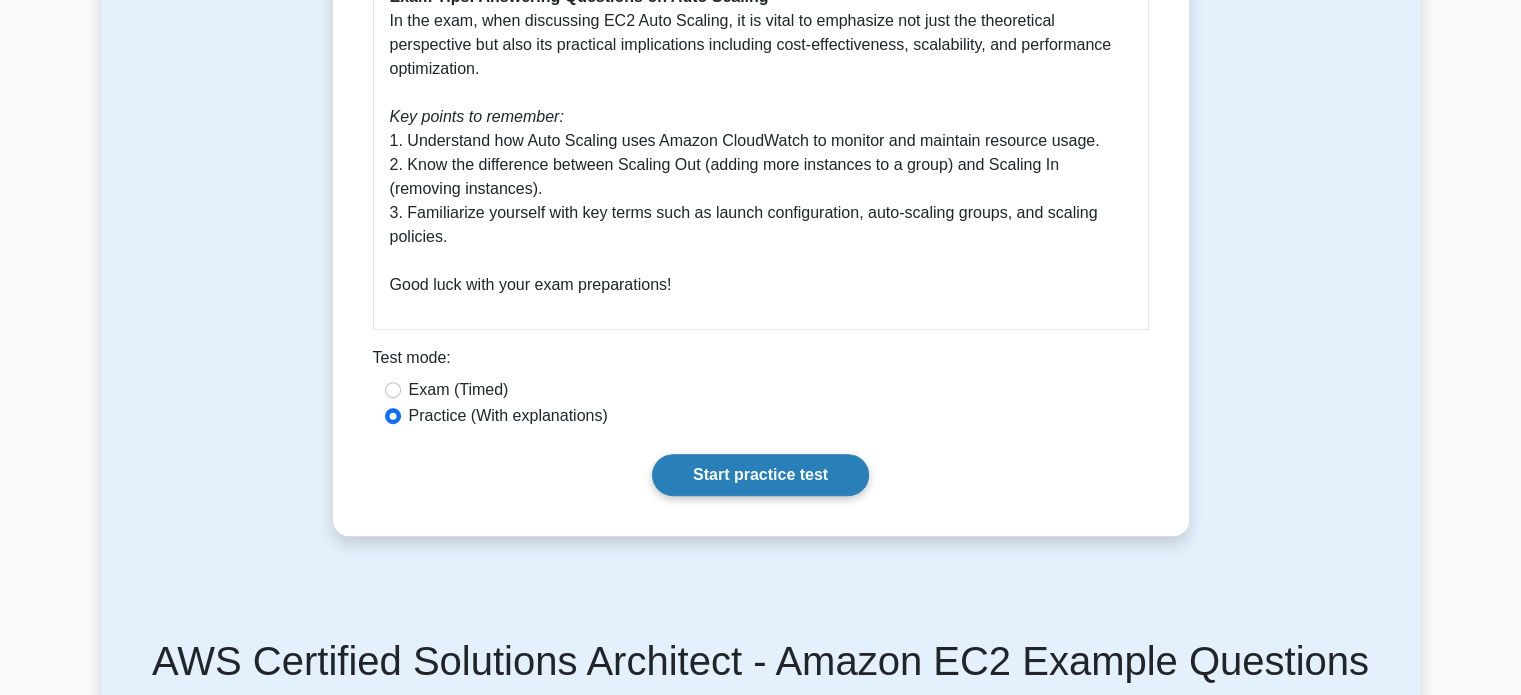 click on "Start practice test" at bounding box center [760, 475] 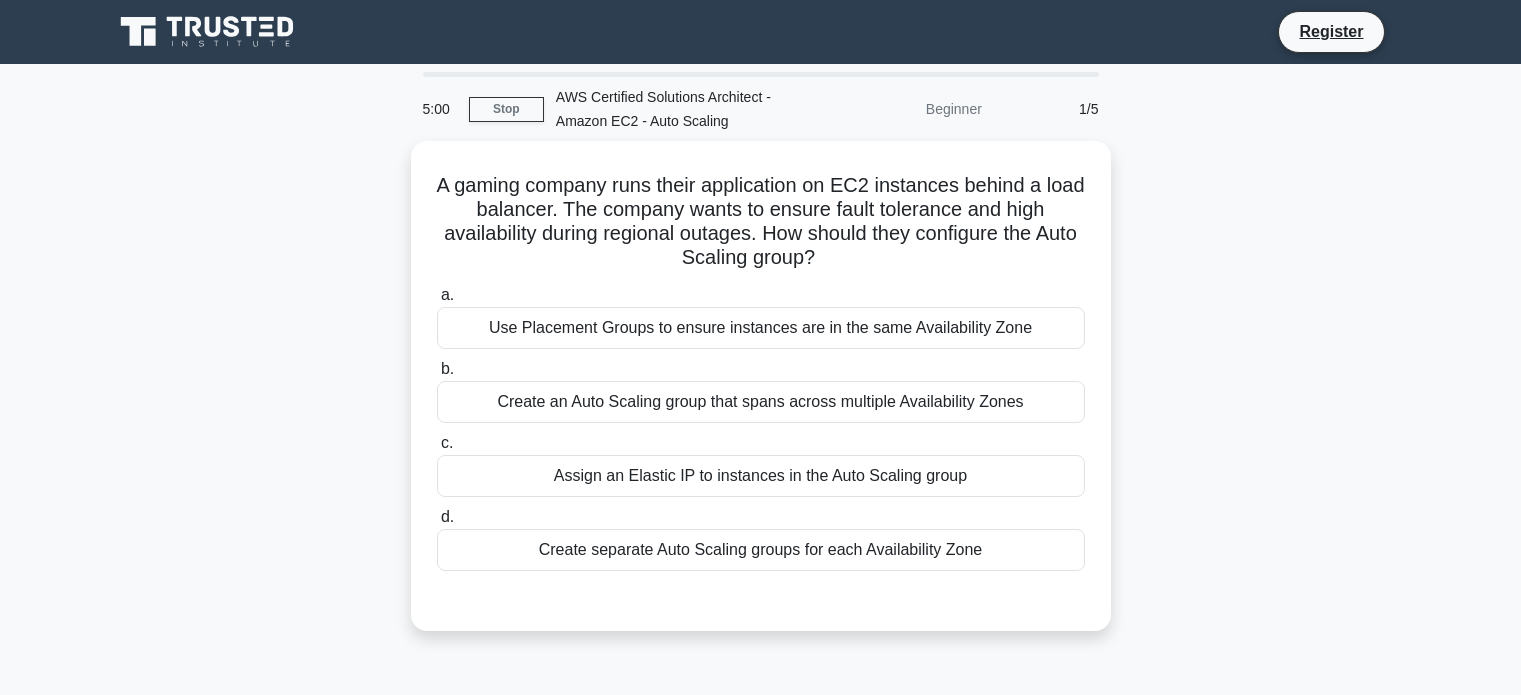 scroll, scrollTop: 0, scrollLeft: 0, axis: both 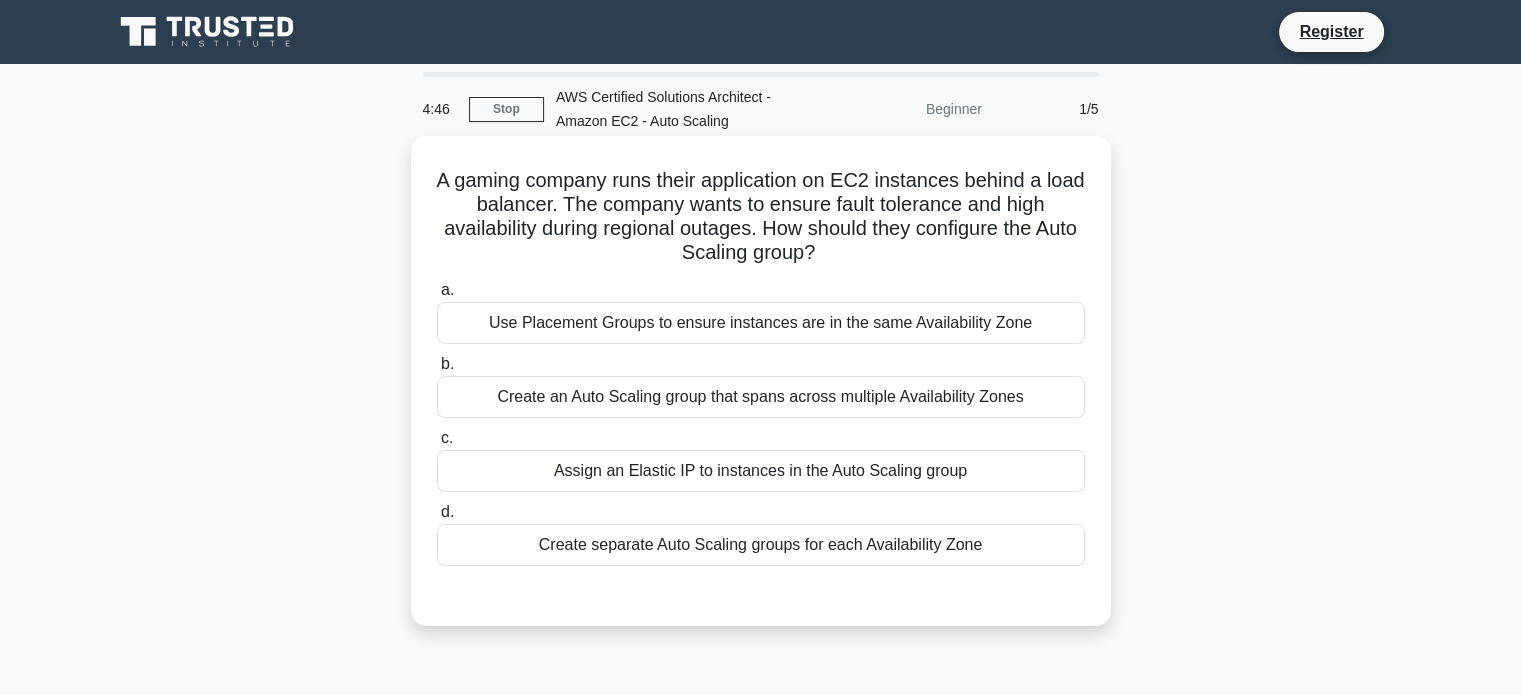 click on "Use Placement Groups to ensure instances are in the same Availability Zone" at bounding box center (761, 323) 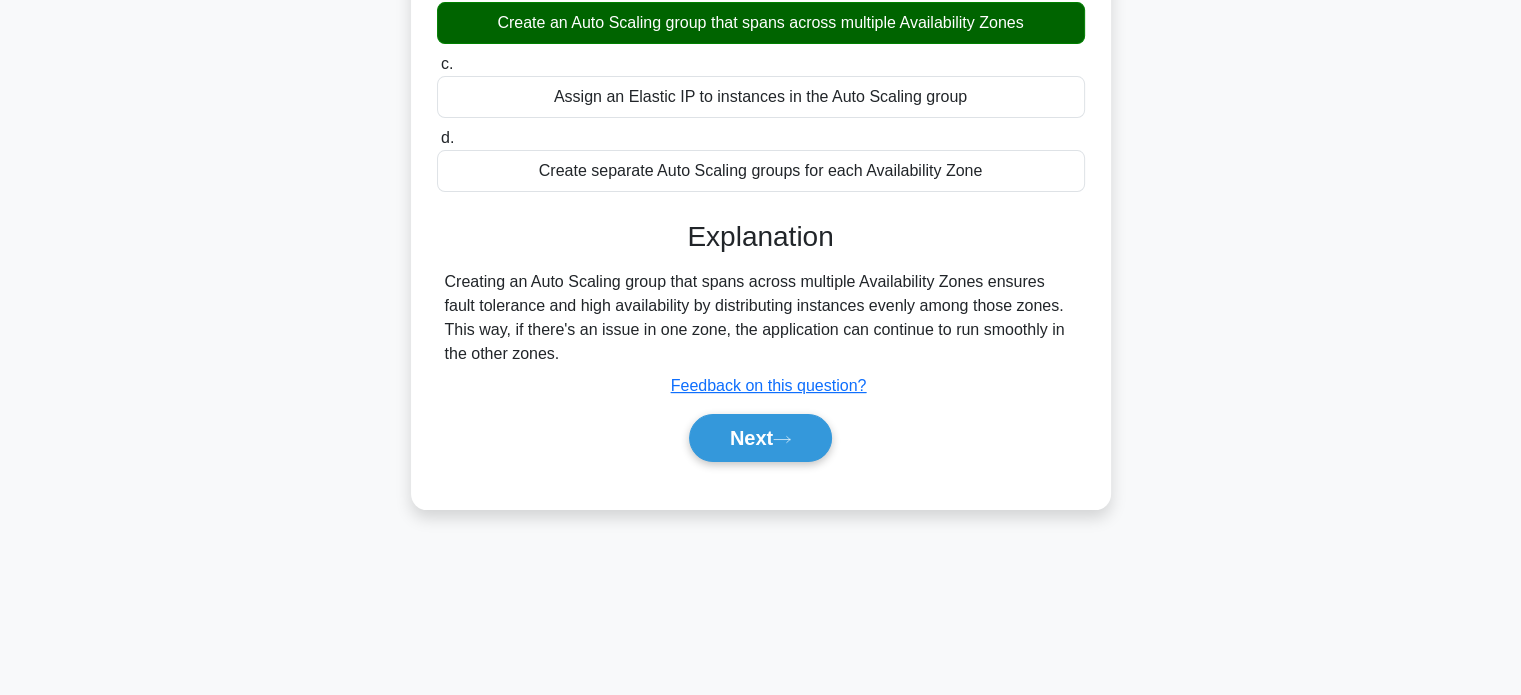 scroll, scrollTop: 385, scrollLeft: 0, axis: vertical 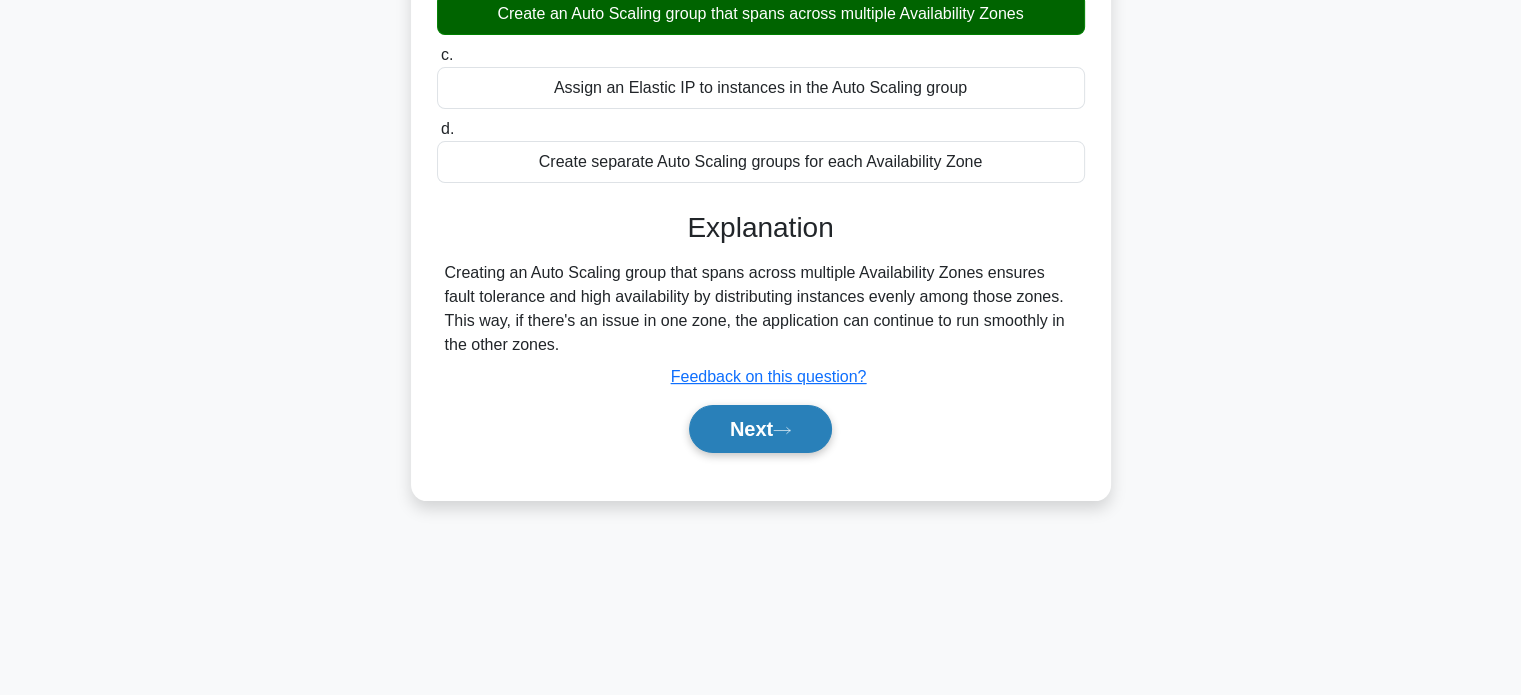 click on "Next" at bounding box center [760, 429] 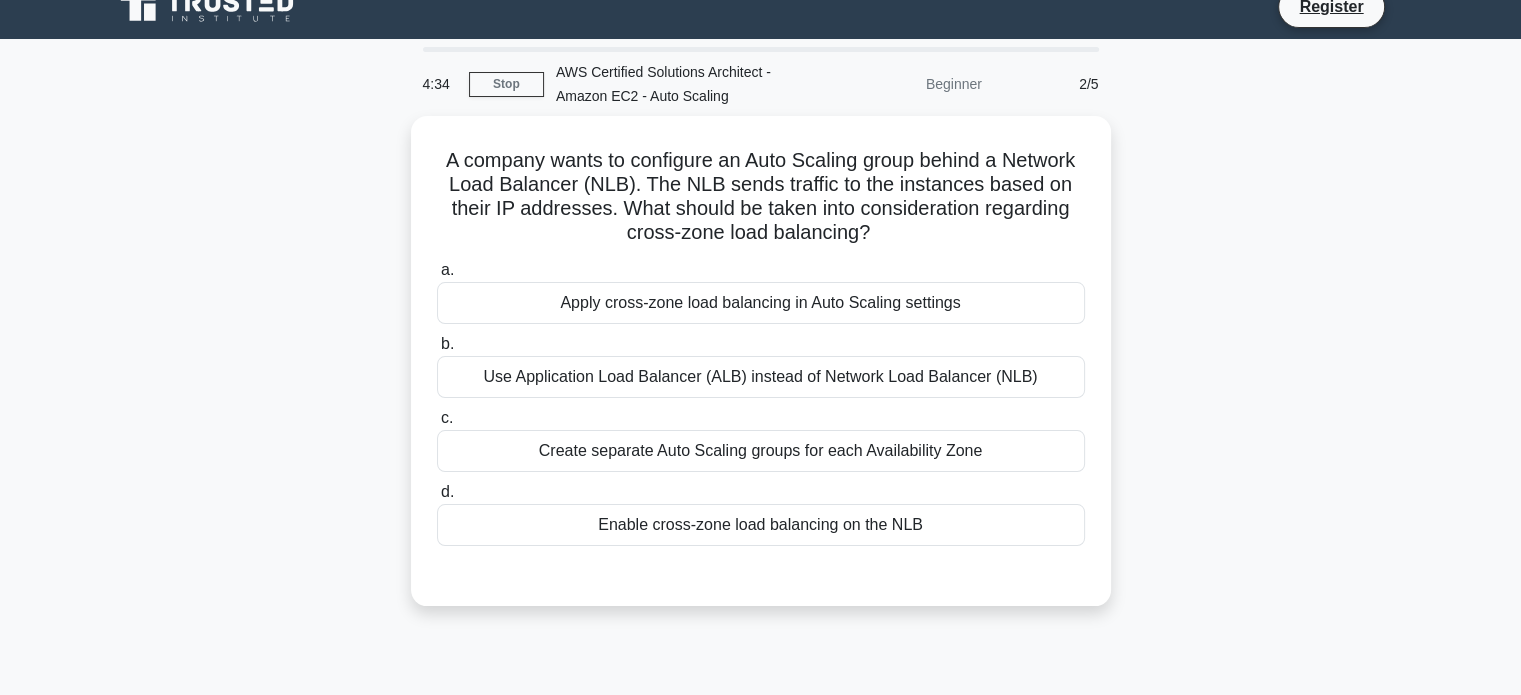 scroll, scrollTop: 0, scrollLeft: 0, axis: both 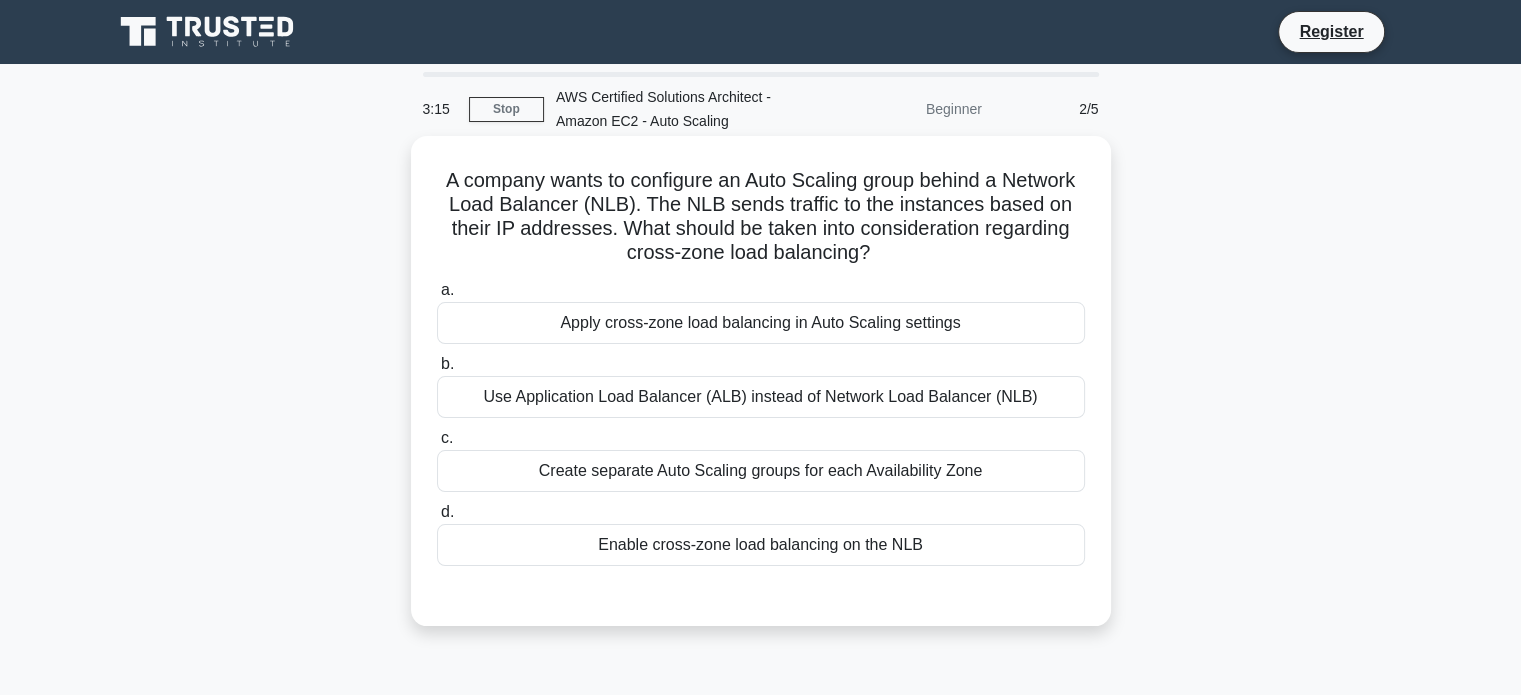 click on "Use Application Load Balancer (ALB) instead of Network Load Balancer (NLB)" at bounding box center (761, 397) 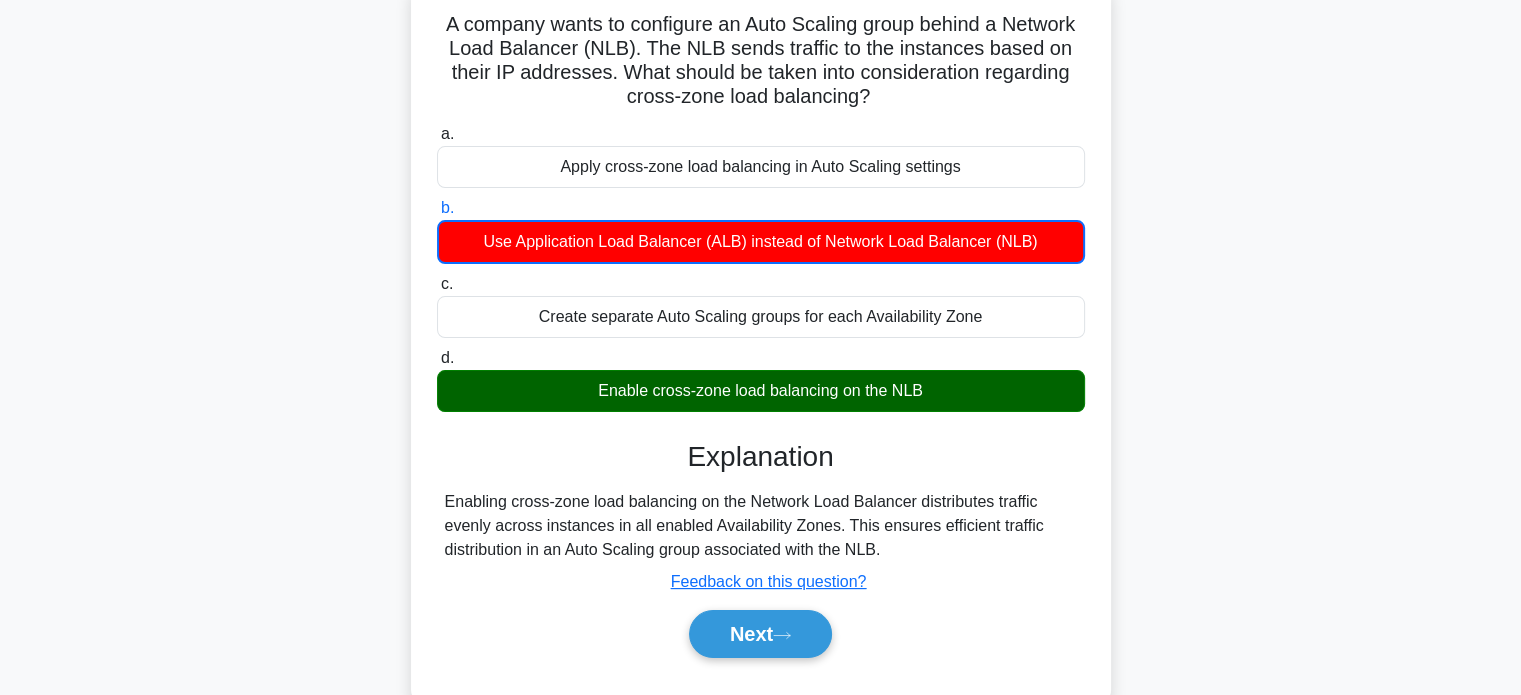 scroll, scrollTop: 171, scrollLeft: 0, axis: vertical 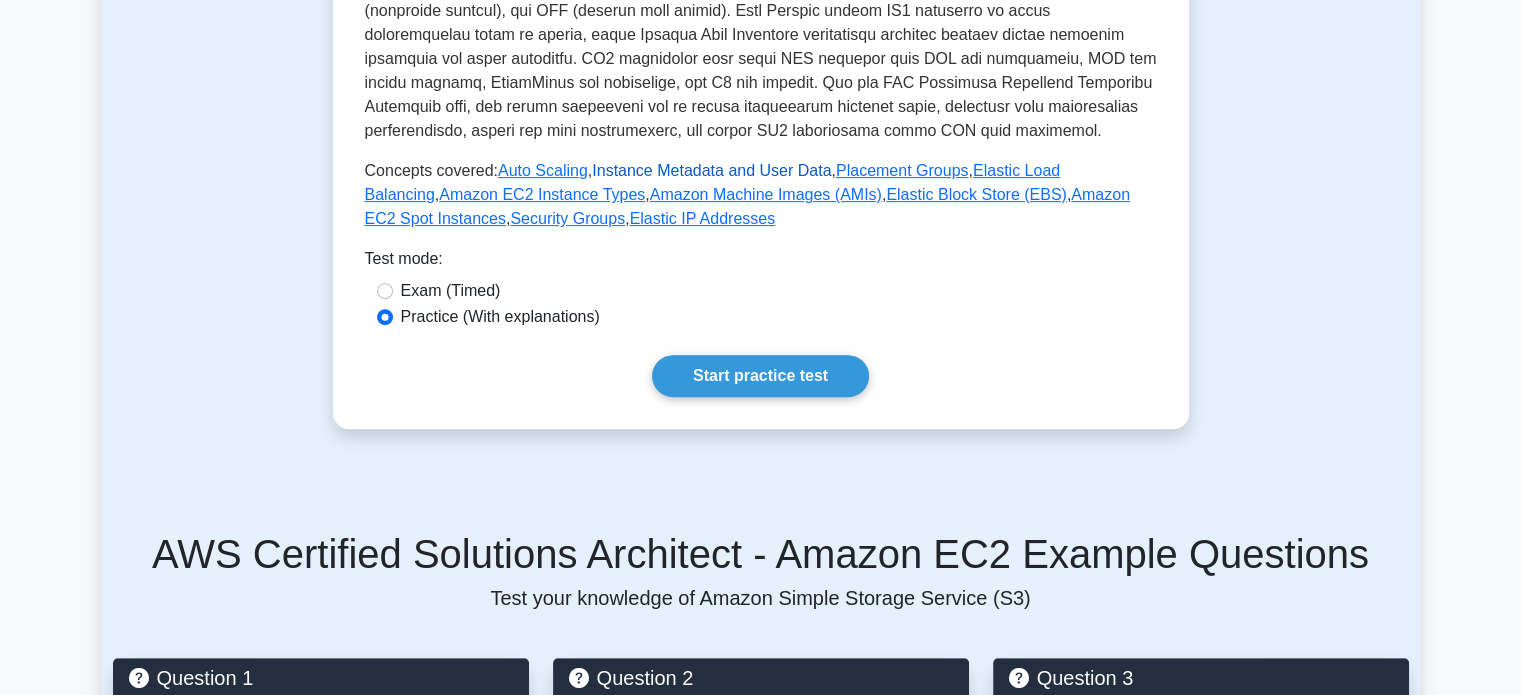 click on "Instance Metadata and User Data" at bounding box center (711, 170) 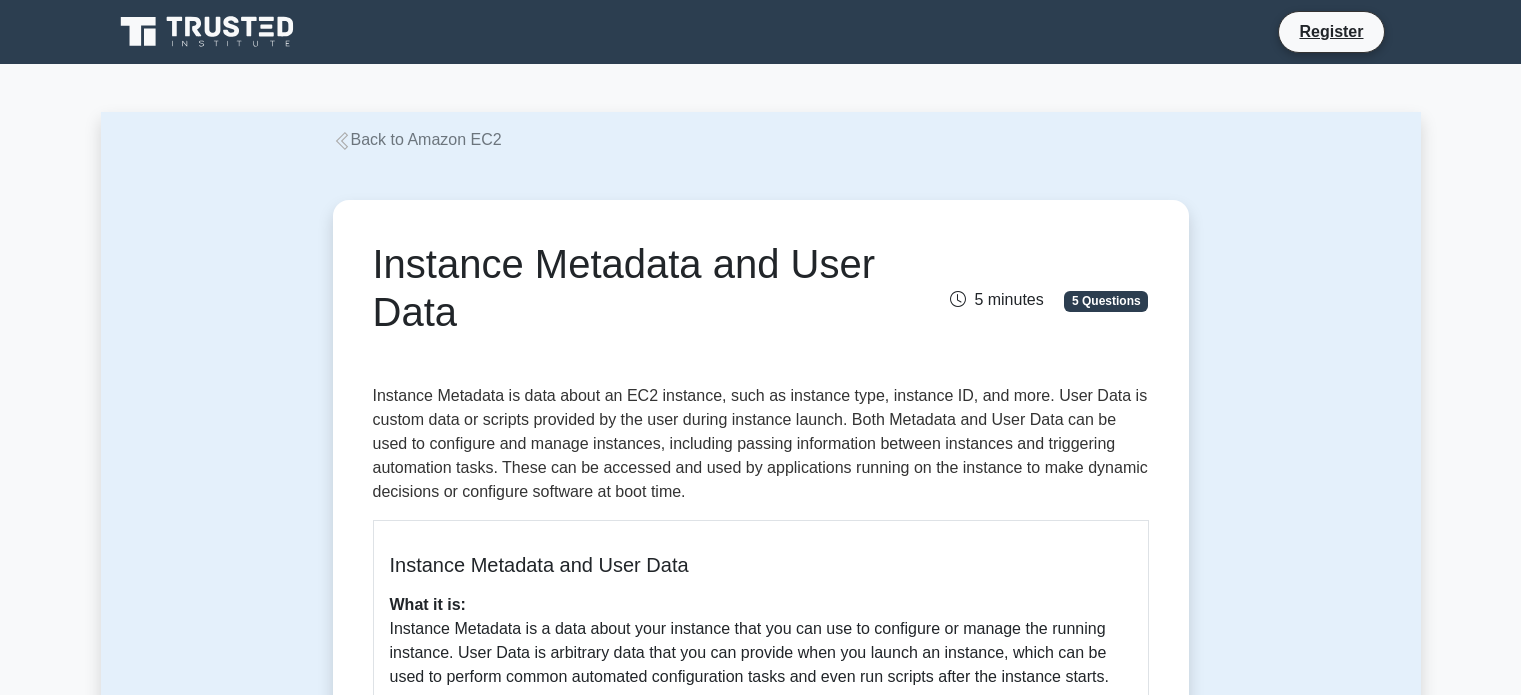 scroll, scrollTop: 0, scrollLeft: 0, axis: both 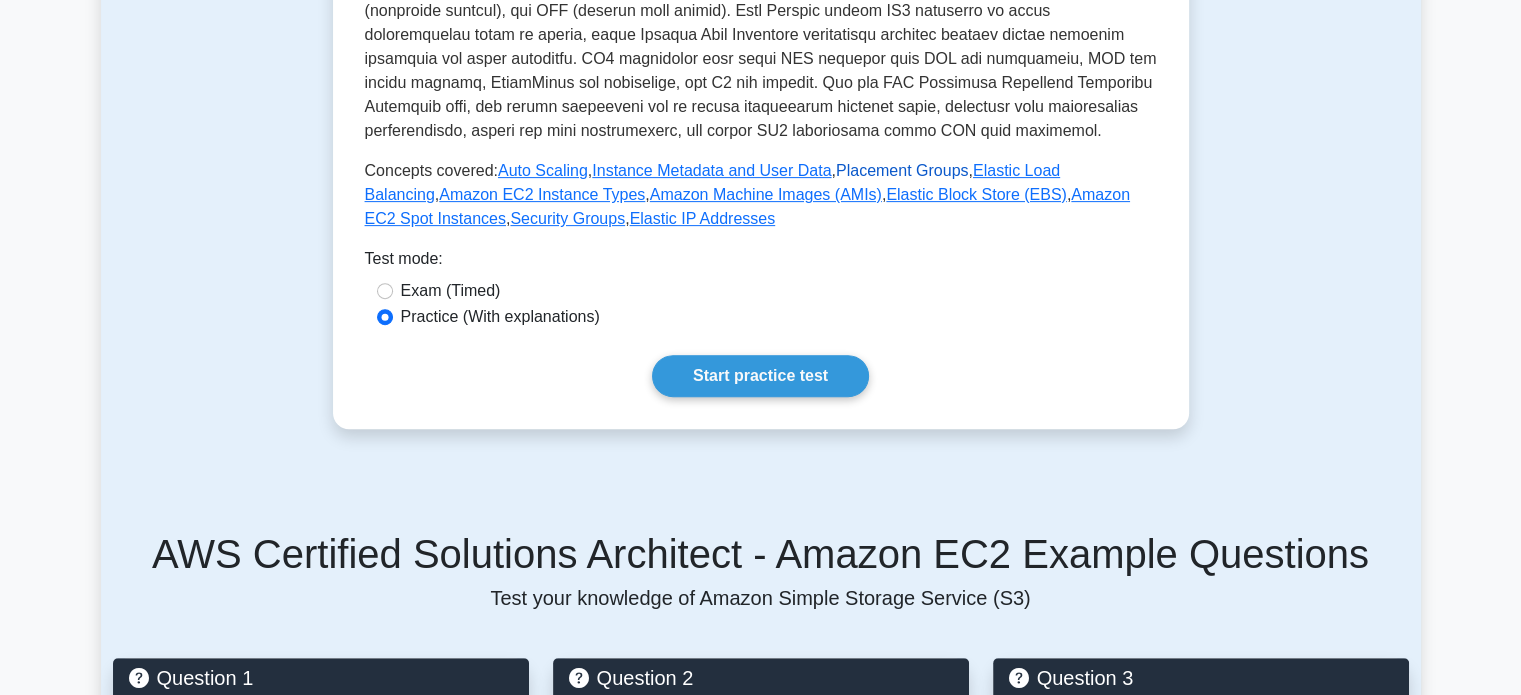 click on "Placement Groups" at bounding box center (902, 170) 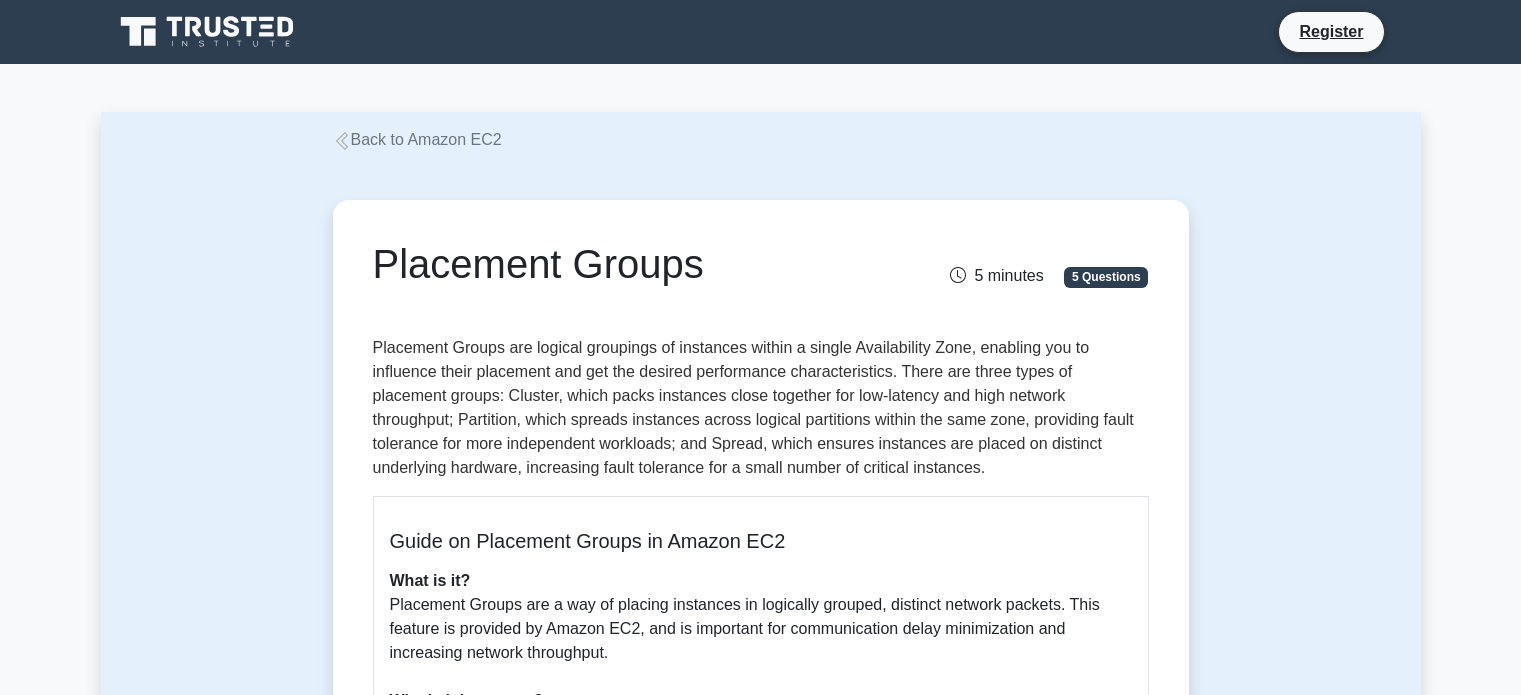 scroll, scrollTop: 0, scrollLeft: 0, axis: both 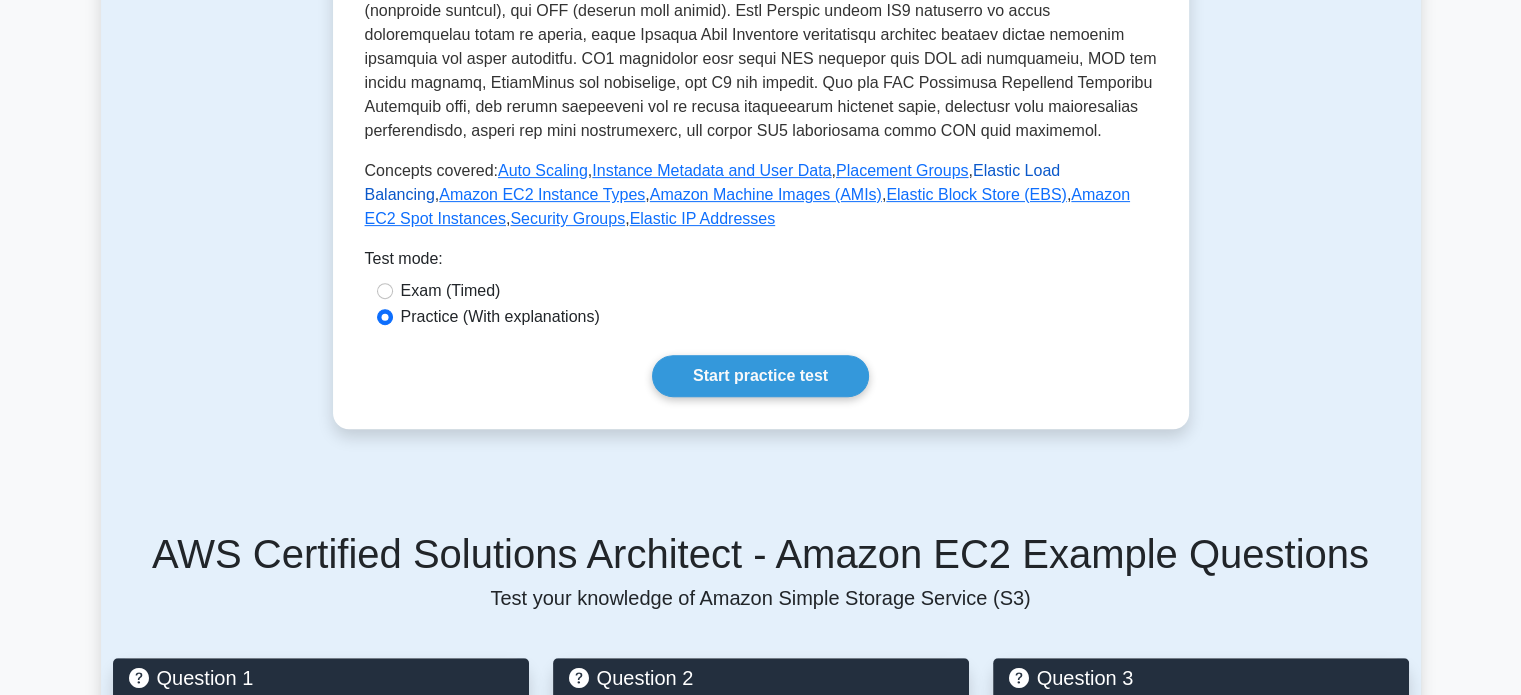 click on "Elastic Load Balancing" at bounding box center (713, 182) 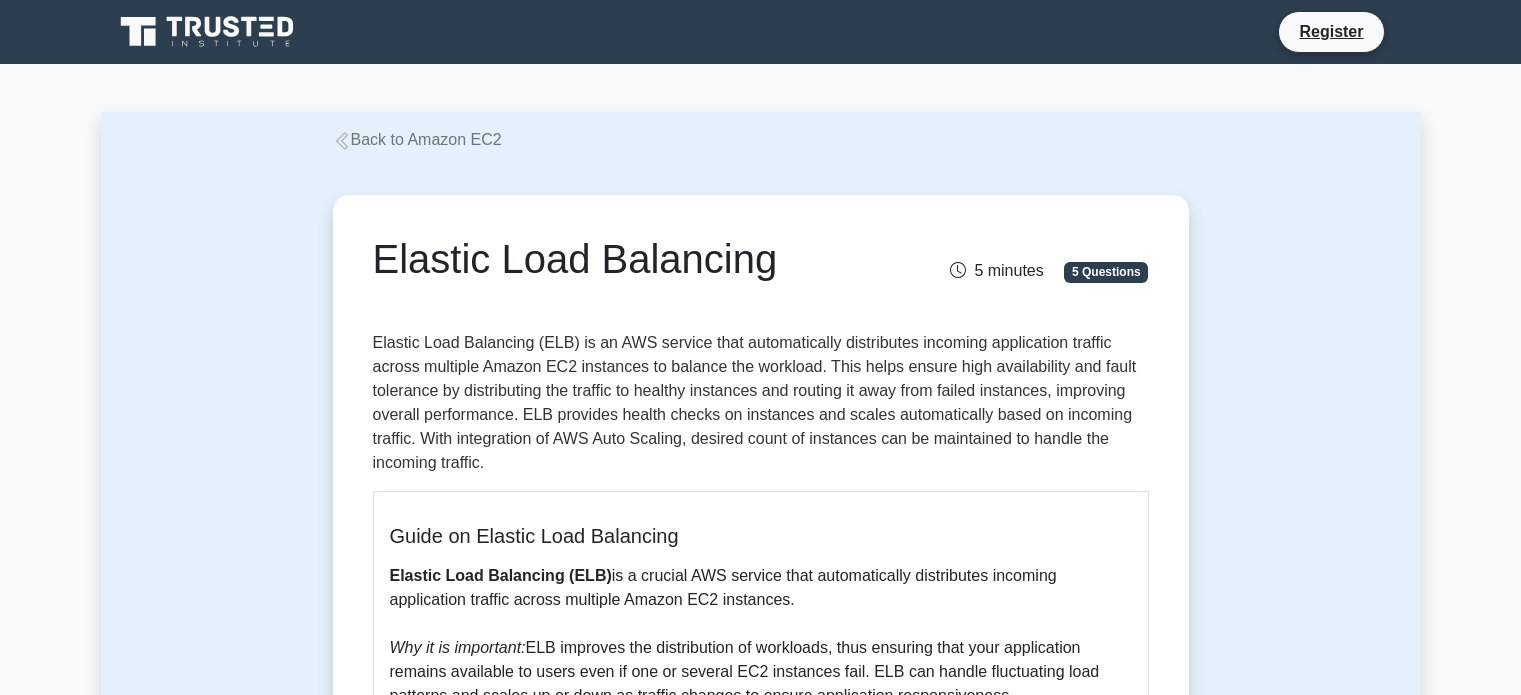 scroll, scrollTop: 0, scrollLeft: 0, axis: both 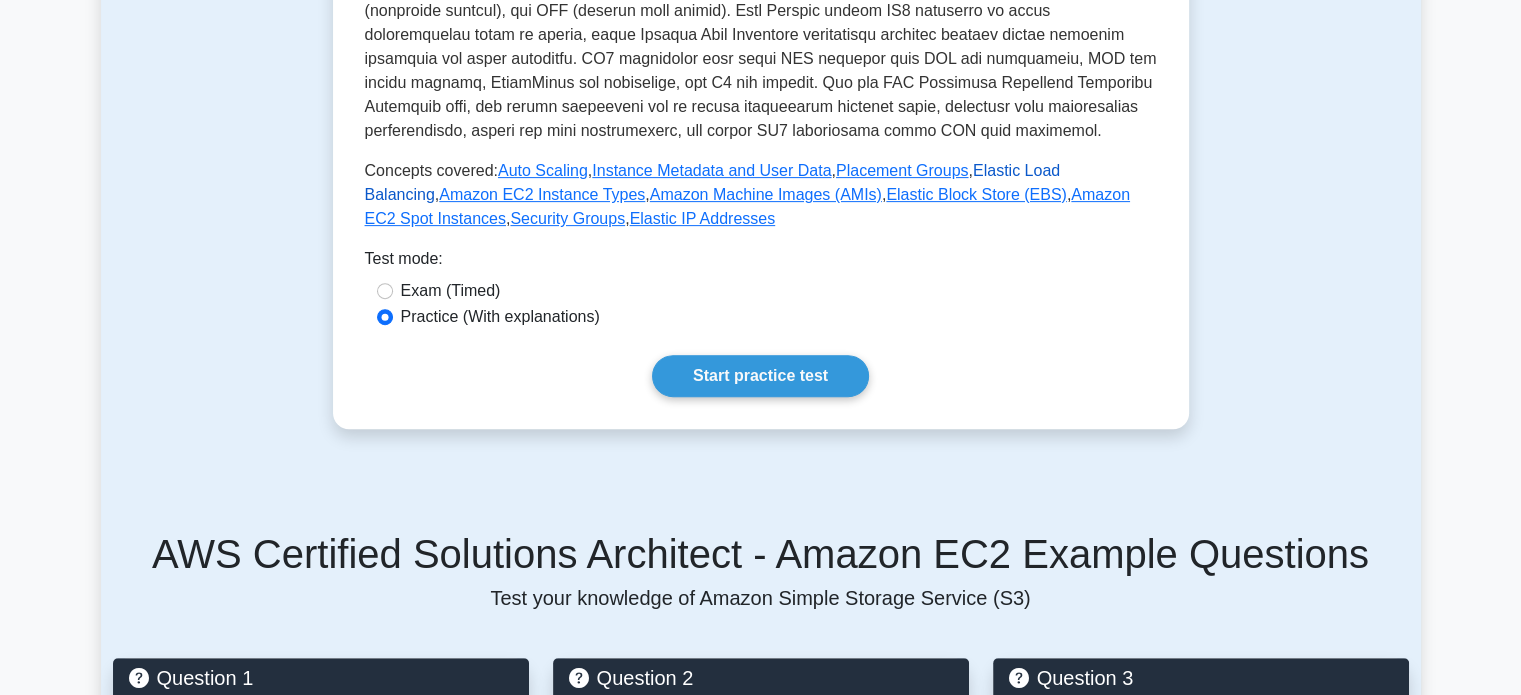 click on "Elastic Load Balancing" at bounding box center [713, 182] 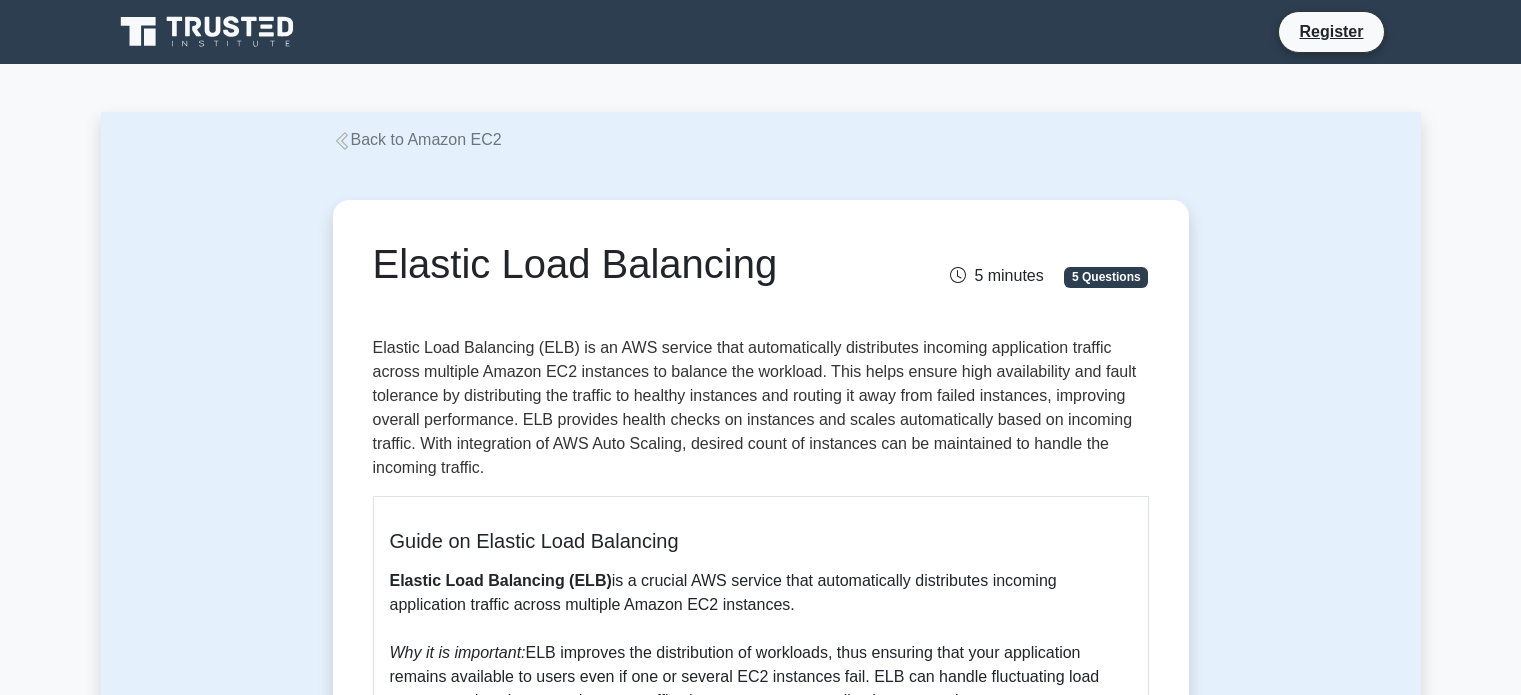 scroll, scrollTop: 0, scrollLeft: 0, axis: both 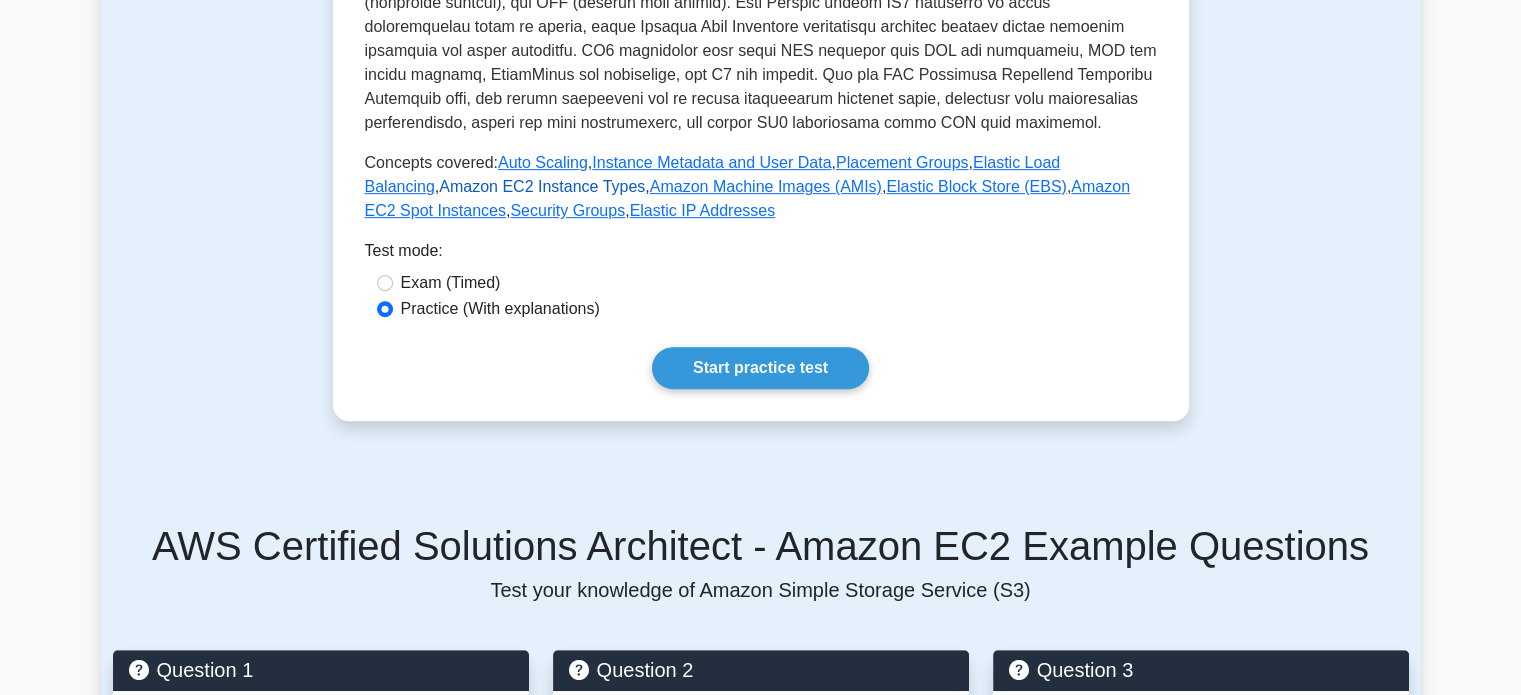 click on "Amazon EC2 Instance Types" at bounding box center [542, 186] 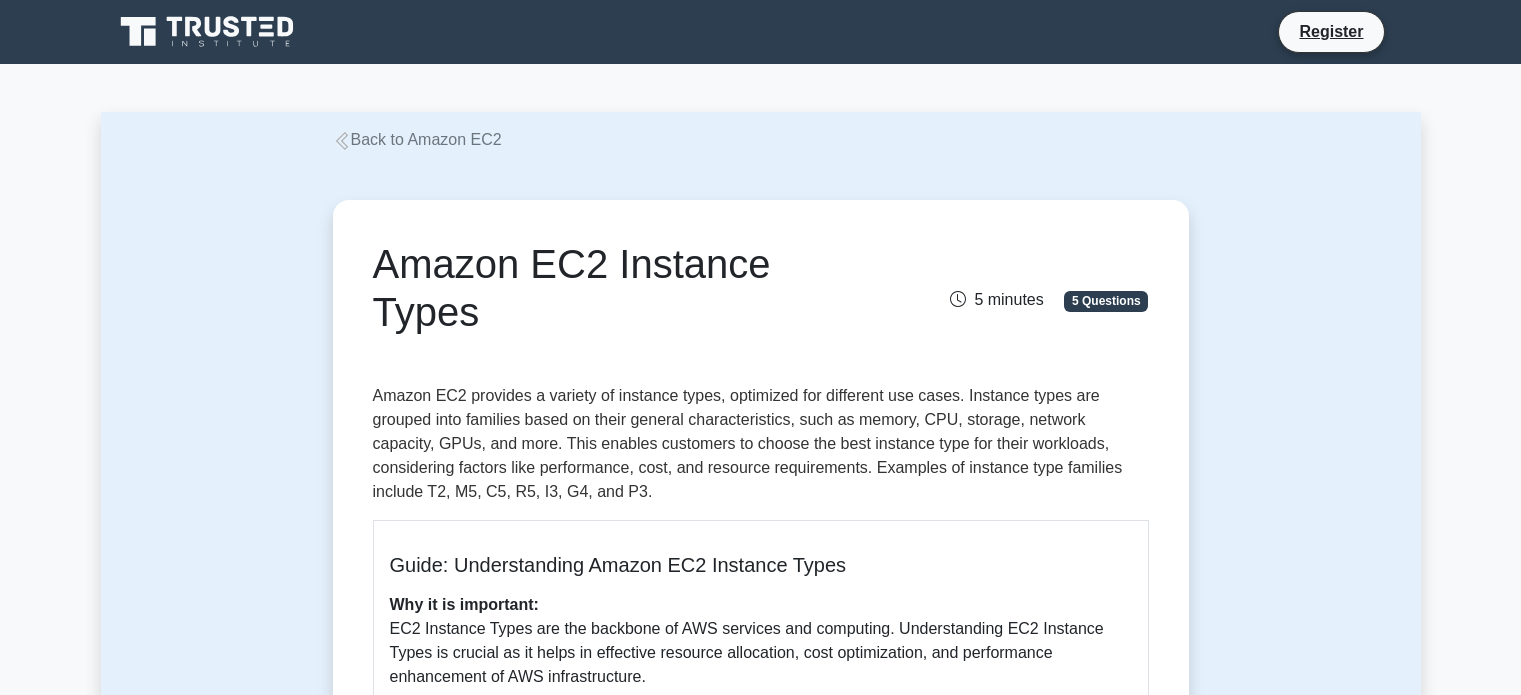 scroll, scrollTop: 0, scrollLeft: 0, axis: both 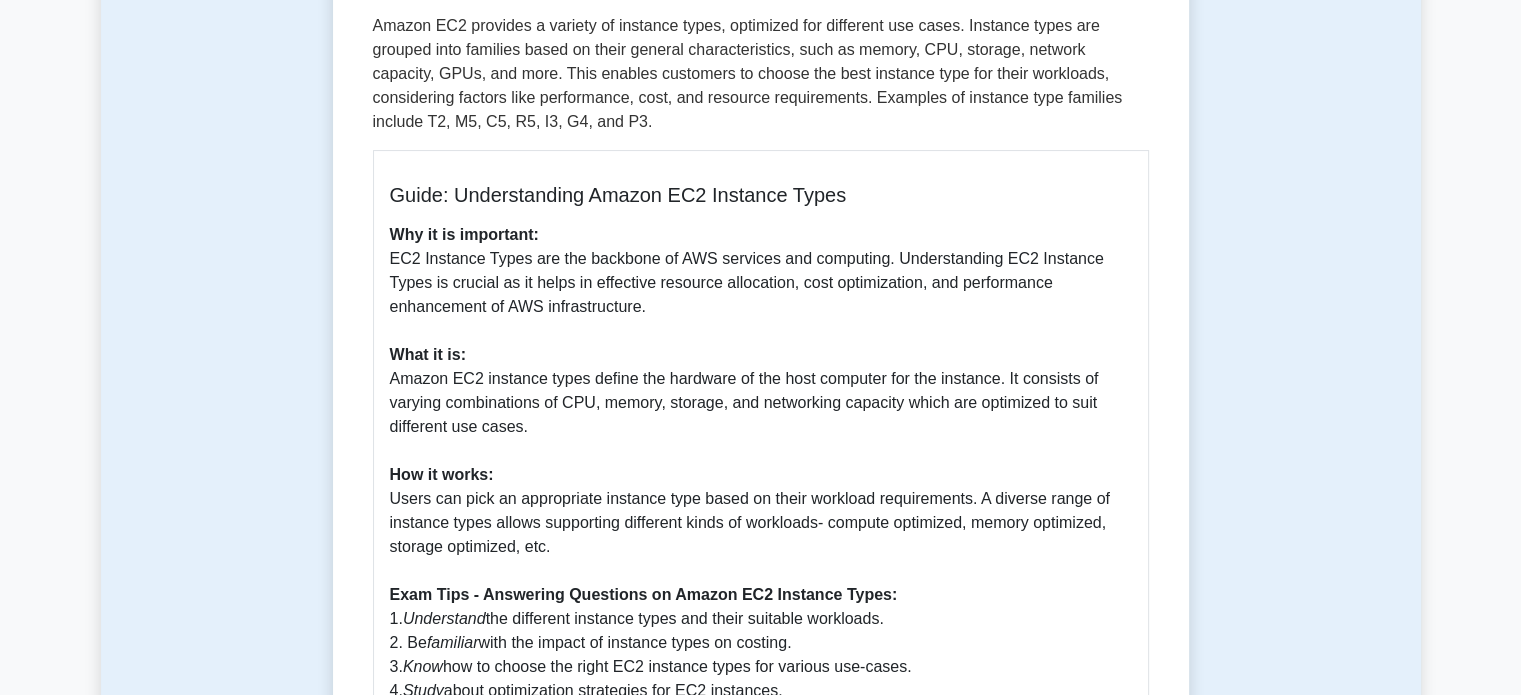 click on "Guide: Understanding Amazon EC2 Instance Types
Why it is important:  EC2 Instance Types are the backbone of AWS services and computing. Understanding EC2 Instance Types is crucial as it helps in effective resource allocation, cost optimization, and performance enhancement of AWS infrastructure.   What it is:  Amazon EC2 instance types define the hardware of the host computer for the instance. It consists of varying combinations of CPU, memory, storage, and networking capacity which are optimized to suit different use cases.   How it works:  Users can pick an appropriate instance type based on their workload requirements. A diverse range of instance types allows supporting different kinds of workloads- compute optimized, memory optimized, storage optimized, etc.   Exam Tips - Answering Questions on Amazon EC2 Instance Types: 1.  Understand  the different instance types and their suitable workloads. 2. Be  familiar 3.  Know 4.  Study" at bounding box center (761, 443) 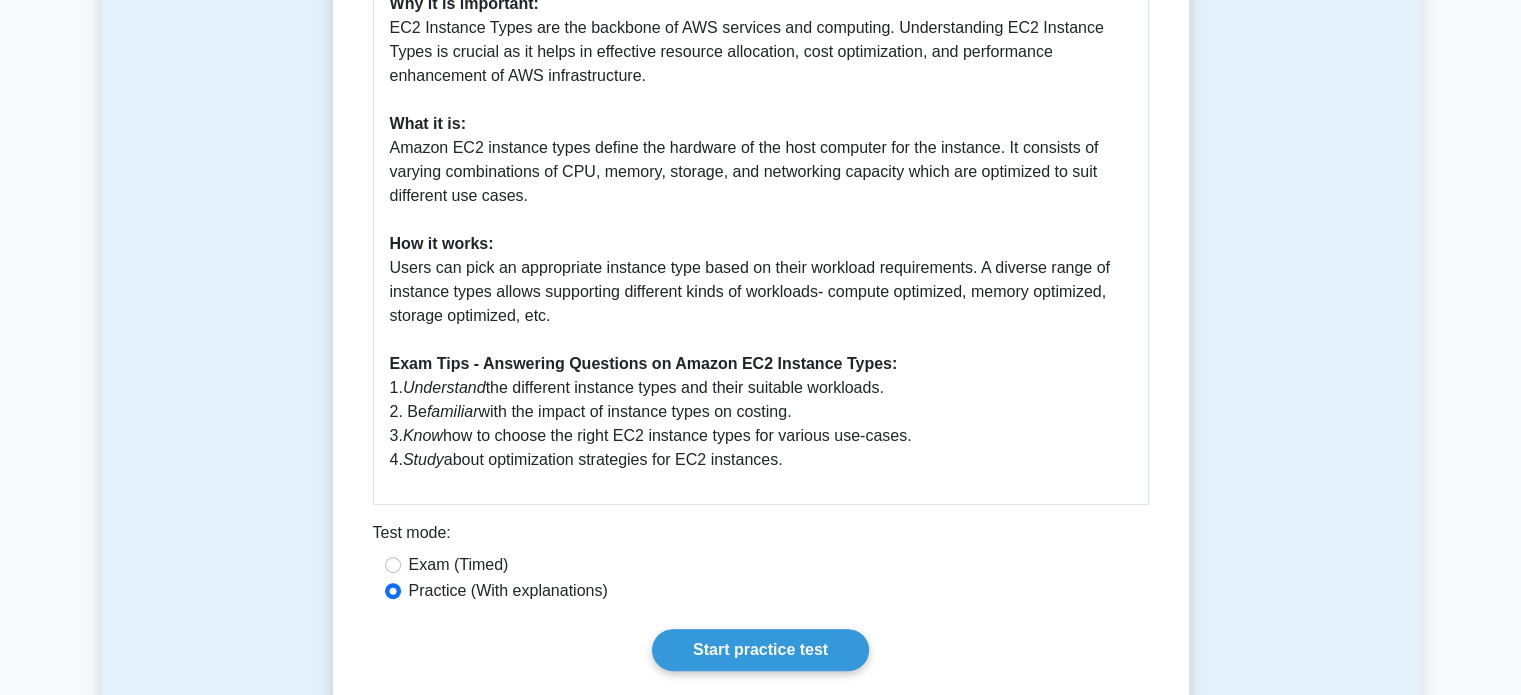 scroll, scrollTop: 602, scrollLeft: 0, axis: vertical 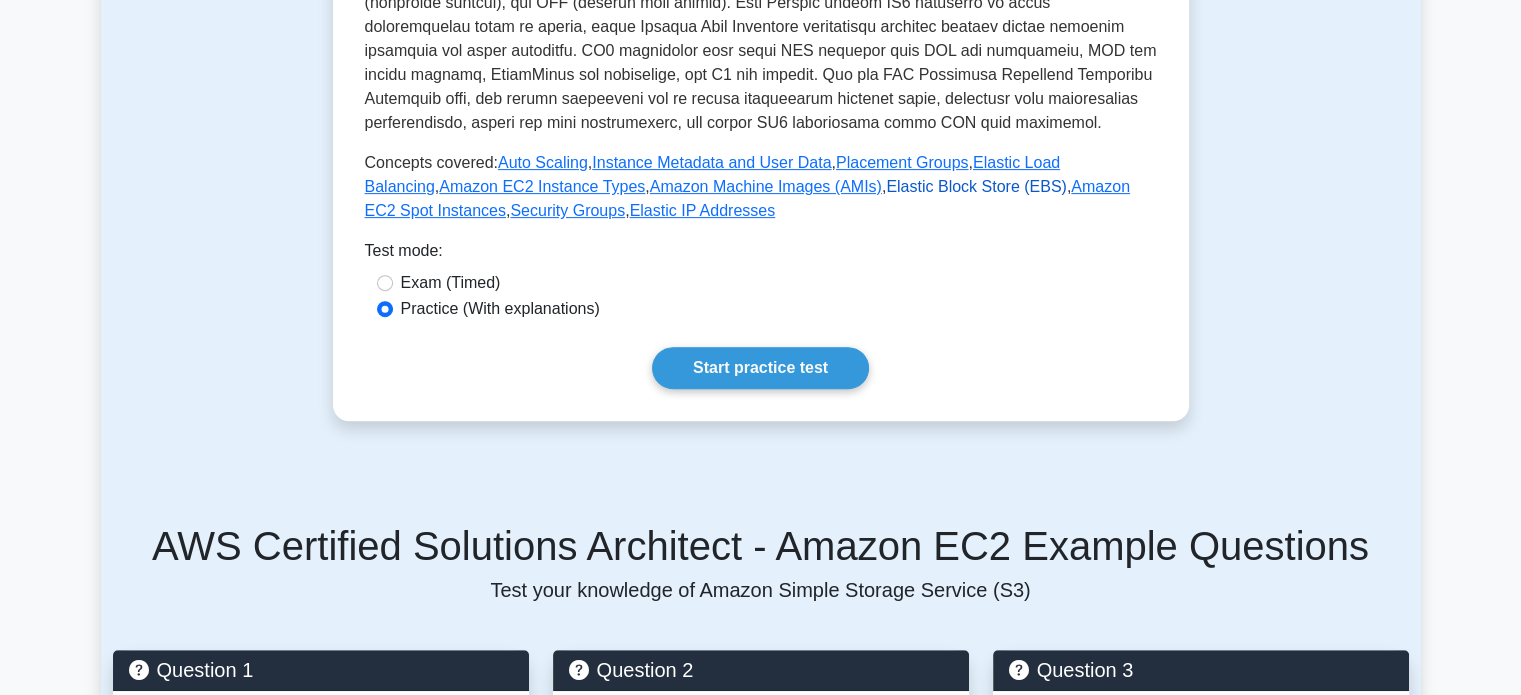 click on "Elastic Block Store (EBS)" at bounding box center (976, 186) 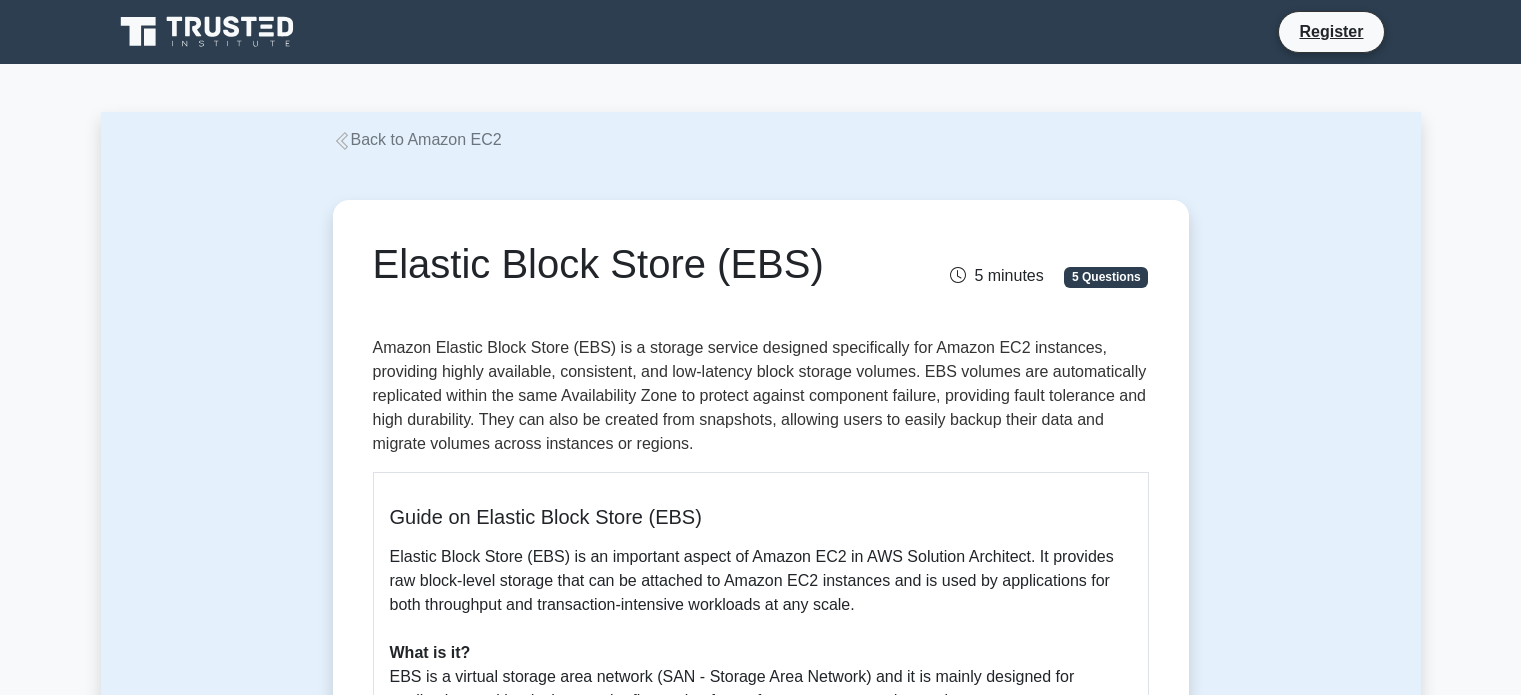 scroll, scrollTop: 0, scrollLeft: 0, axis: both 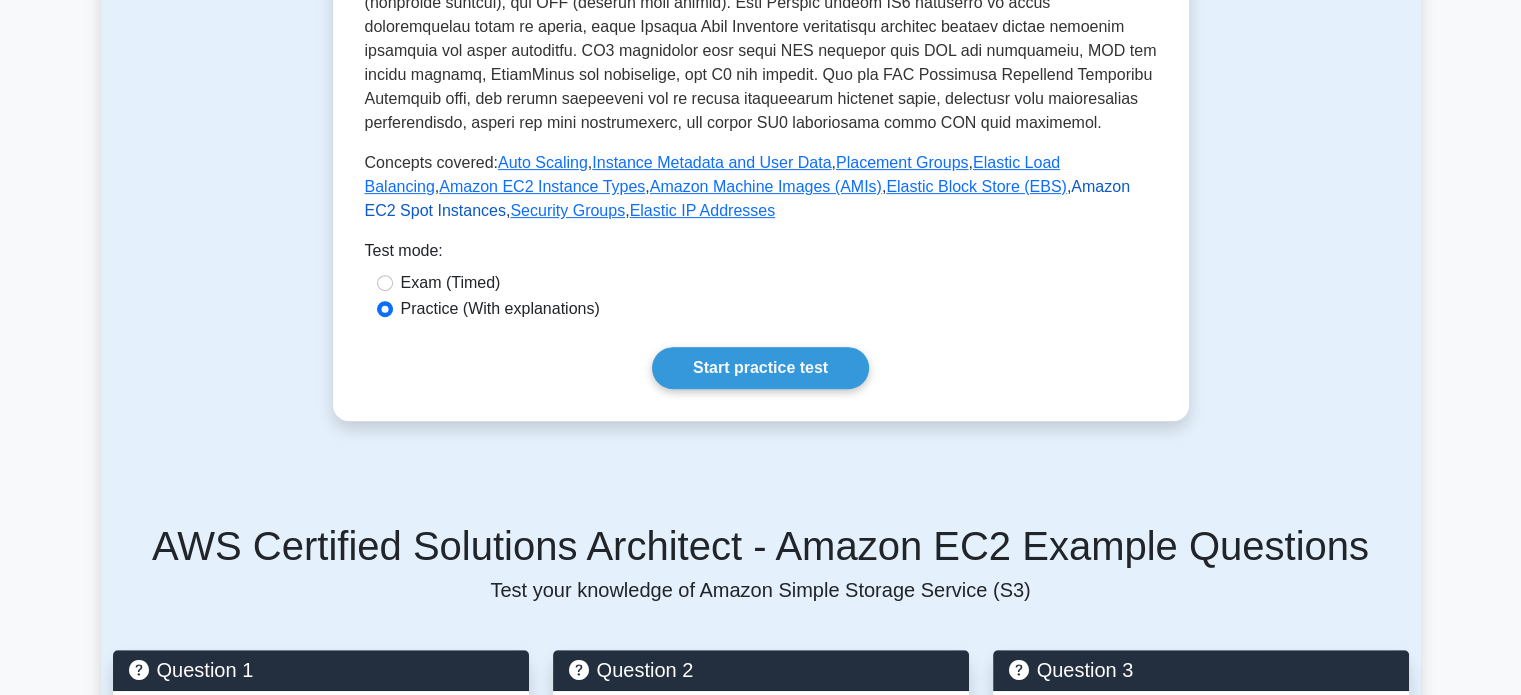 click on "Amazon EC2 Spot Instances" at bounding box center [747, 198] 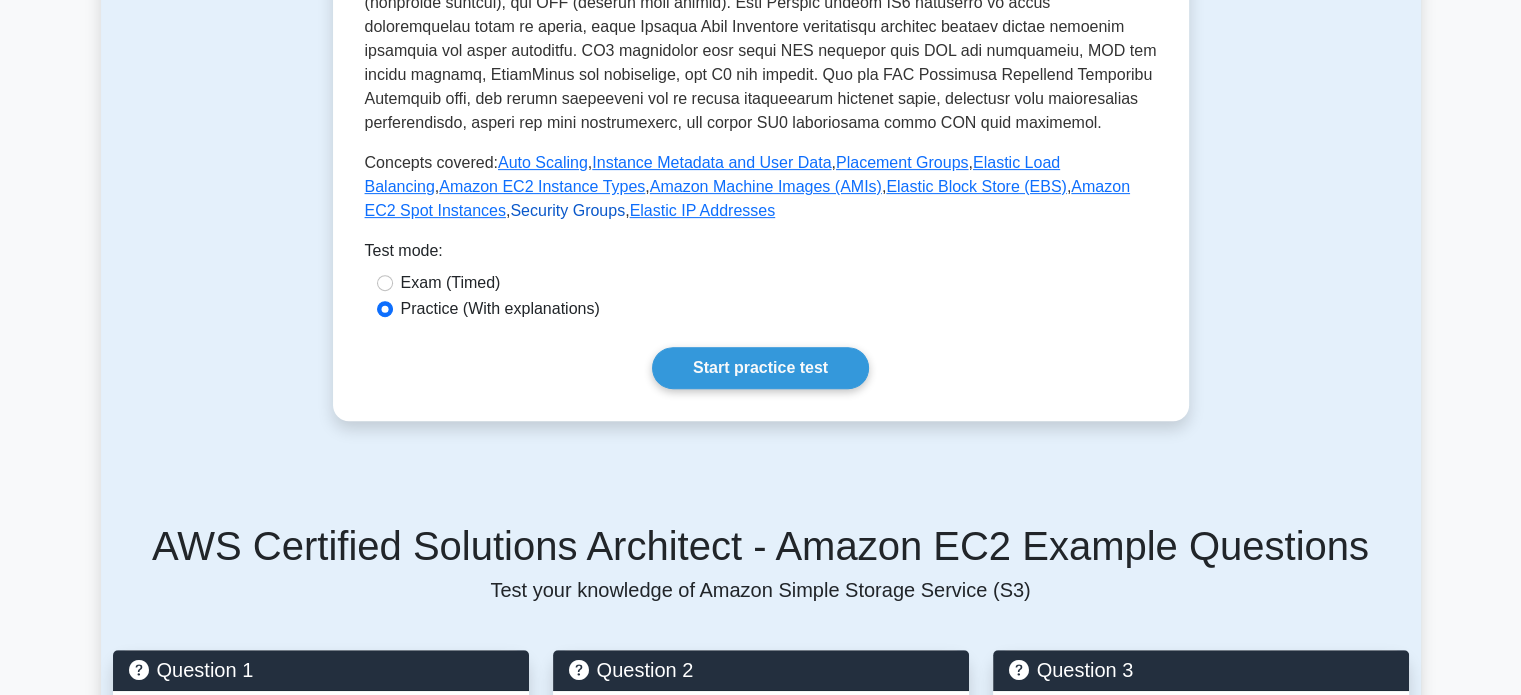 click on "Security Groups" at bounding box center (567, 210) 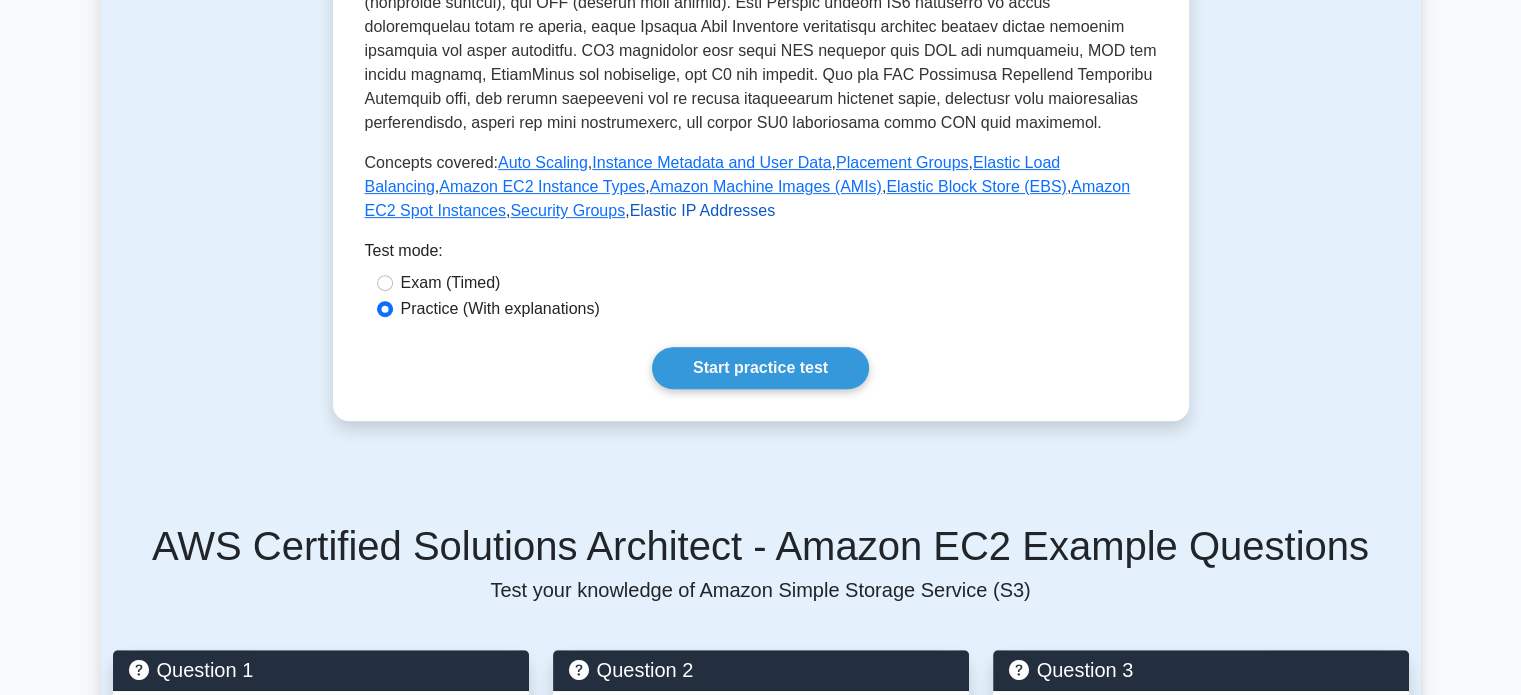 click on "Elastic IP Addresses" at bounding box center (703, 210) 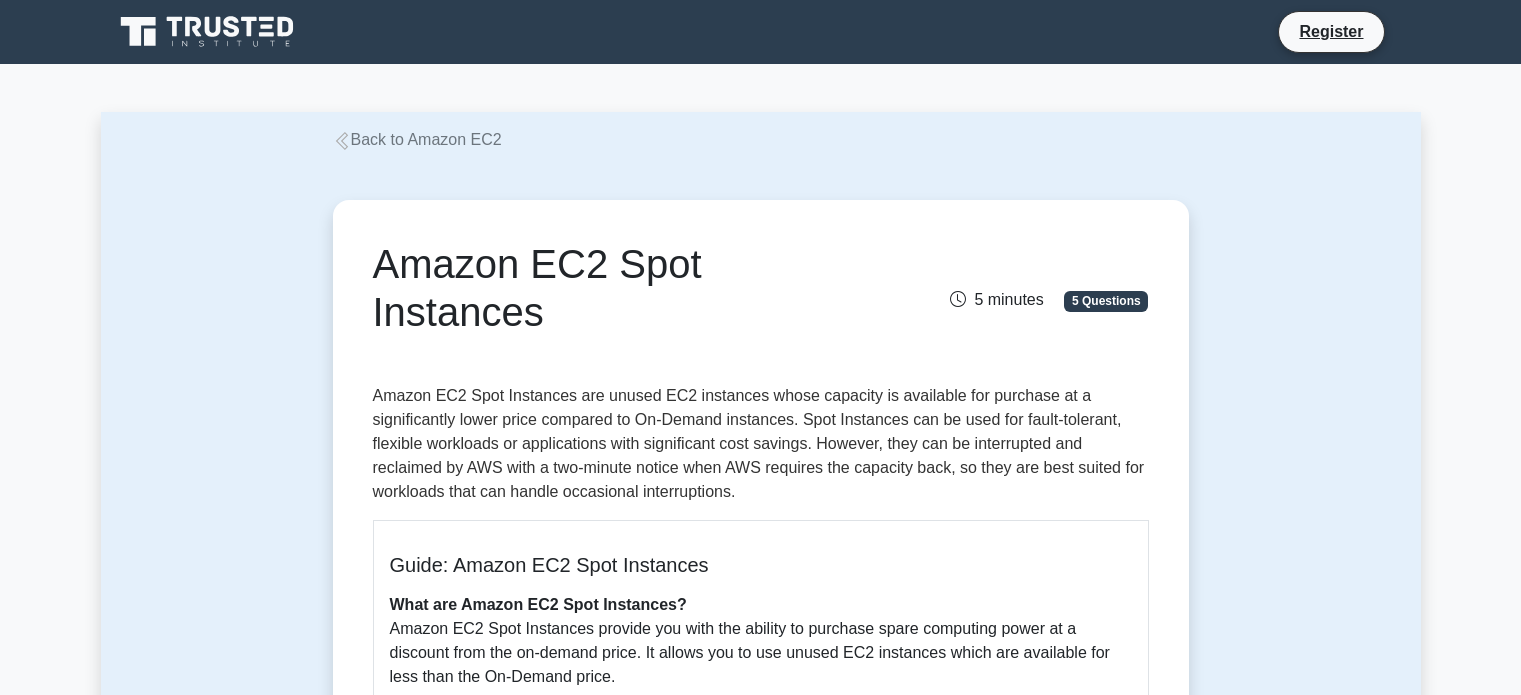 scroll, scrollTop: 0, scrollLeft: 0, axis: both 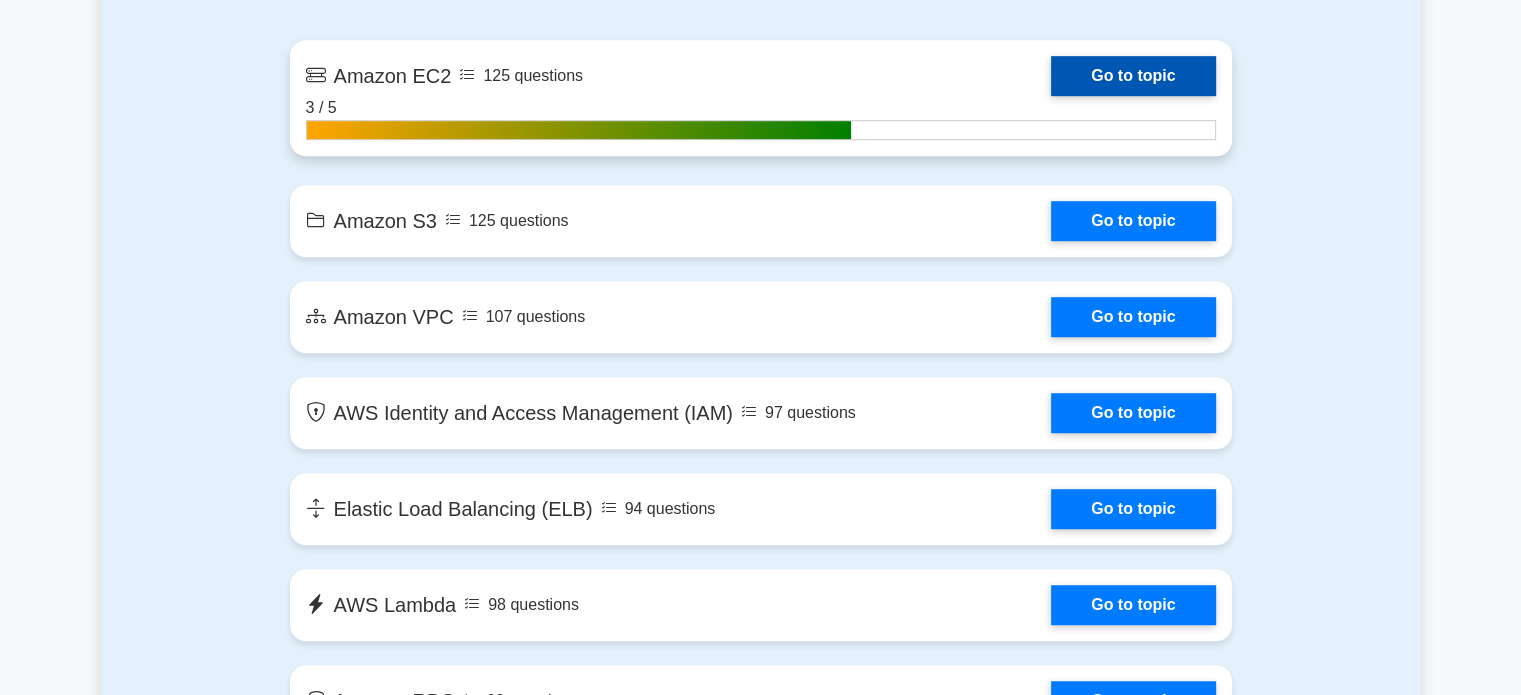 click on "Go to topic" at bounding box center (1133, 76) 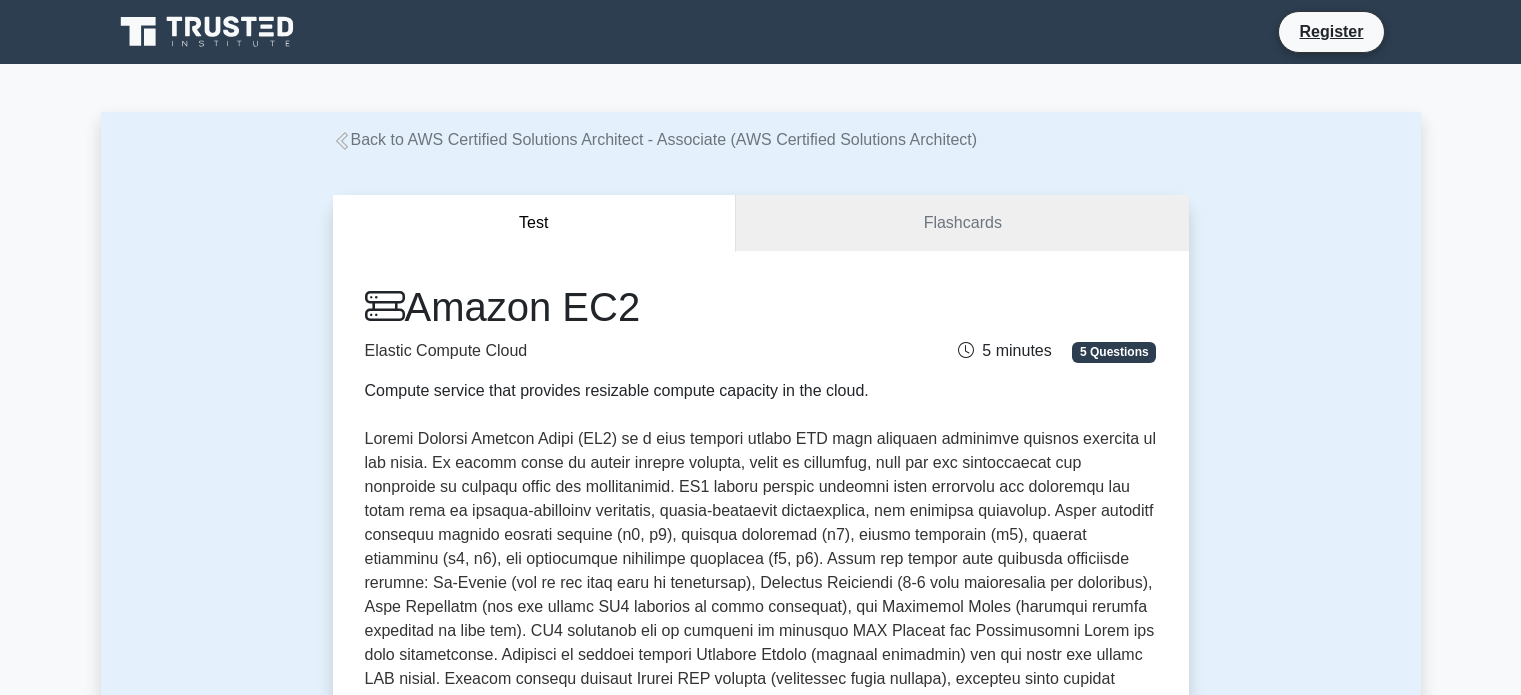 scroll, scrollTop: 0, scrollLeft: 0, axis: both 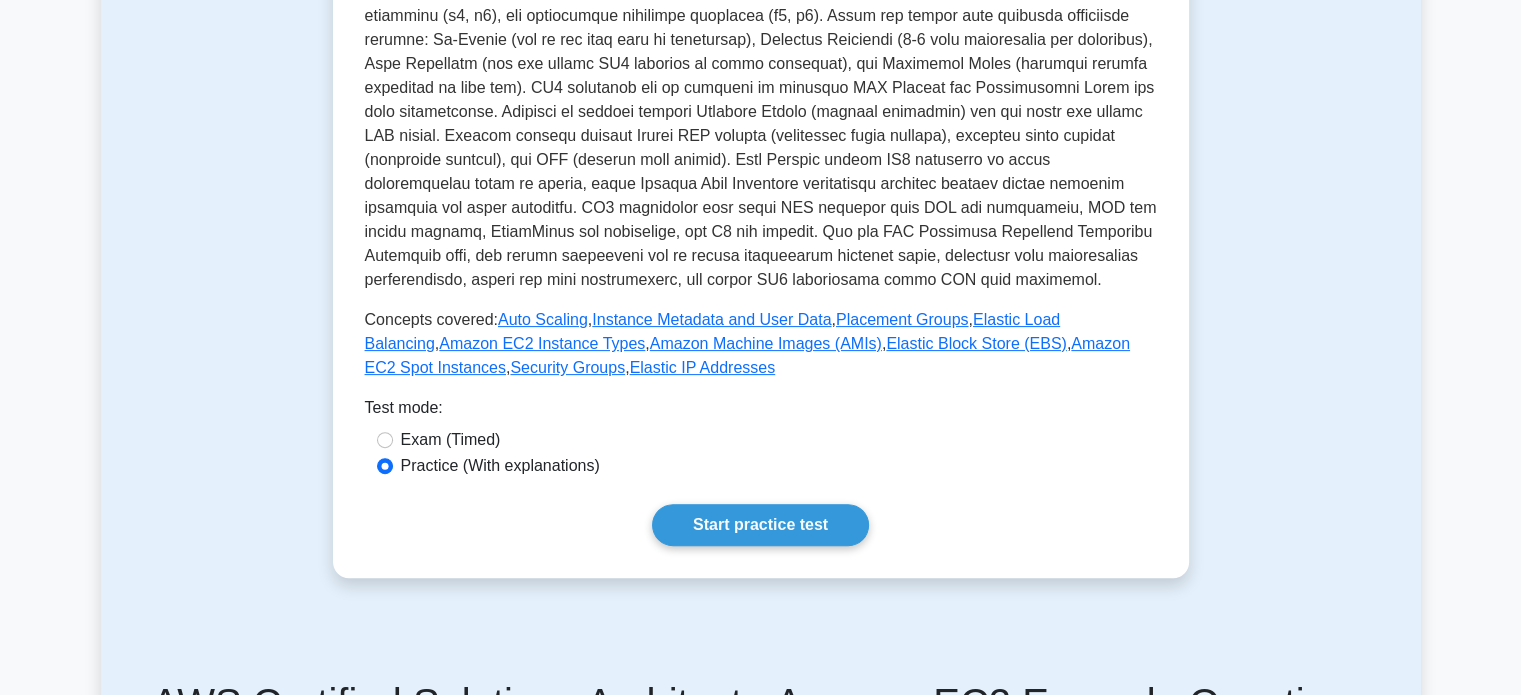 click on "Practice (With explanations)" at bounding box center (500, 466) 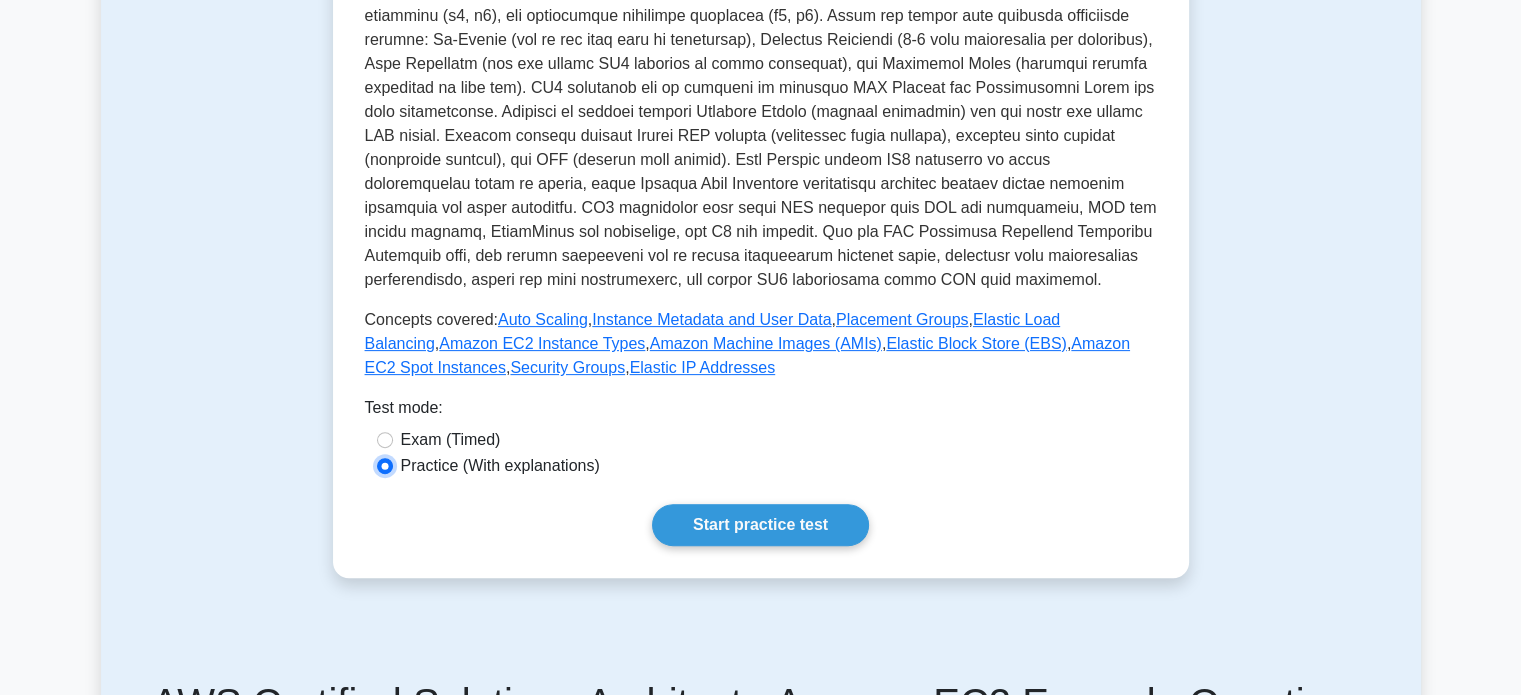 click on "Practice (With explanations)" at bounding box center [385, 466] 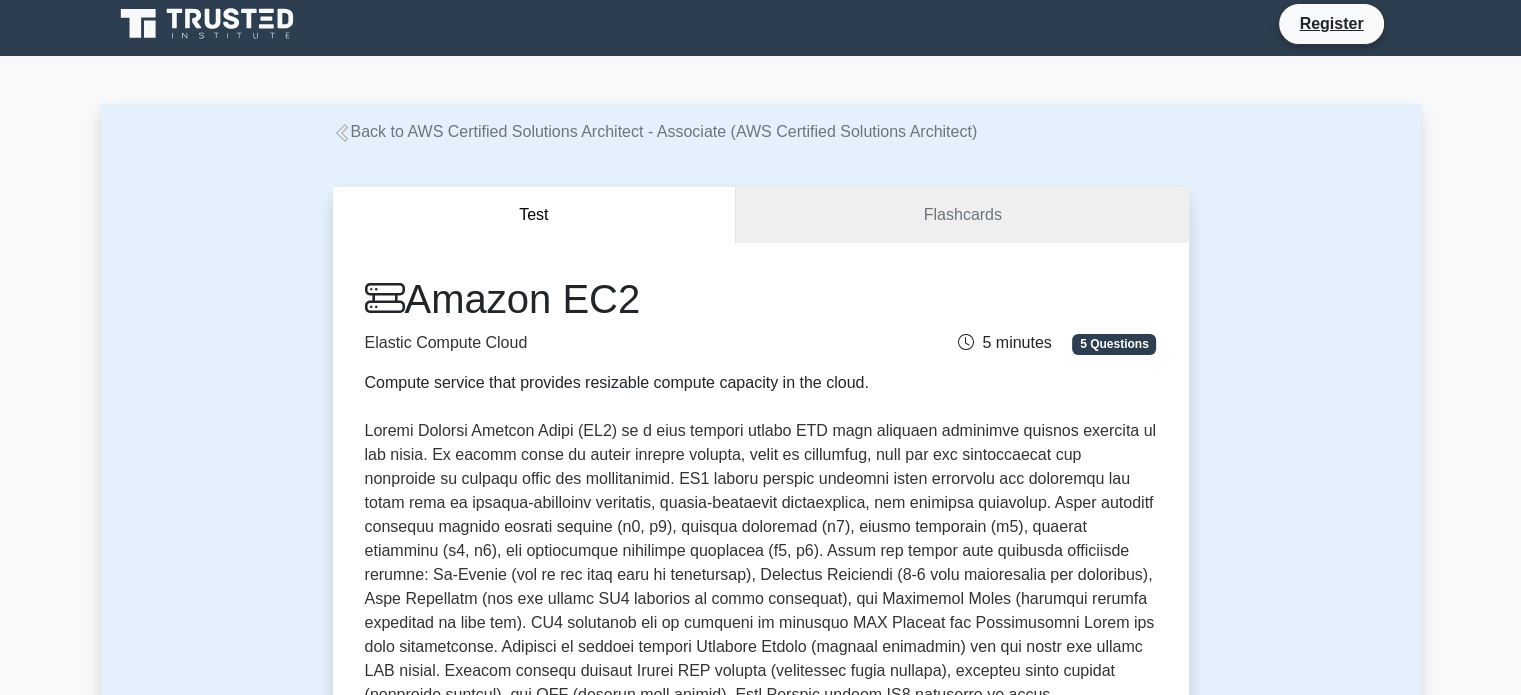 scroll, scrollTop: 0, scrollLeft: 0, axis: both 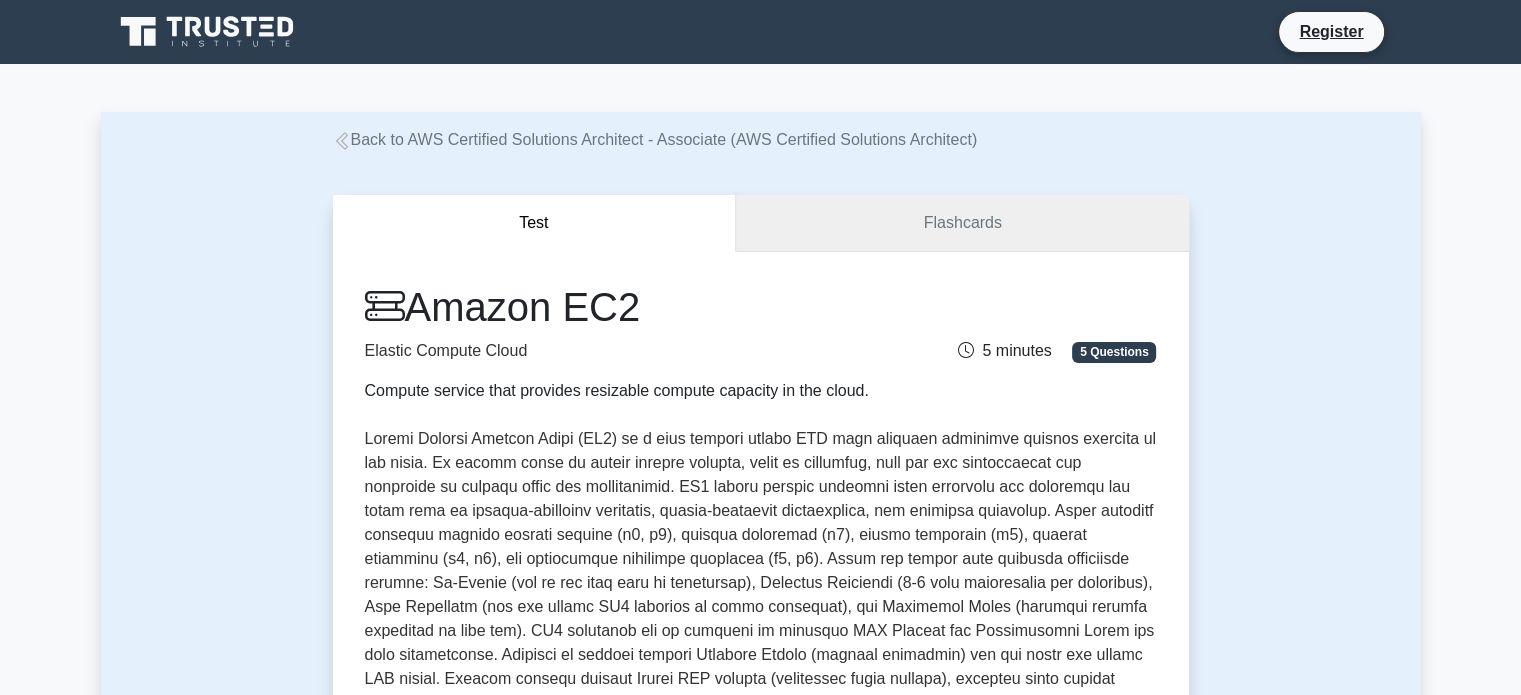 click on "Flashcards" at bounding box center (962, 223) 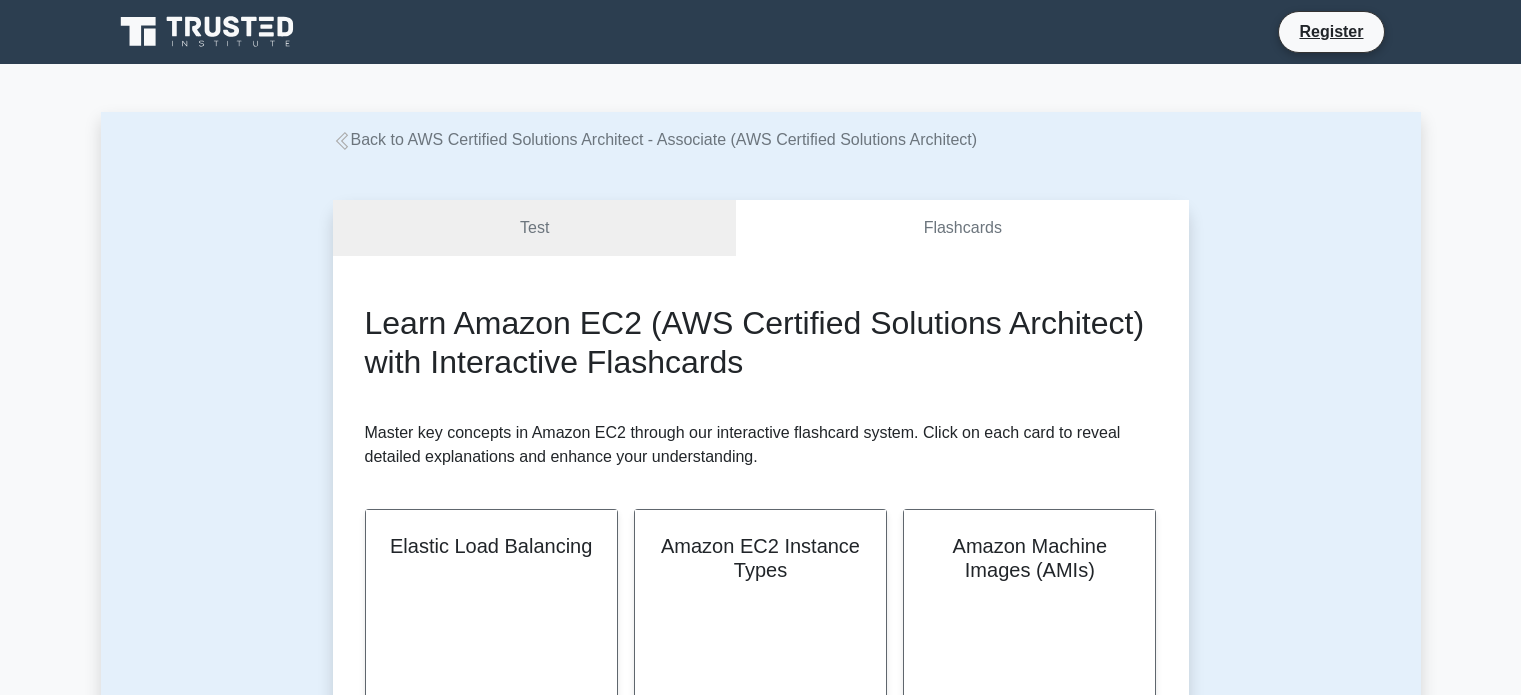 scroll, scrollTop: 0, scrollLeft: 0, axis: both 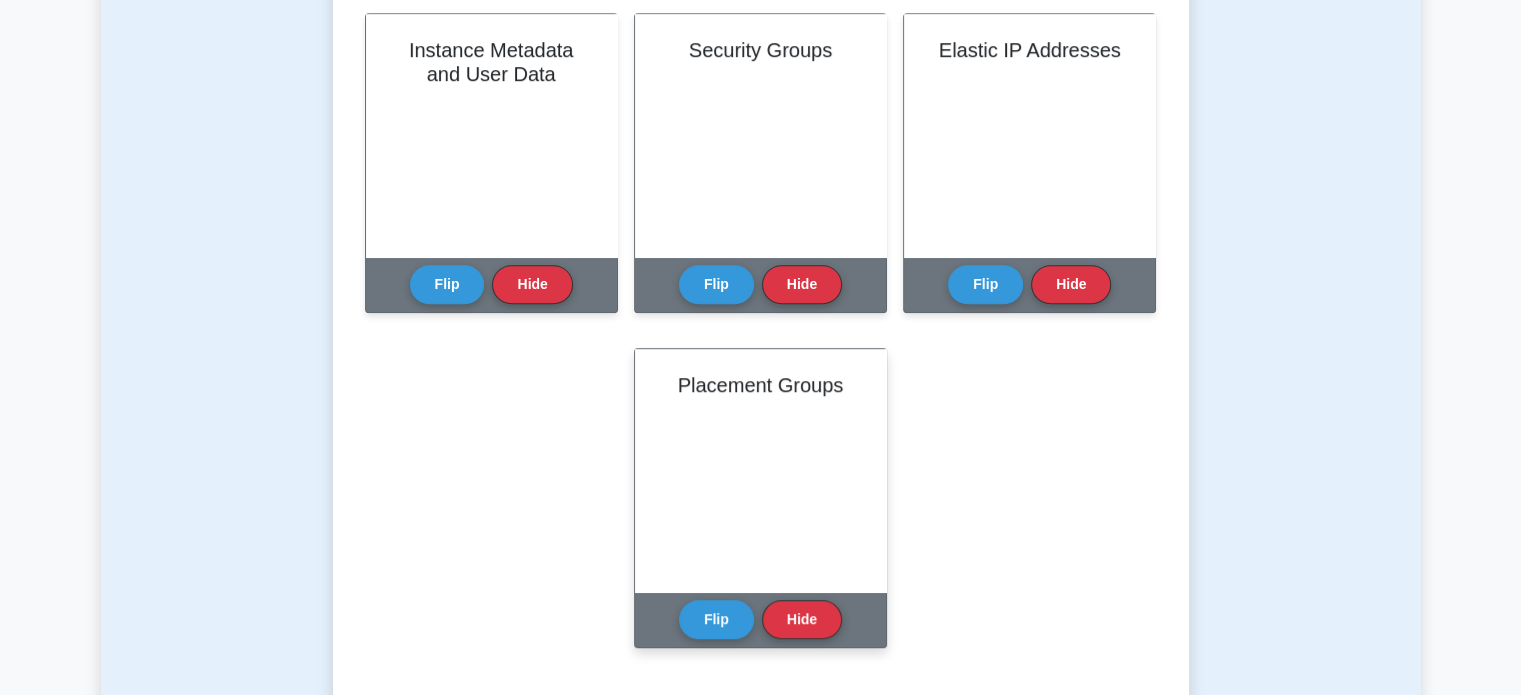 click on "Placement Groups" at bounding box center (760, 470) 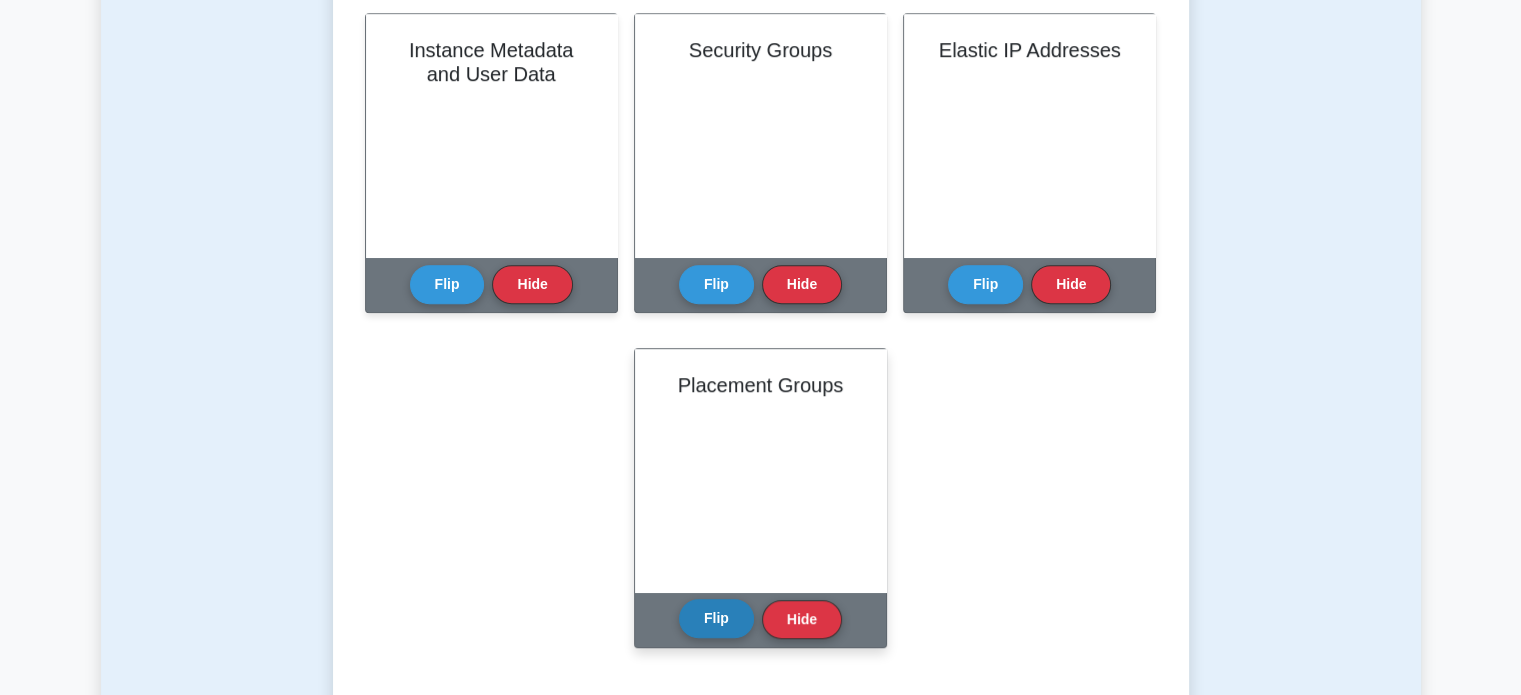 click on "Flip" at bounding box center (716, 618) 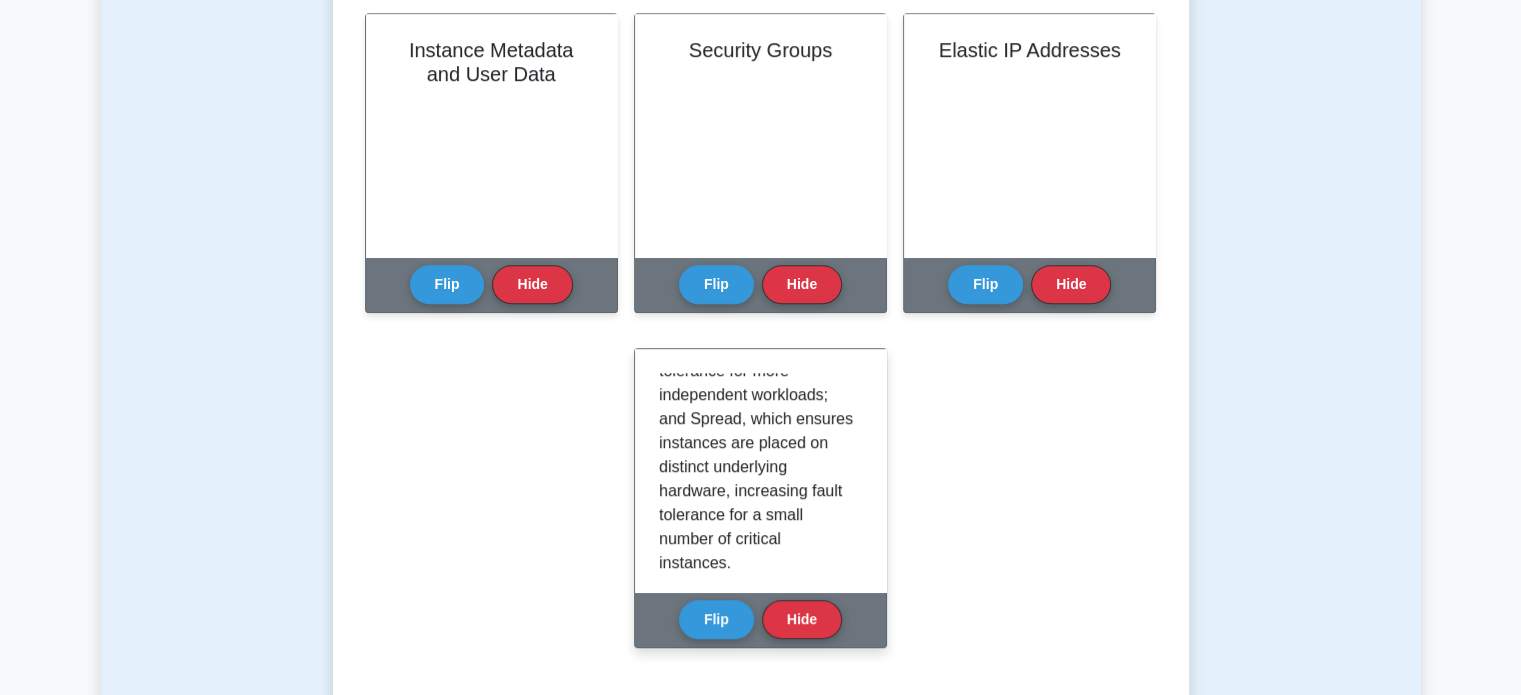scroll, scrollTop: 444, scrollLeft: 0, axis: vertical 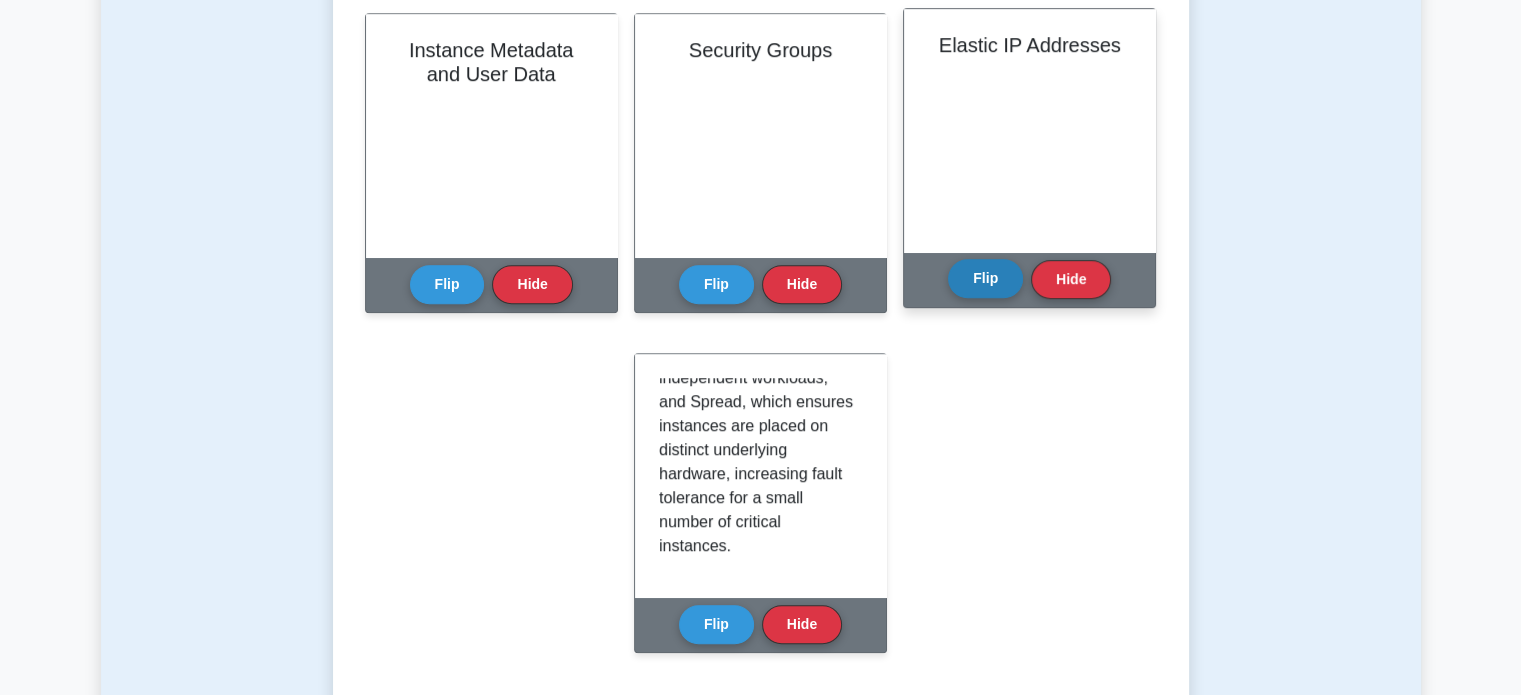 click on "Flip" at bounding box center [985, 278] 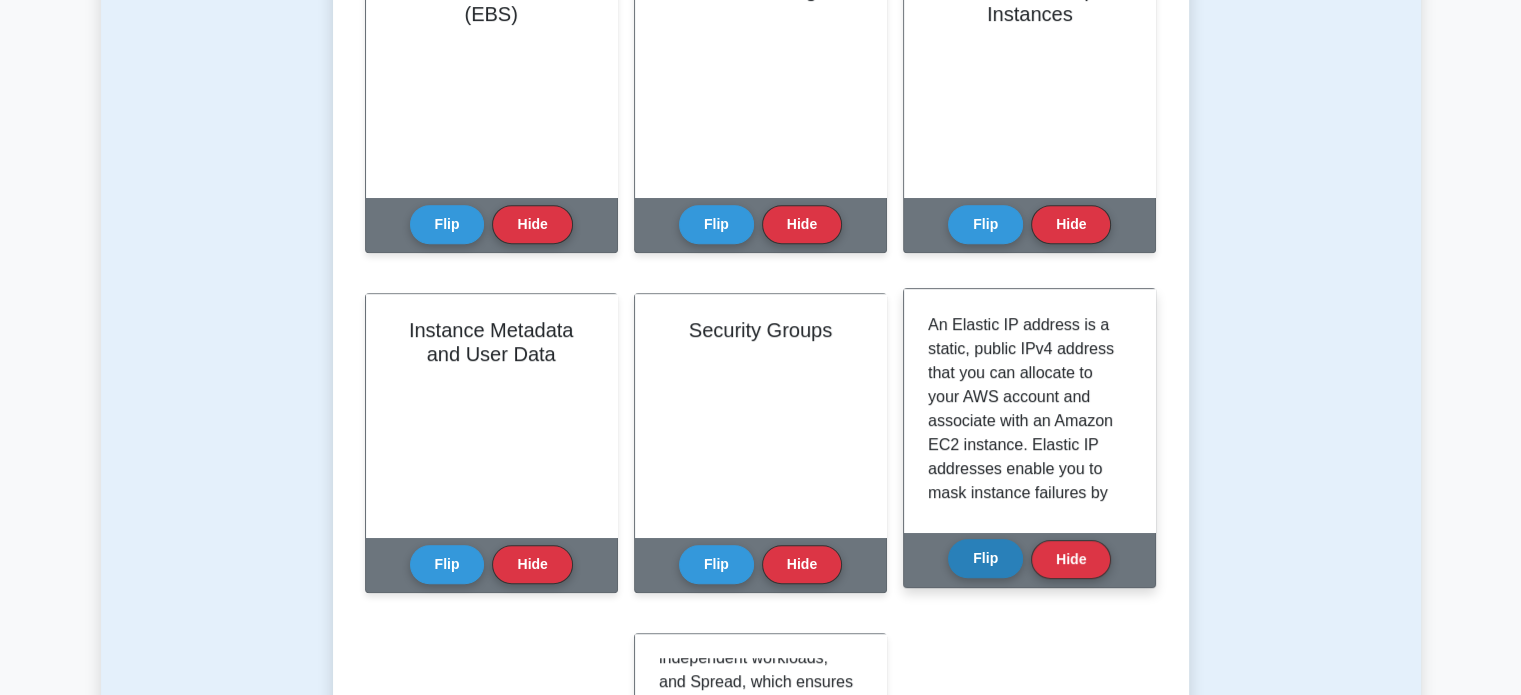 scroll, scrollTop: 892, scrollLeft: 0, axis: vertical 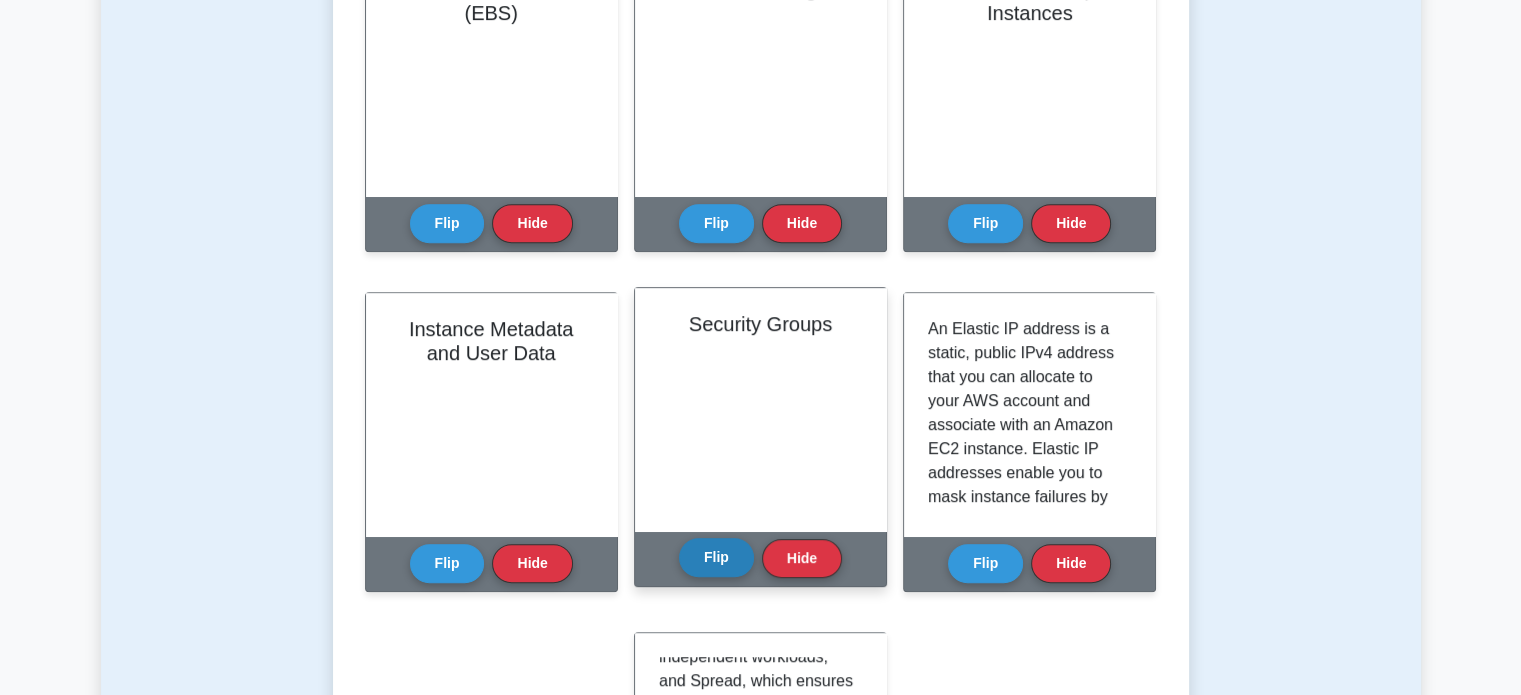 click on "Flip" at bounding box center (716, 557) 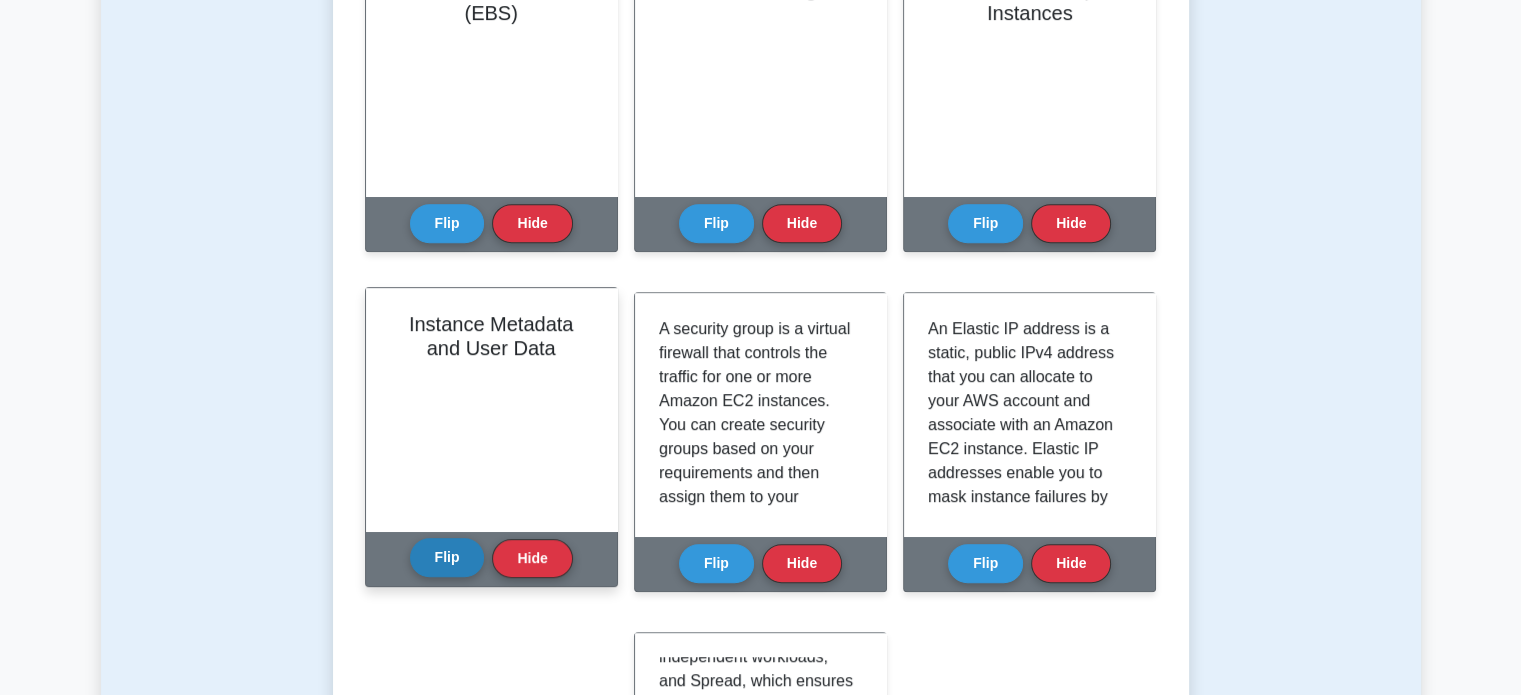 click on "Flip" at bounding box center (447, 557) 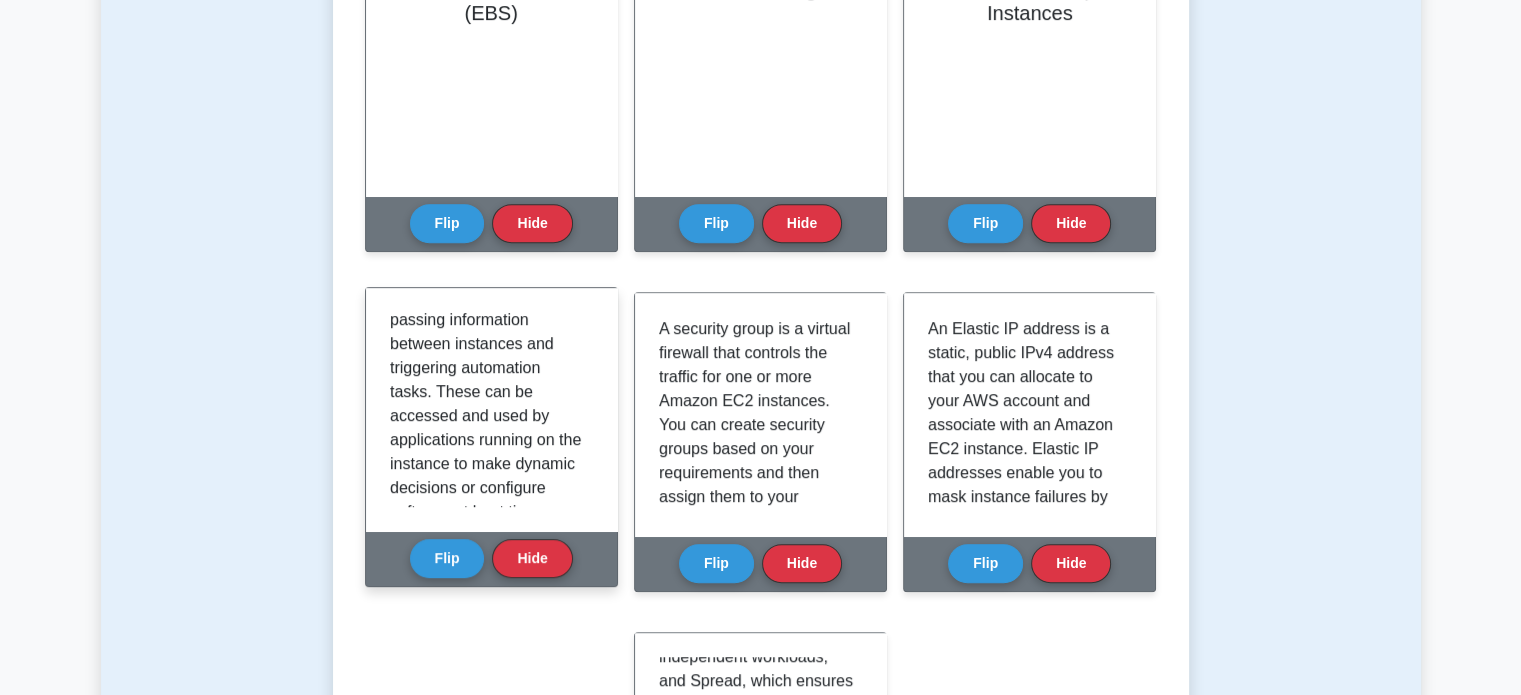 scroll, scrollTop: 324, scrollLeft: 0, axis: vertical 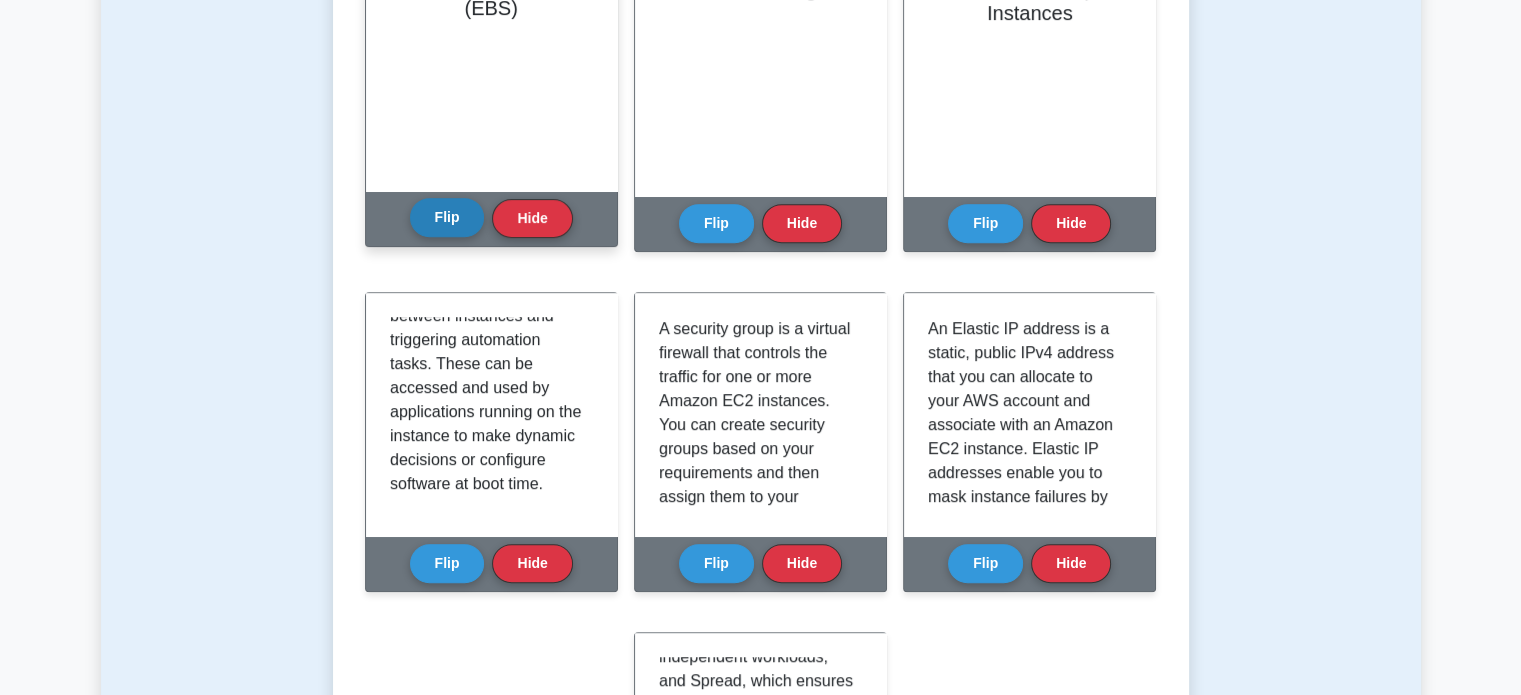click on "Flip" at bounding box center (447, 217) 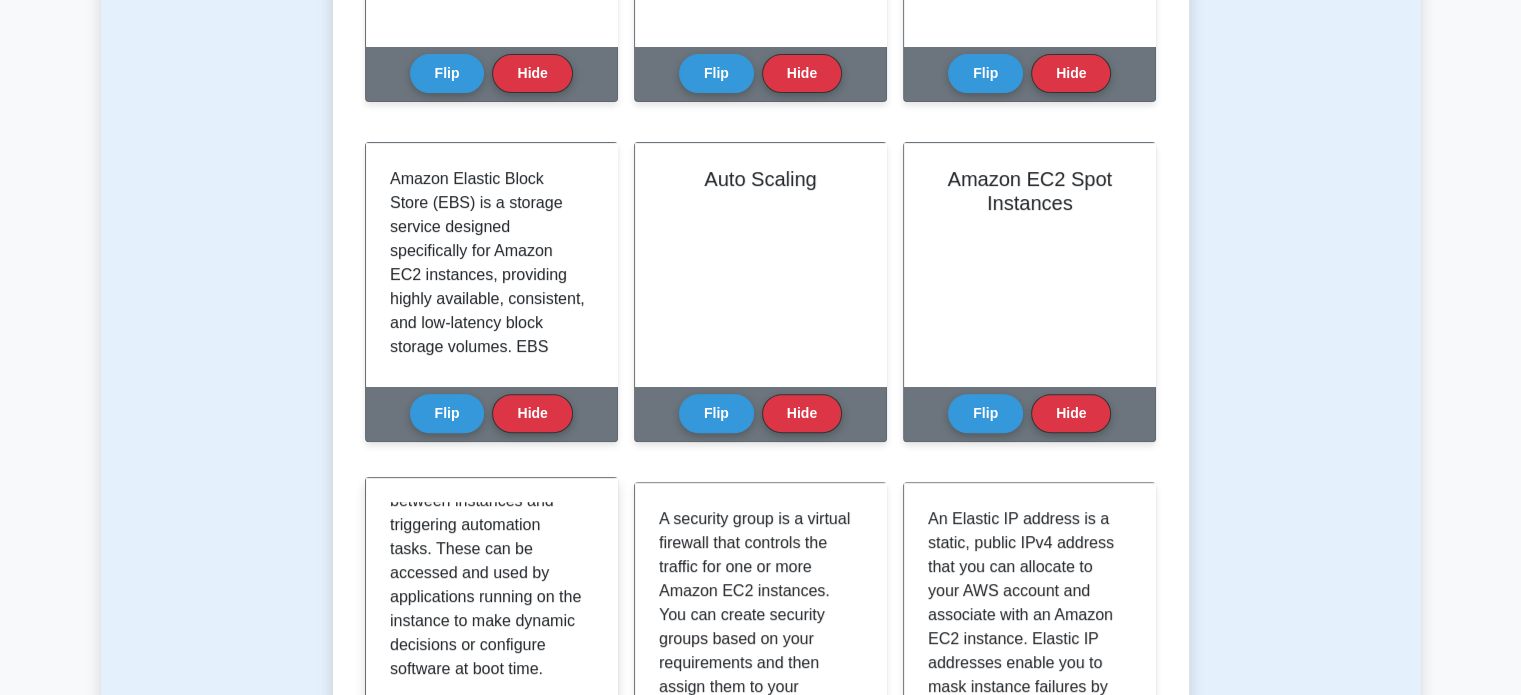 scroll, scrollTop: 696, scrollLeft: 0, axis: vertical 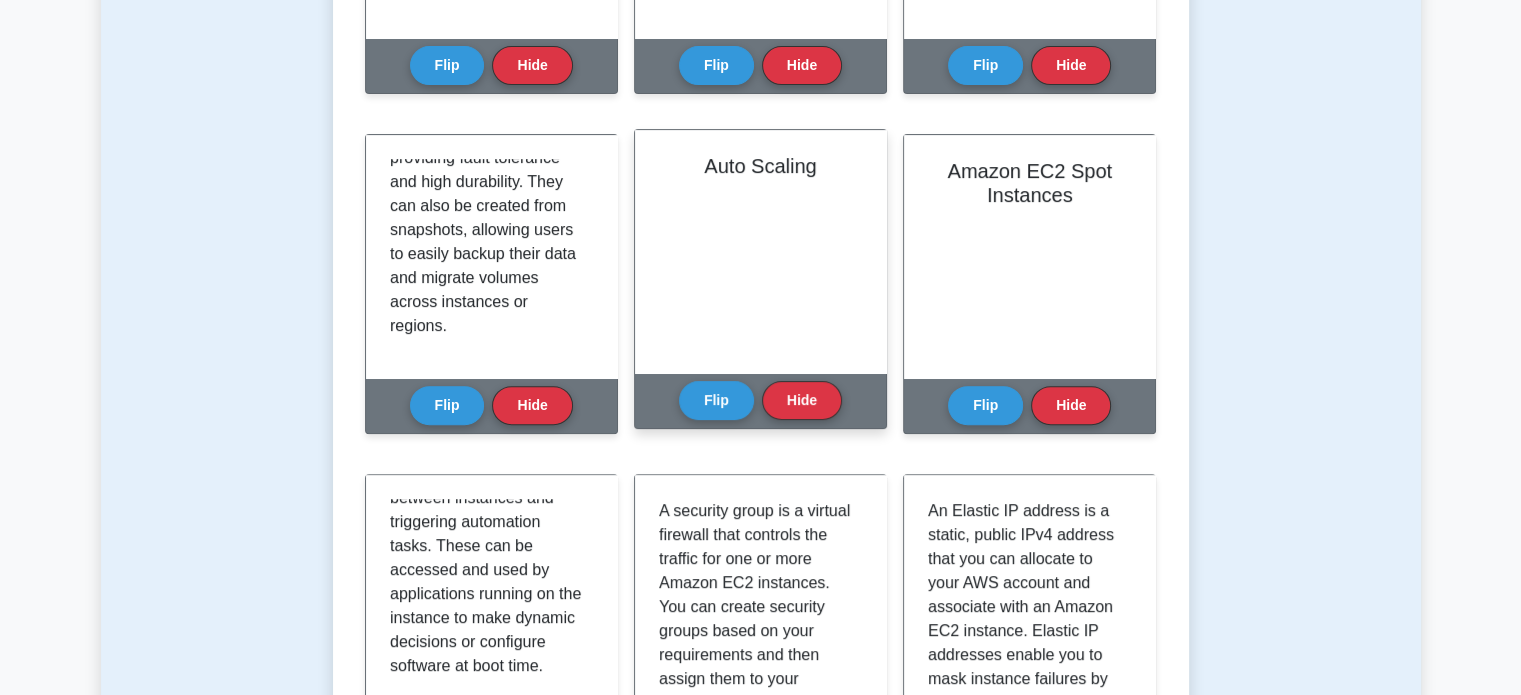 click on "Flip
Hide" at bounding box center [760, 400] 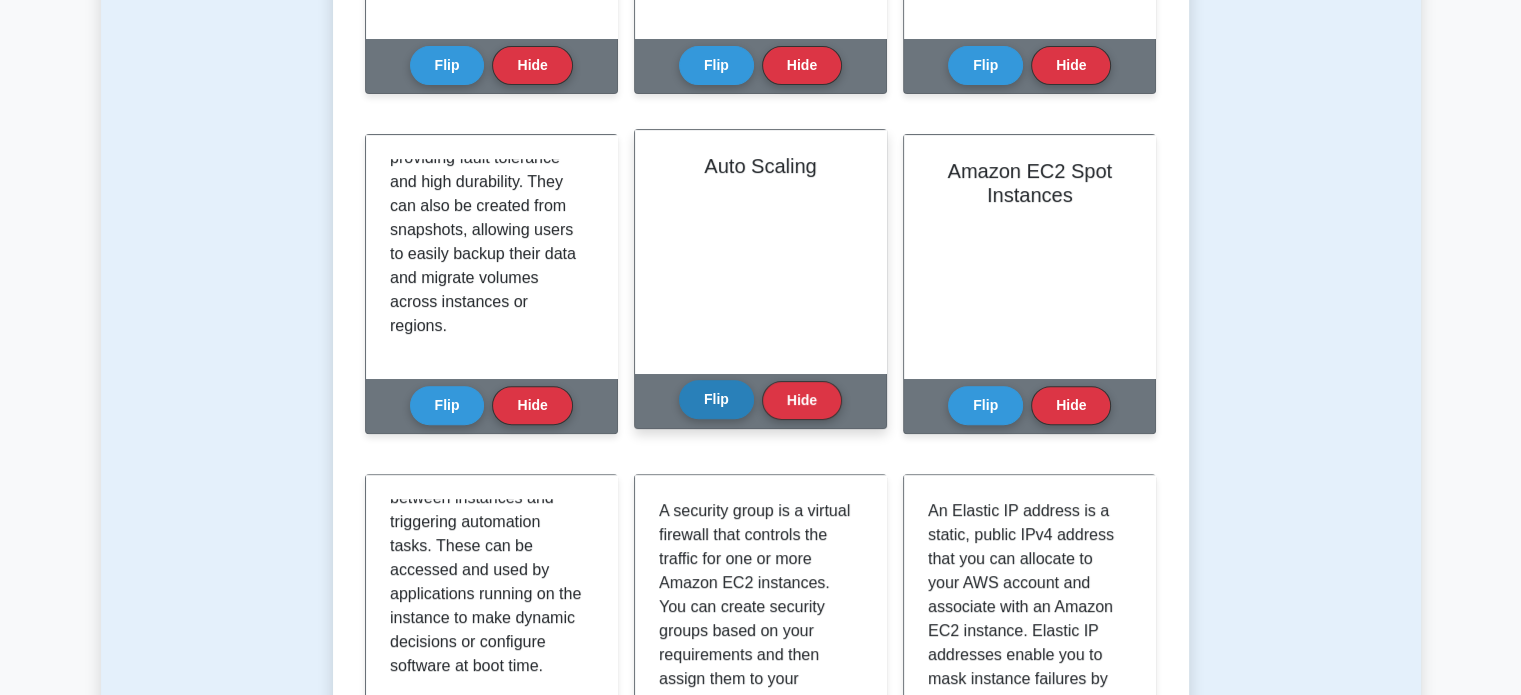 click on "Flip" at bounding box center [716, 399] 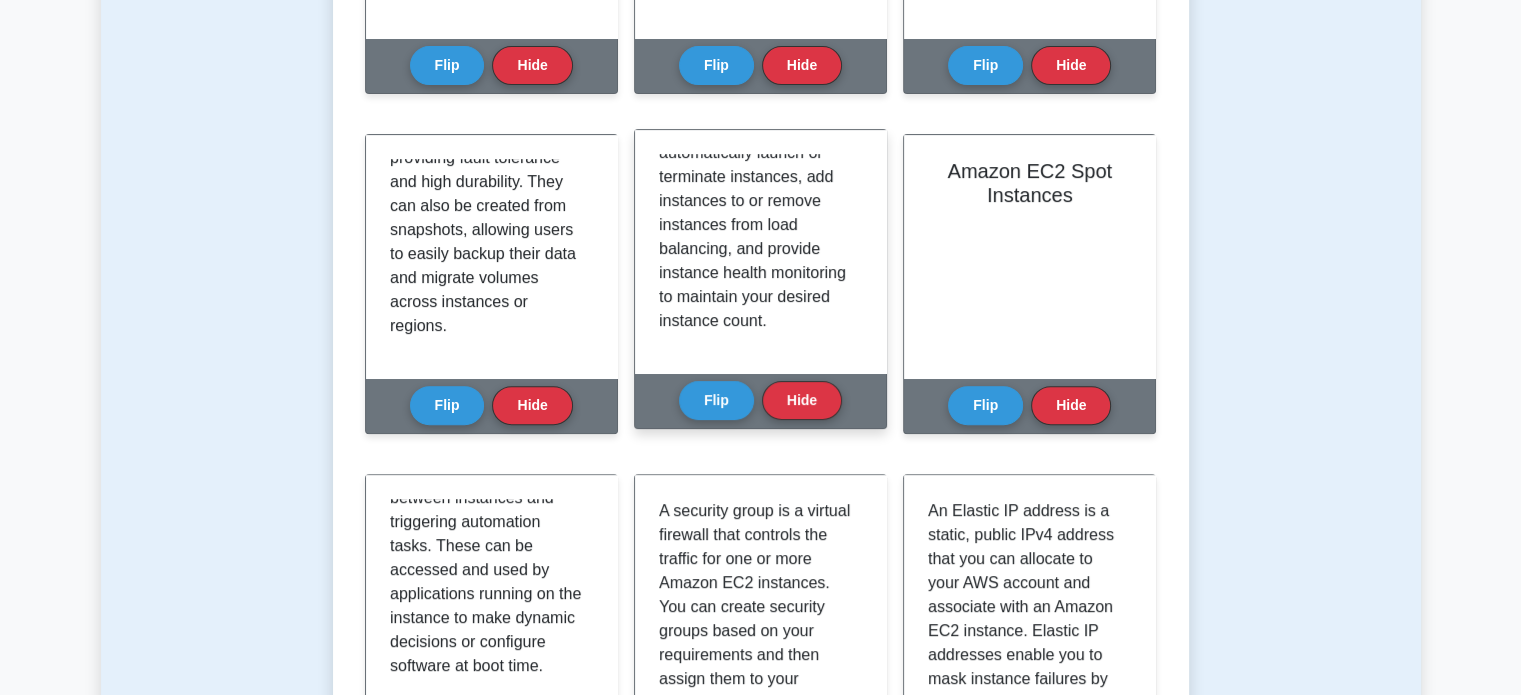 scroll, scrollTop: 396, scrollLeft: 0, axis: vertical 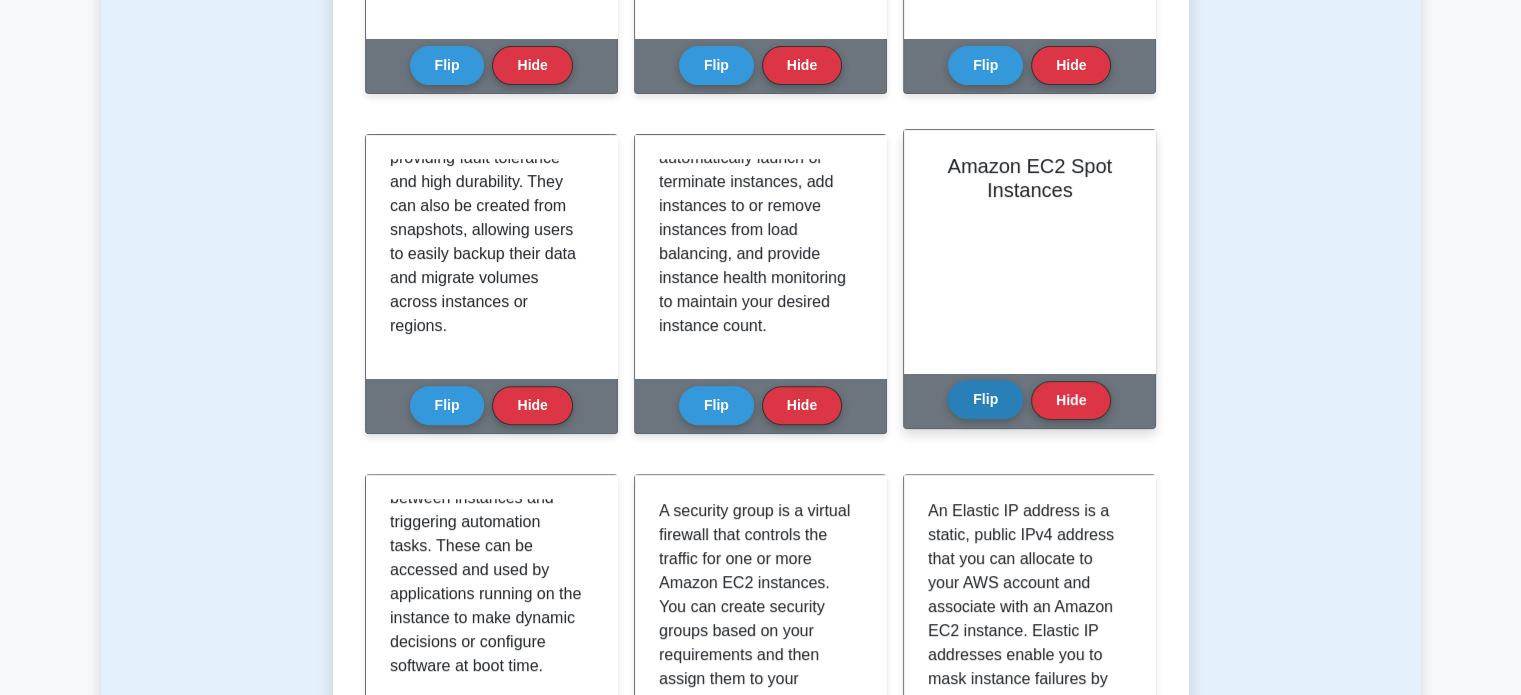 click on "Flip" at bounding box center [985, 399] 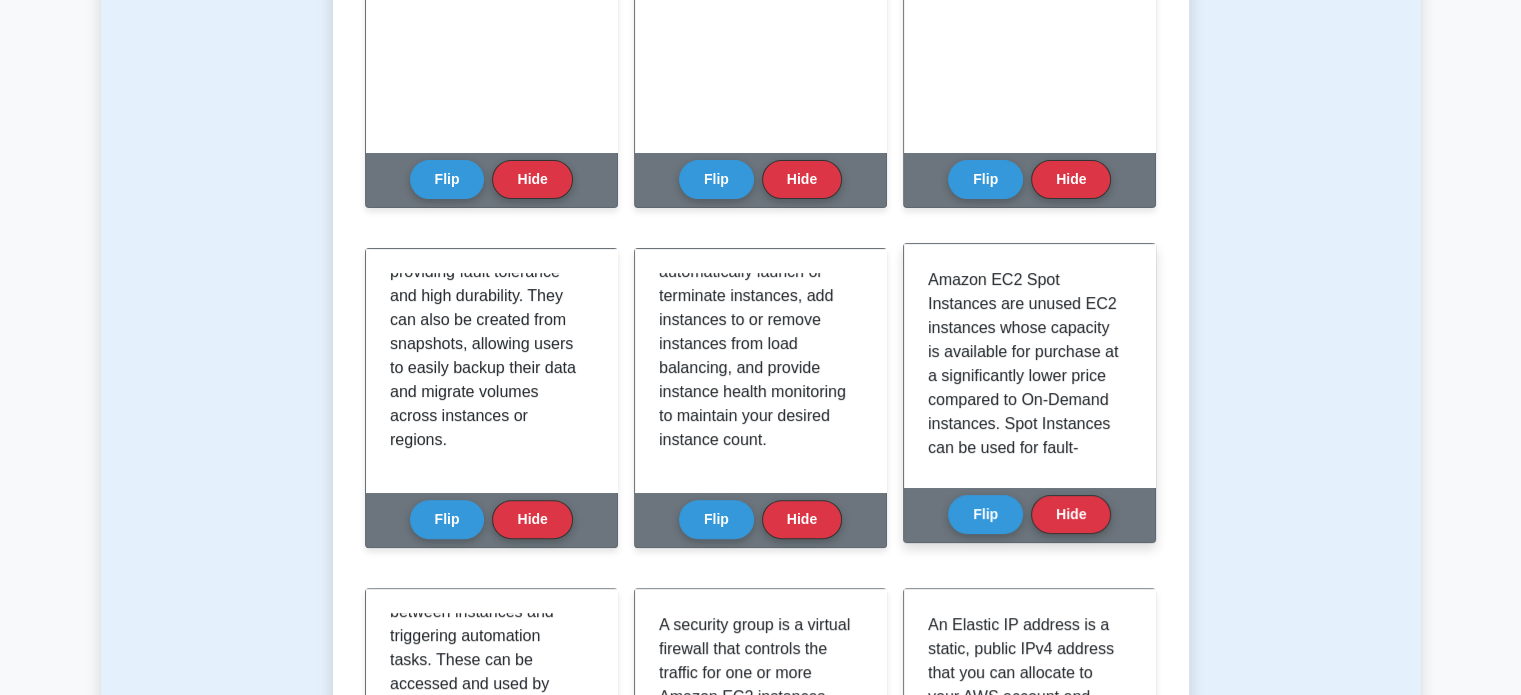 scroll, scrollTop: 595, scrollLeft: 0, axis: vertical 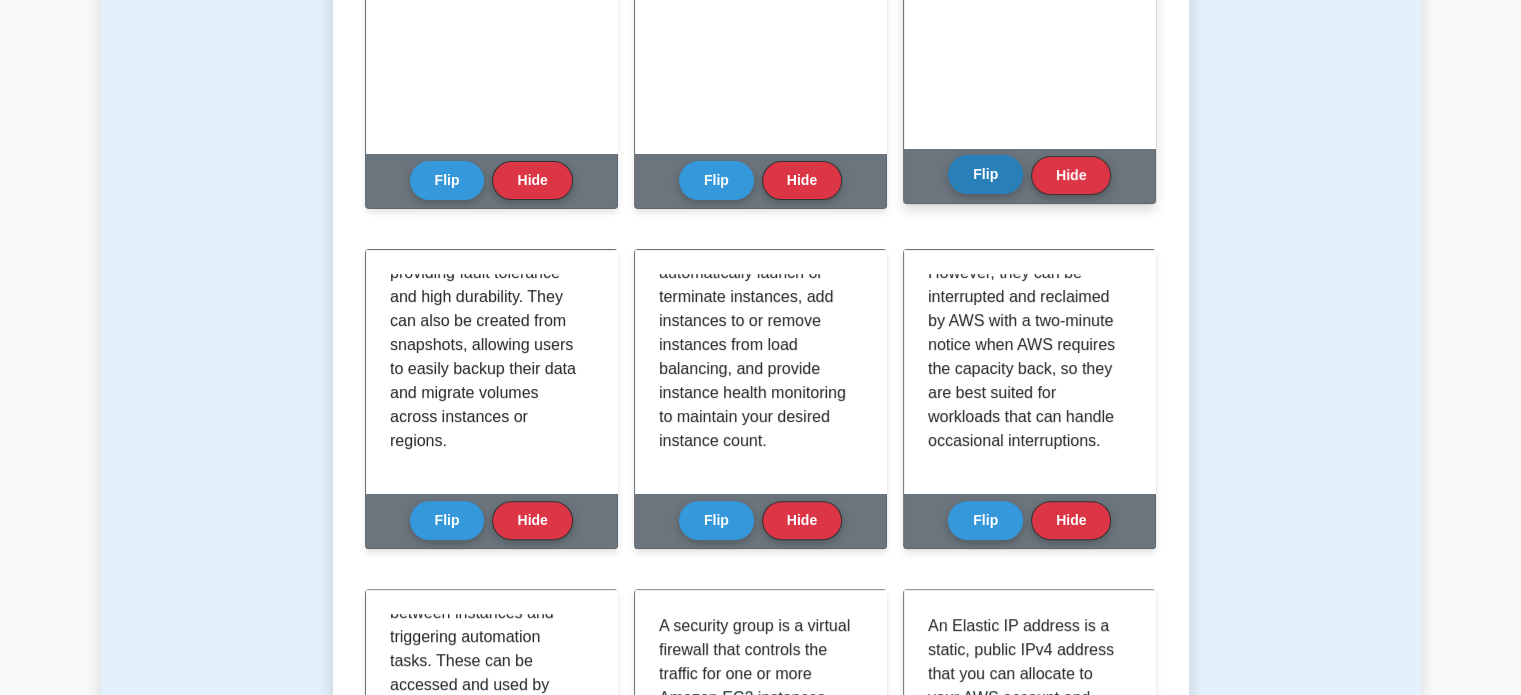 click on "Flip" at bounding box center [985, 174] 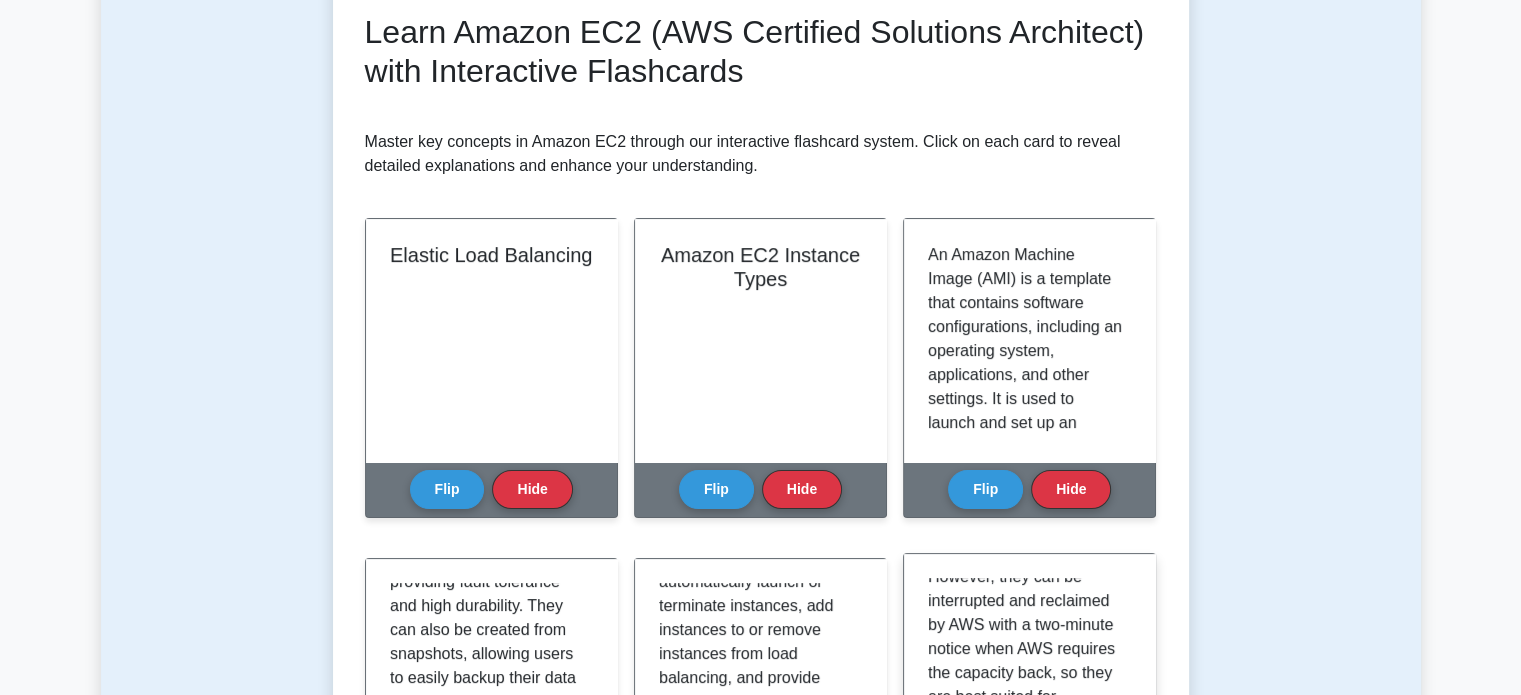 scroll, scrollTop: 284, scrollLeft: 0, axis: vertical 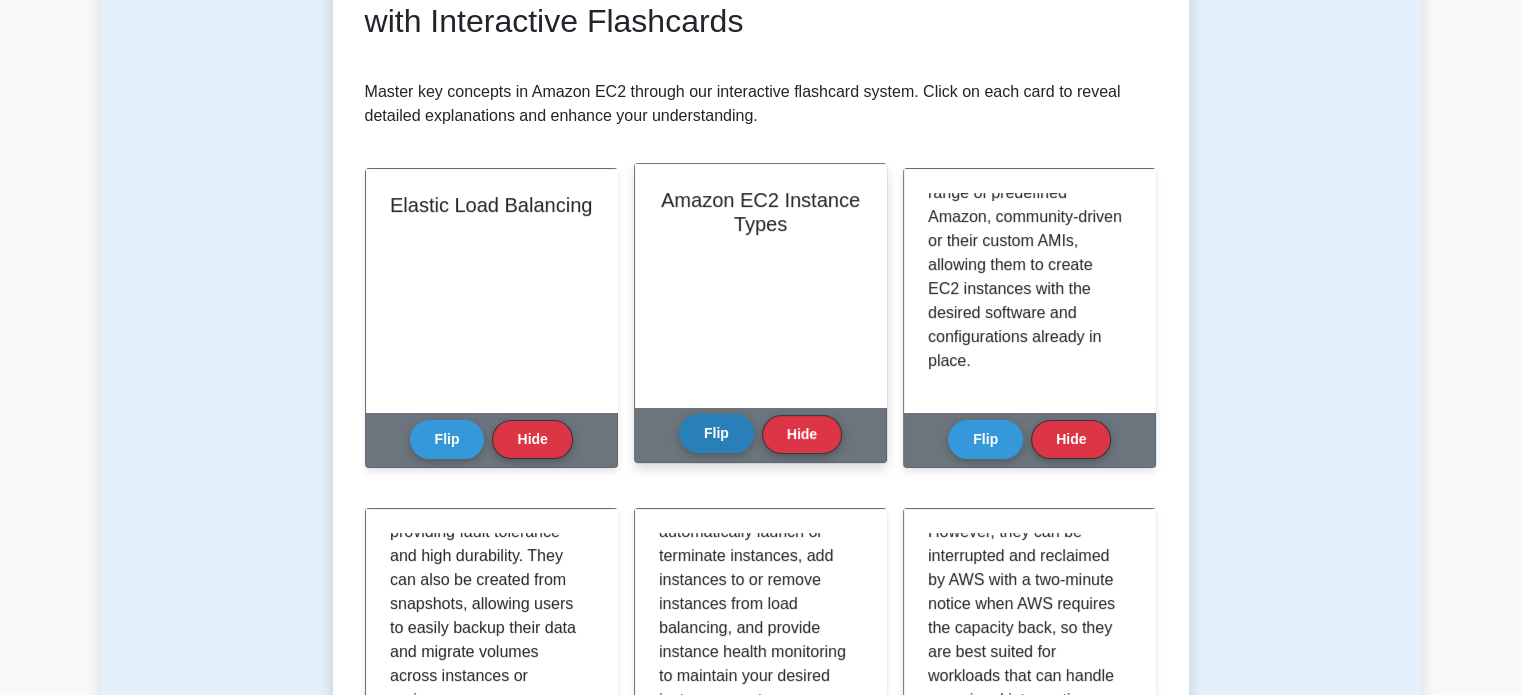 click on "Flip" at bounding box center (716, 433) 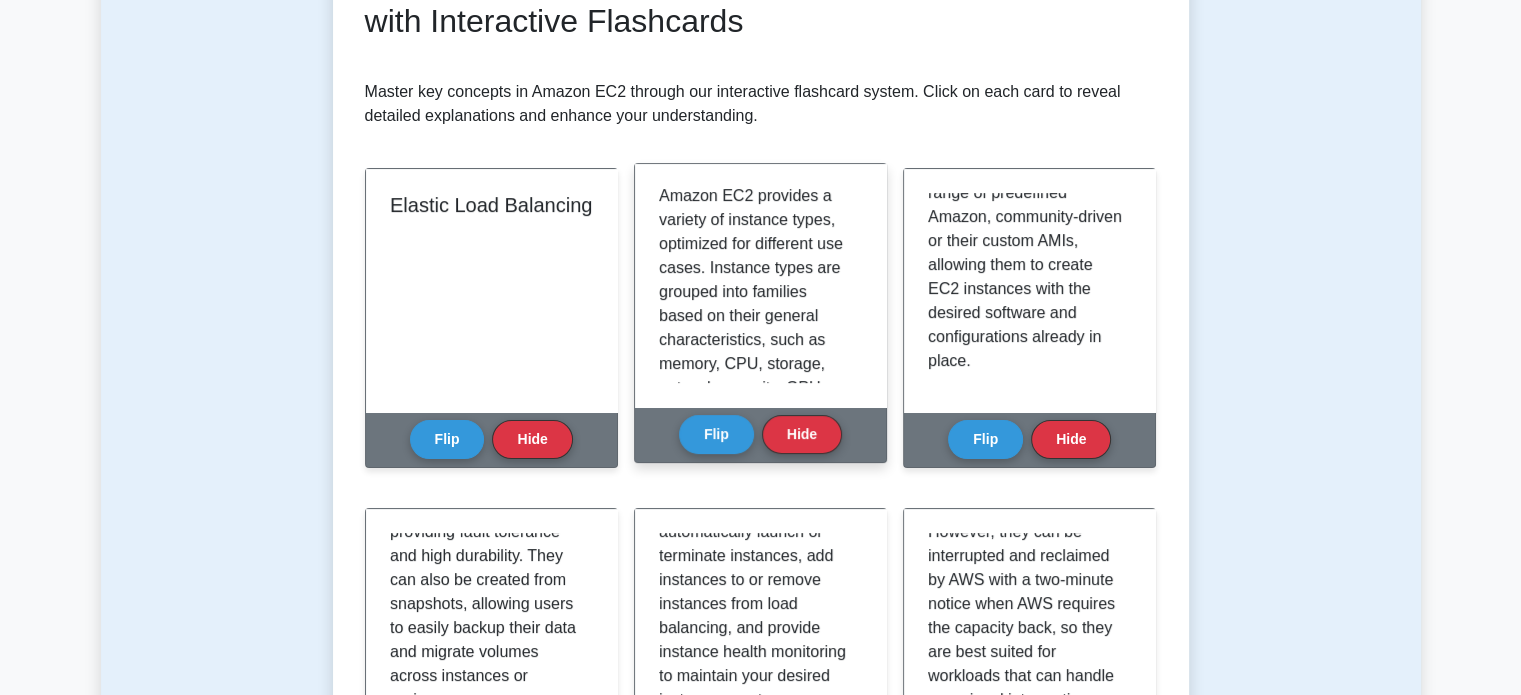 scroll, scrollTop: 0, scrollLeft: 0, axis: both 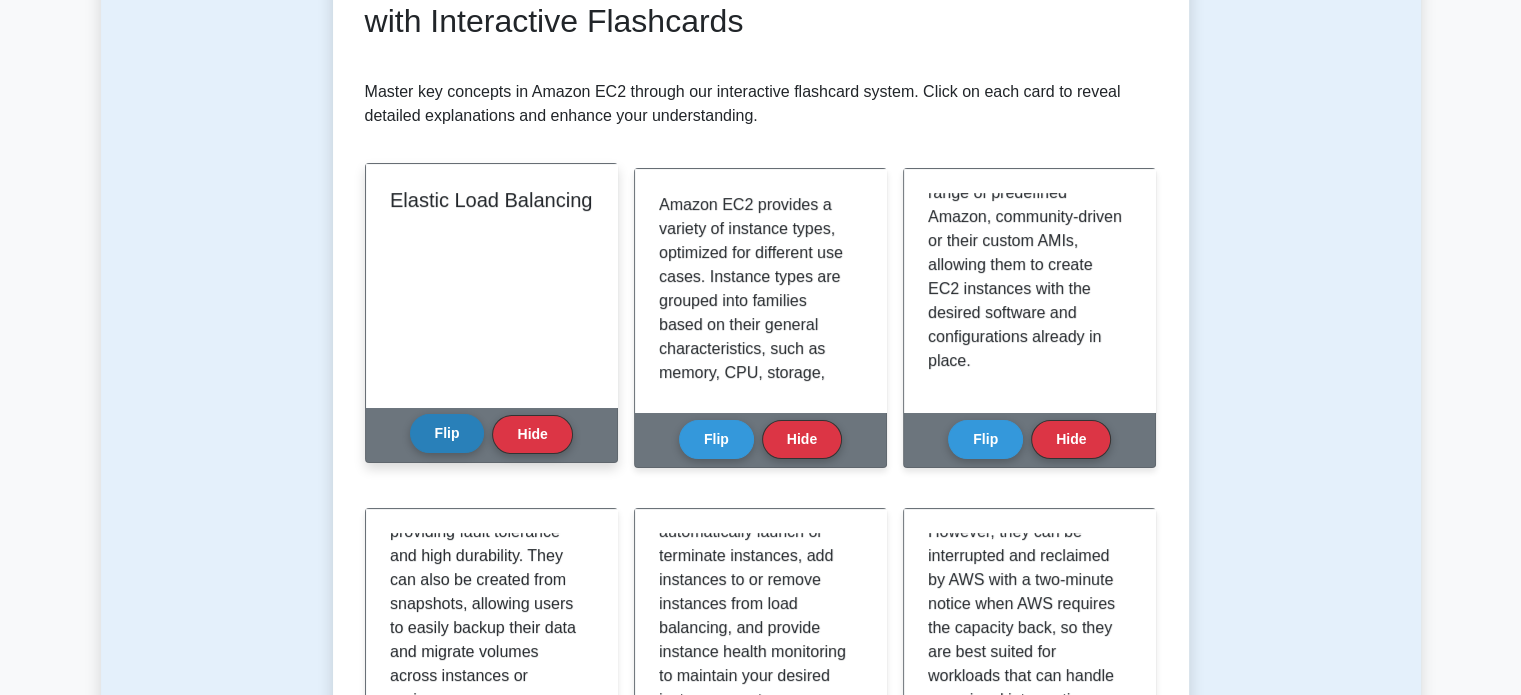 click on "Flip" at bounding box center (447, 433) 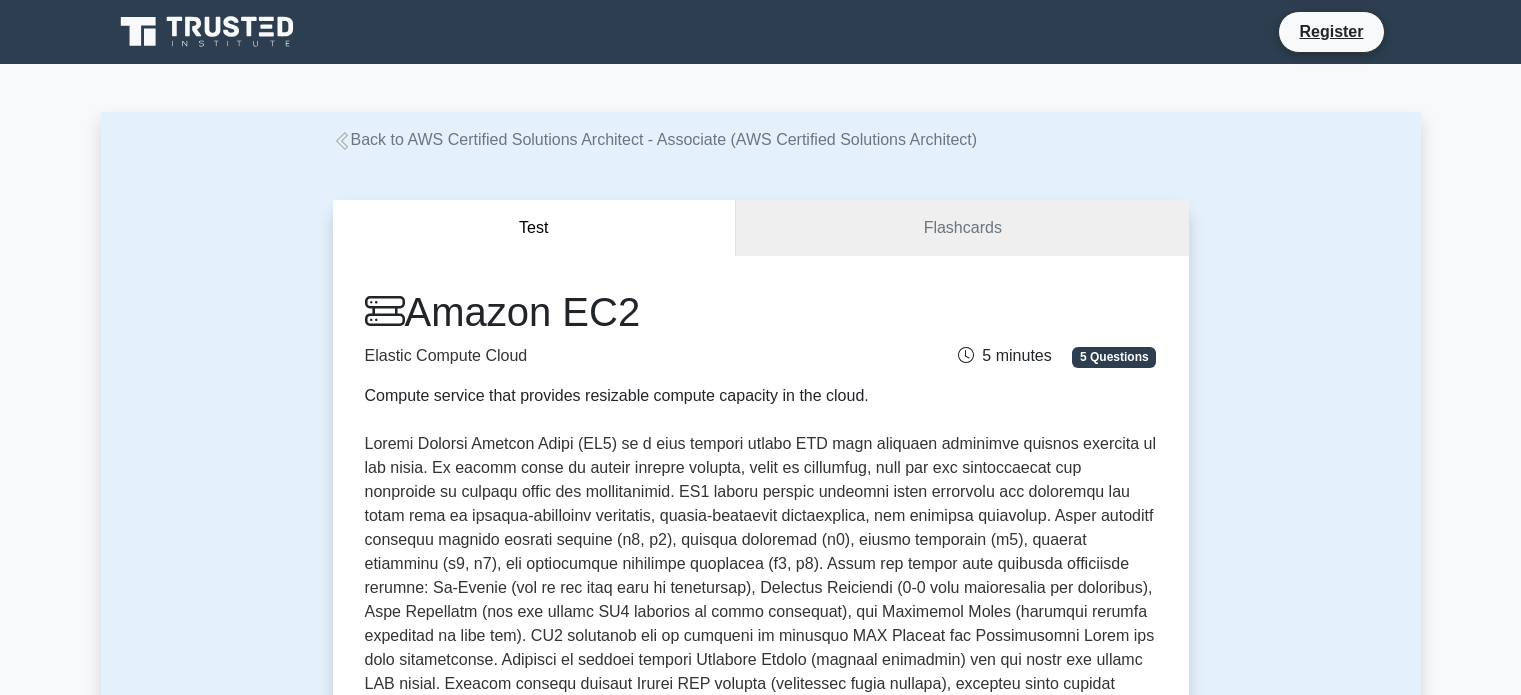 scroll, scrollTop: 0, scrollLeft: 0, axis: both 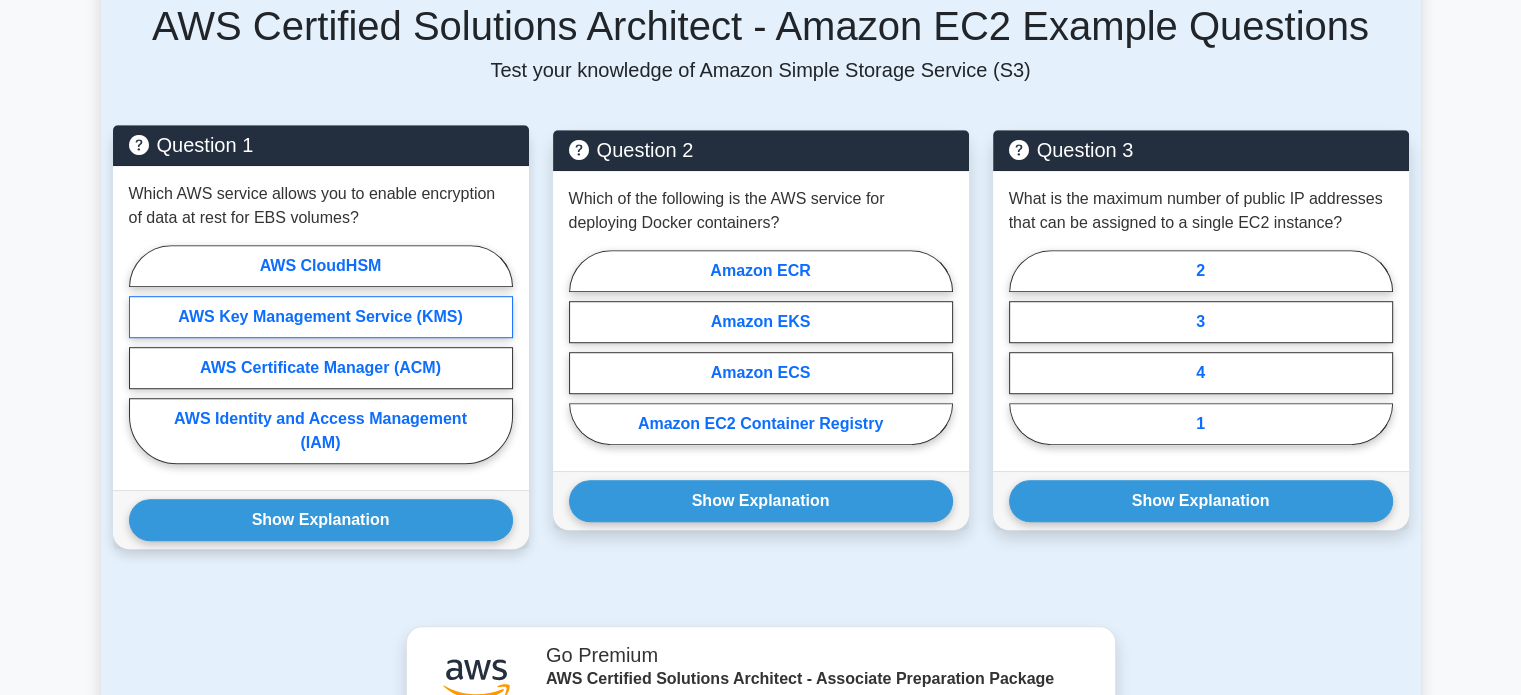 click on "AWS Key Management Service (KMS)" at bounding box center (321, 317) 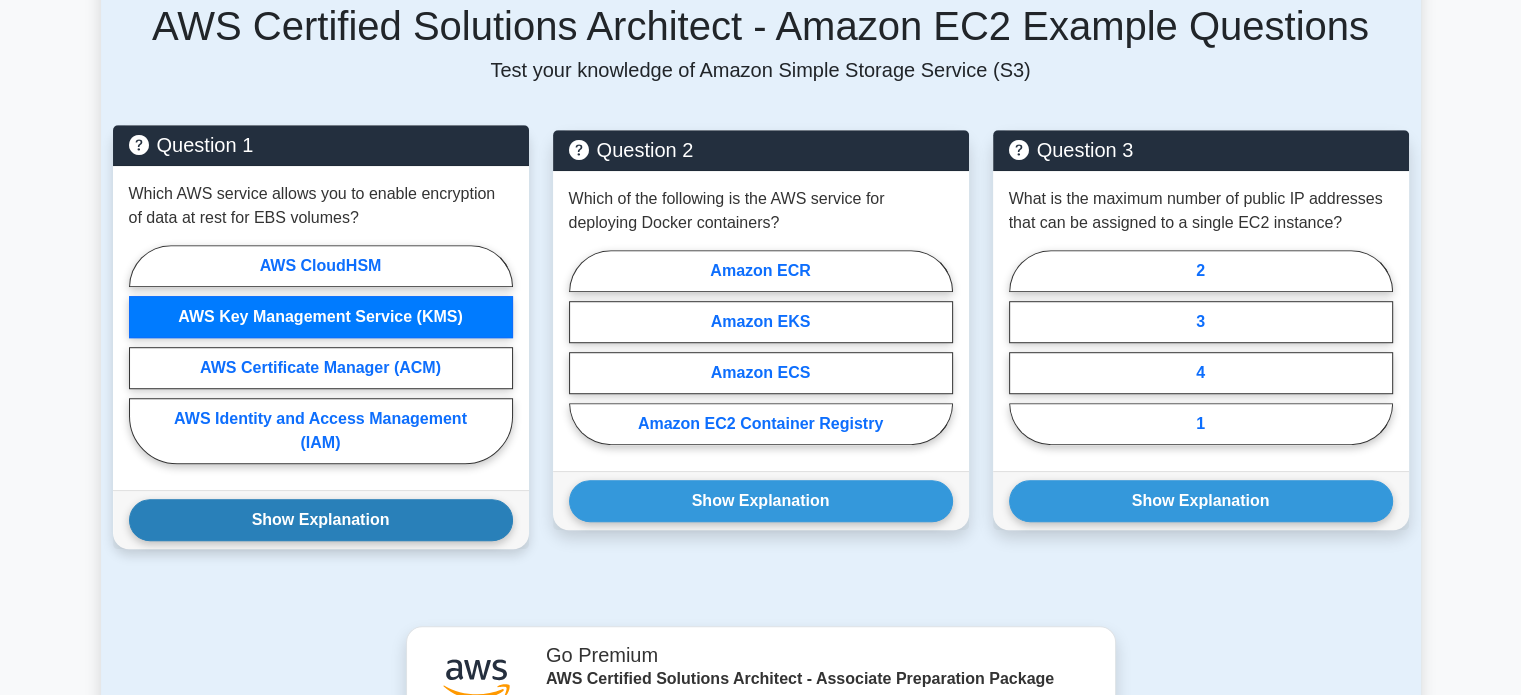 click on "Show Explanation" at bounding box center (321, 520) 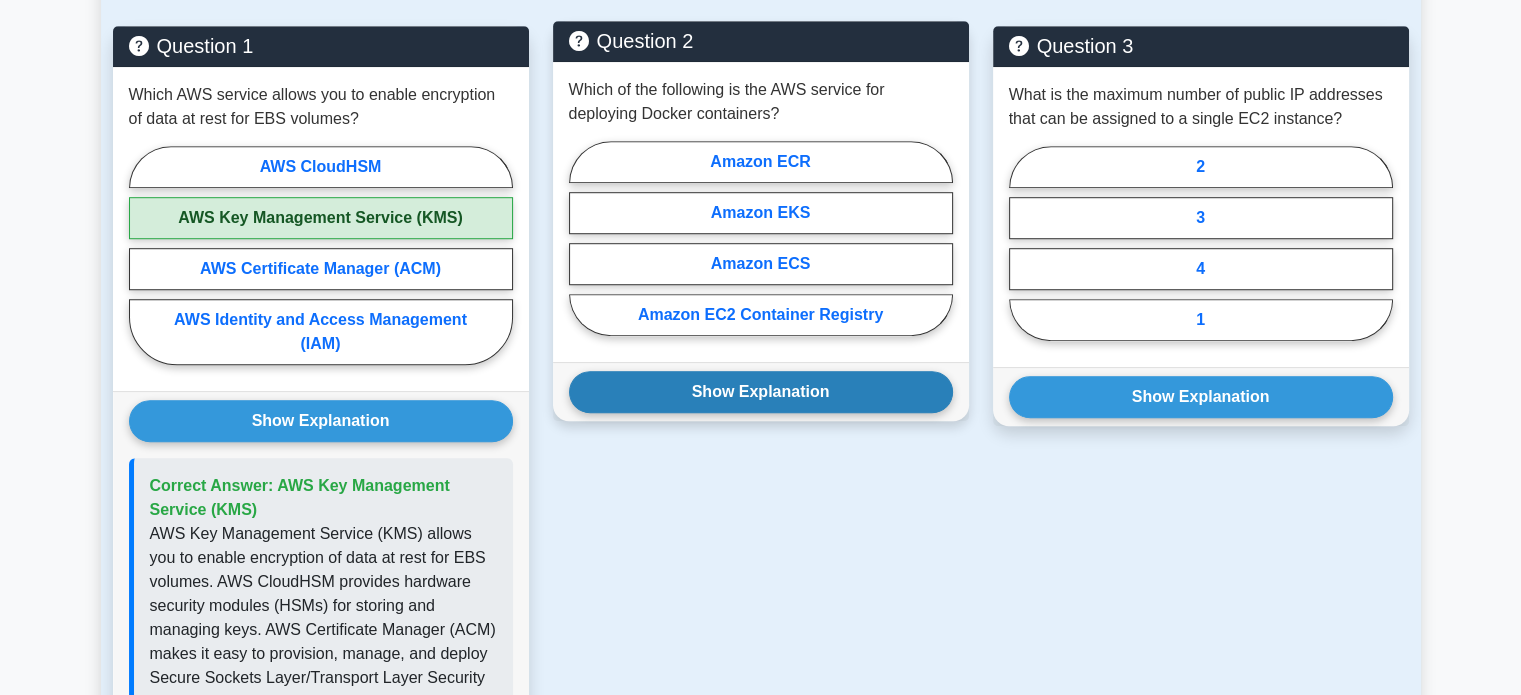scroll, scrollTop: 1323, scrollLeft: 0, axis: vertical 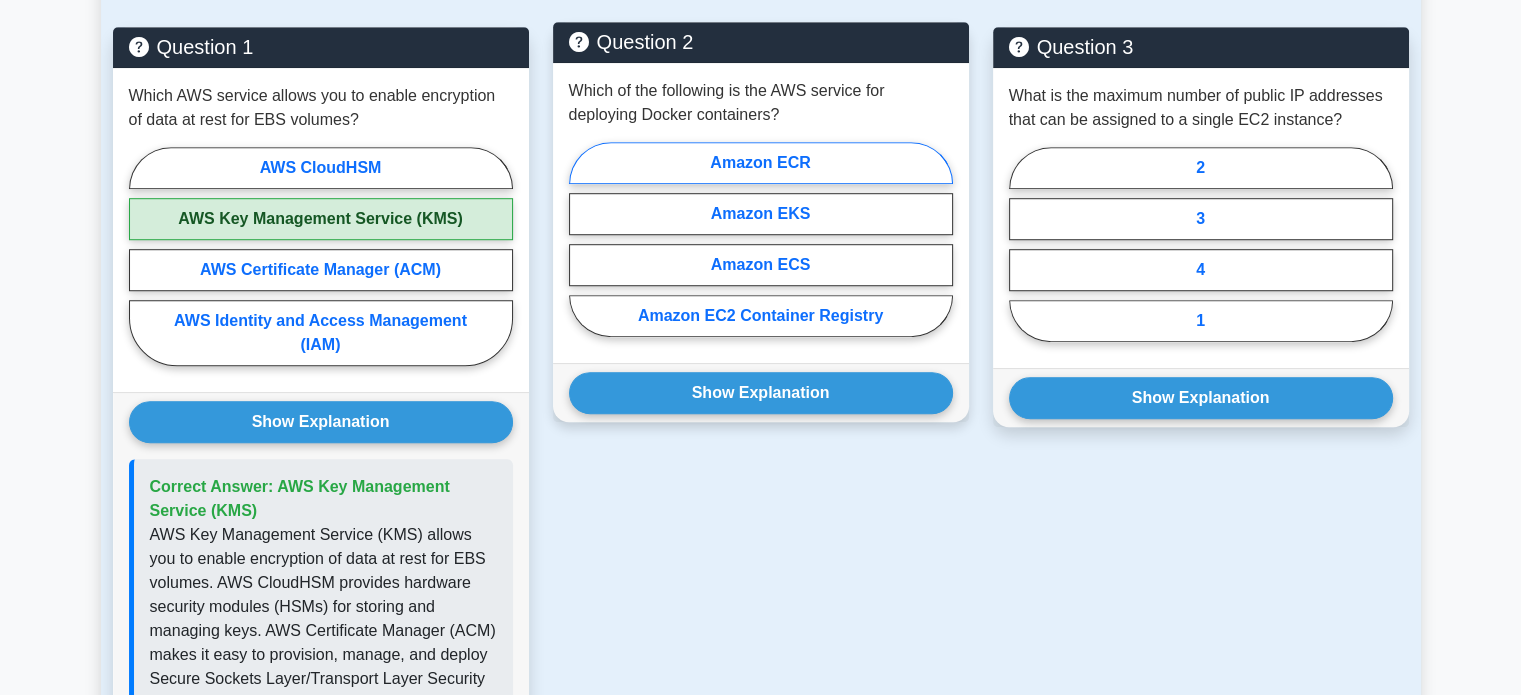click on "Amazon ECR" at bounding box center (761, 163) 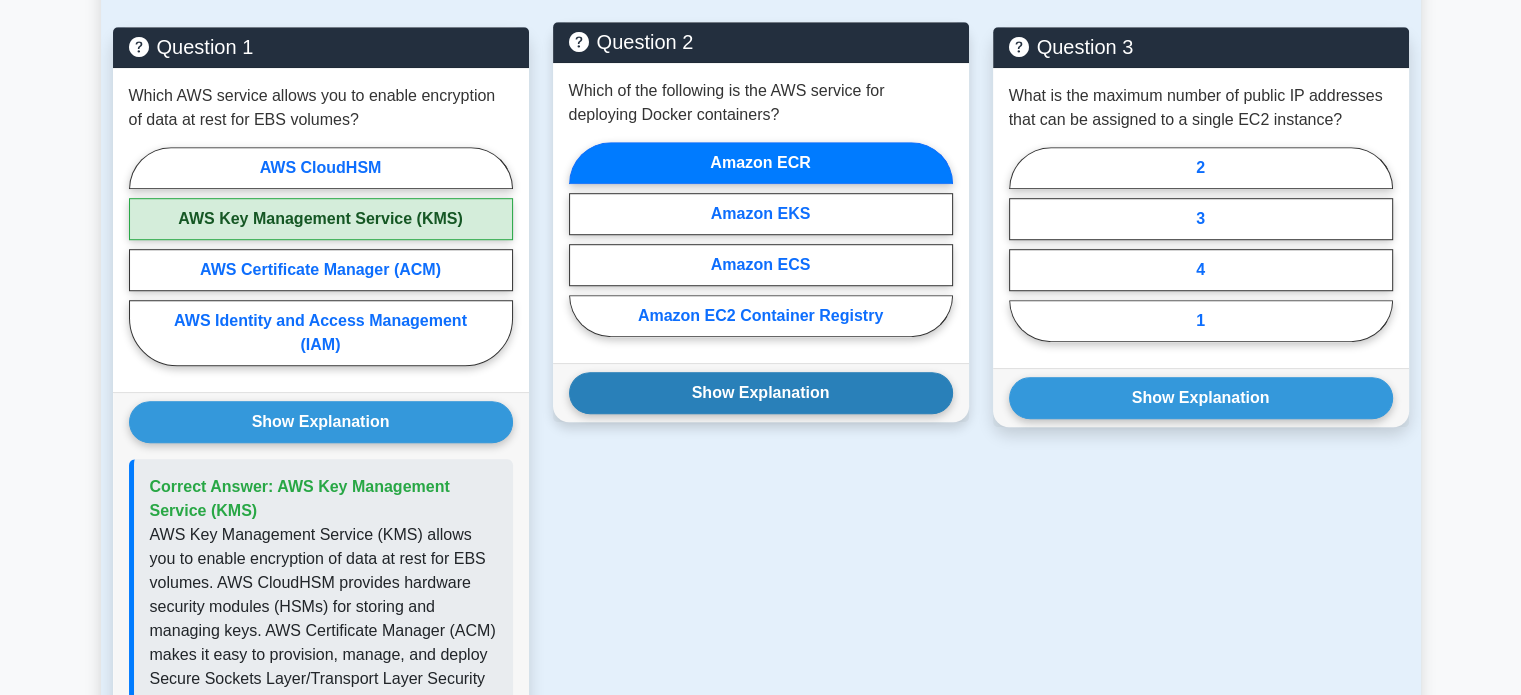 click on "Show Explanation" at bounding box center (761, 393) 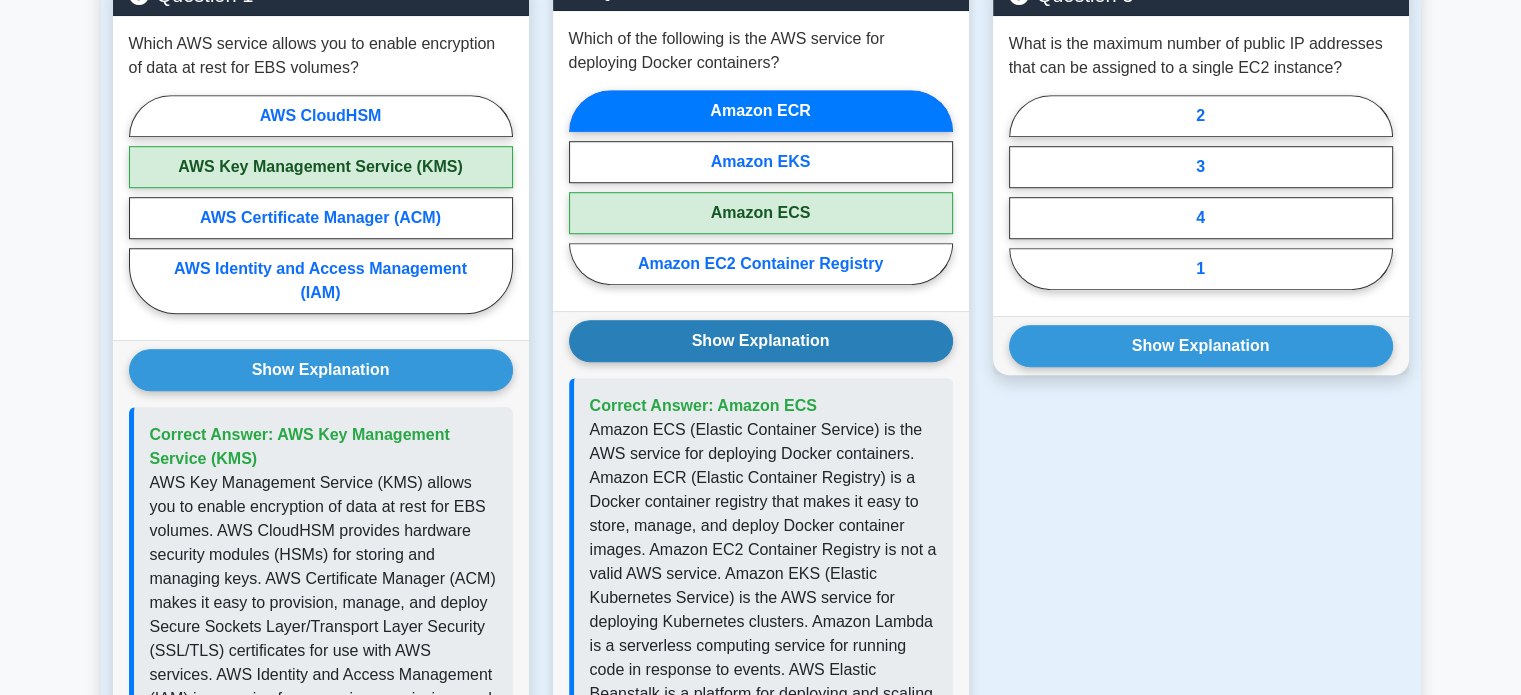 scroll, scrollTop: 1444, scrollLeft: 0, axis: vertical 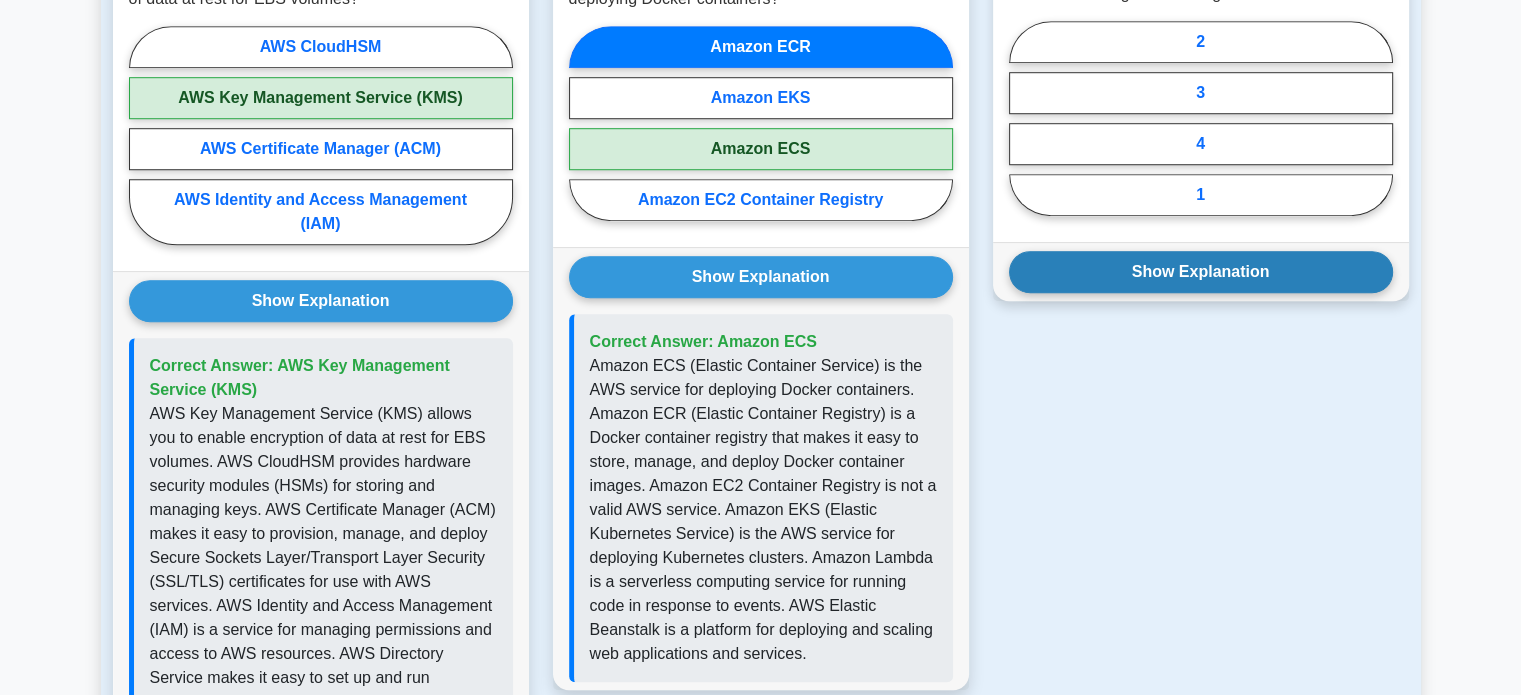 click on "Show Explanation" at bounding box center (1201, 272) 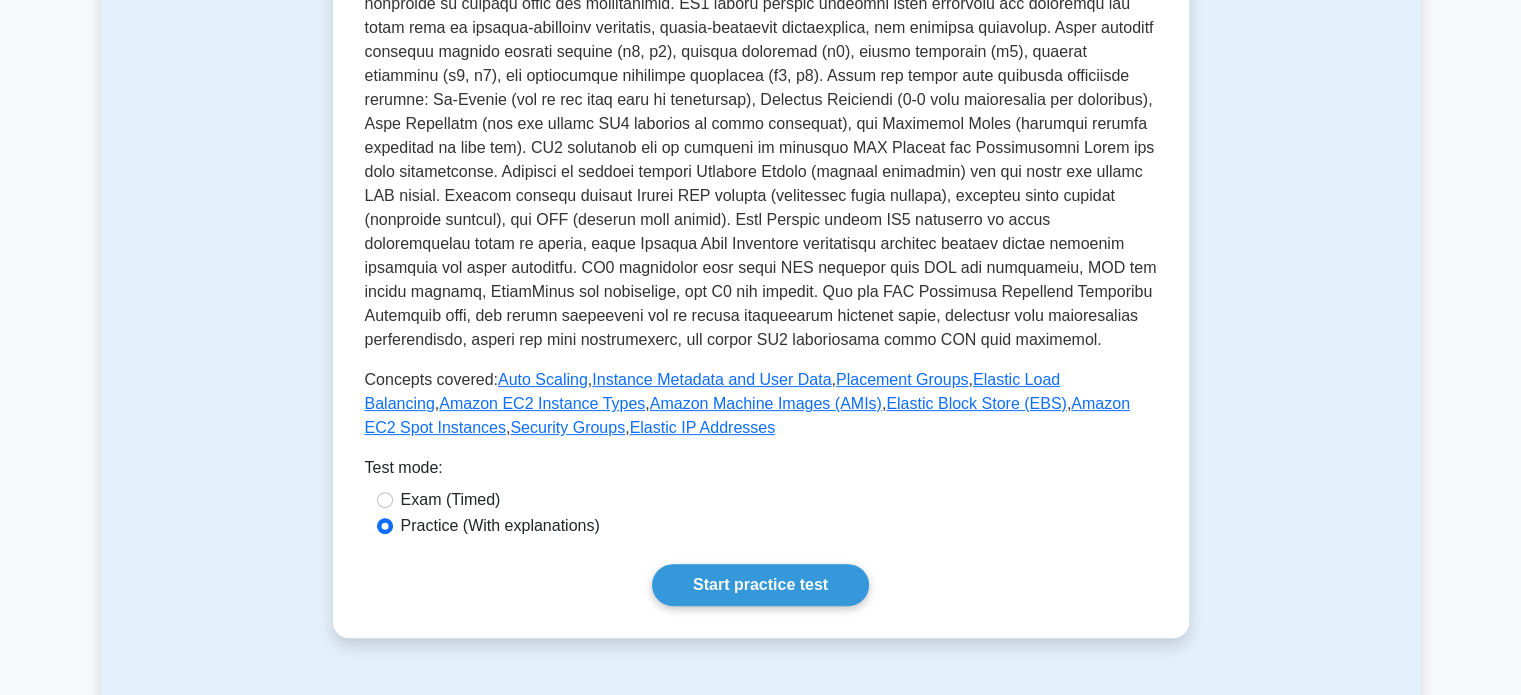 scroll, scrollTop: 439, scrollLeft: 0, axis: vertical 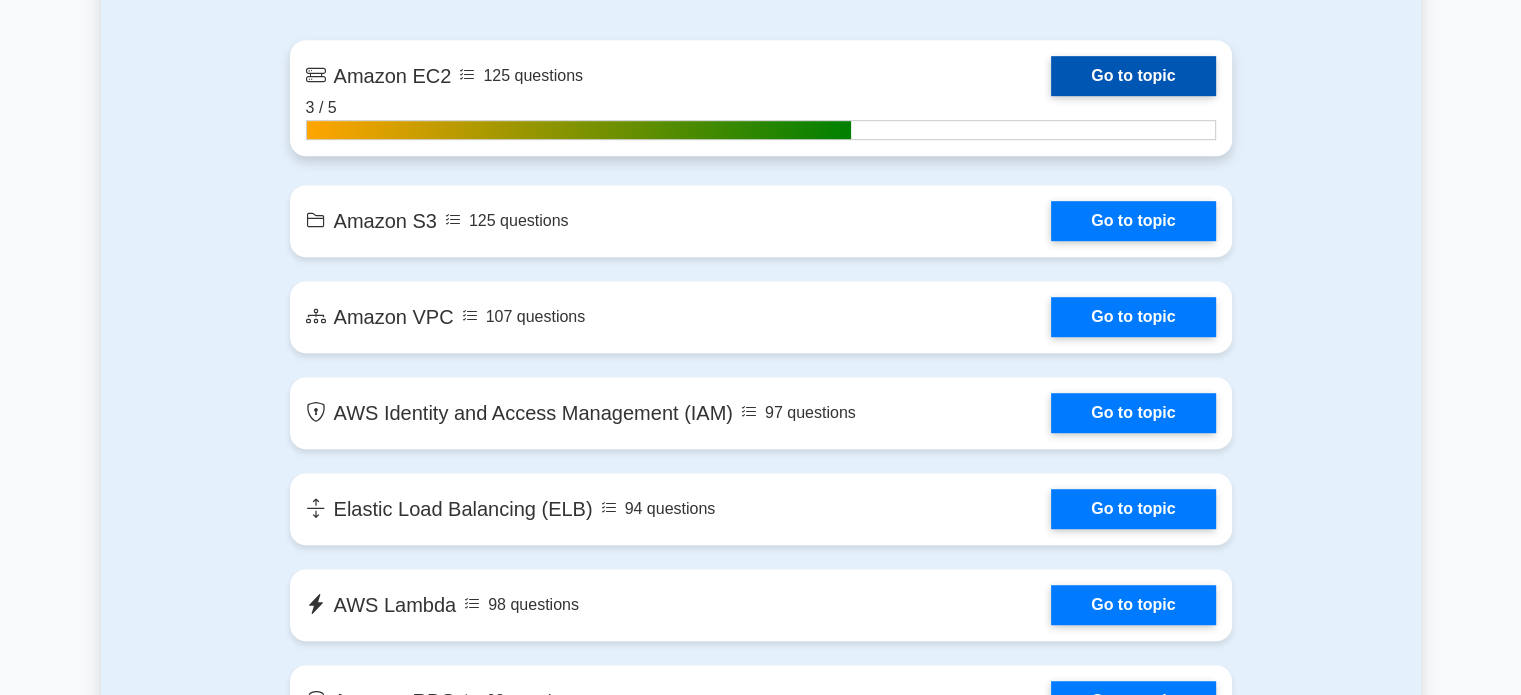 click on "Go to topic" at bounding box center [1133, 76] 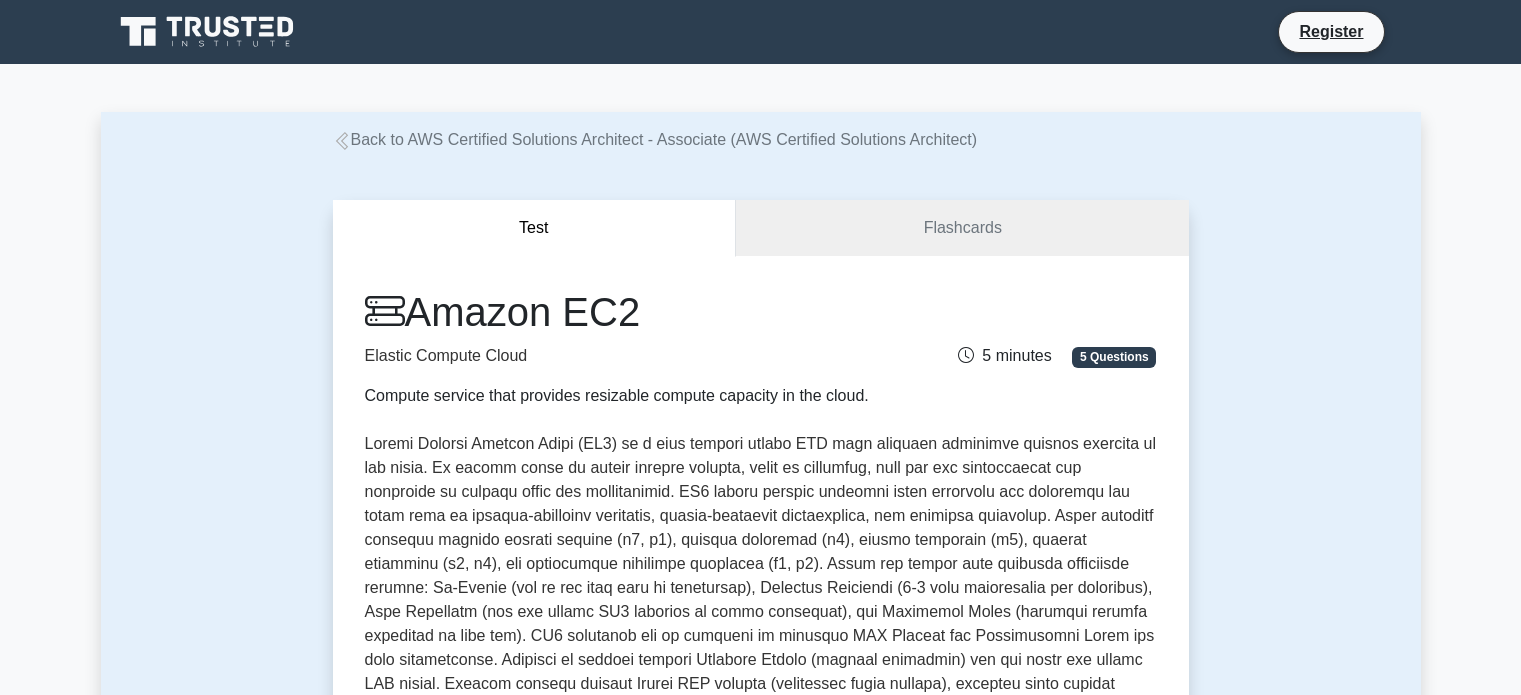 scroll, scrollTop: 0, scrollLeft: 0, axis: both 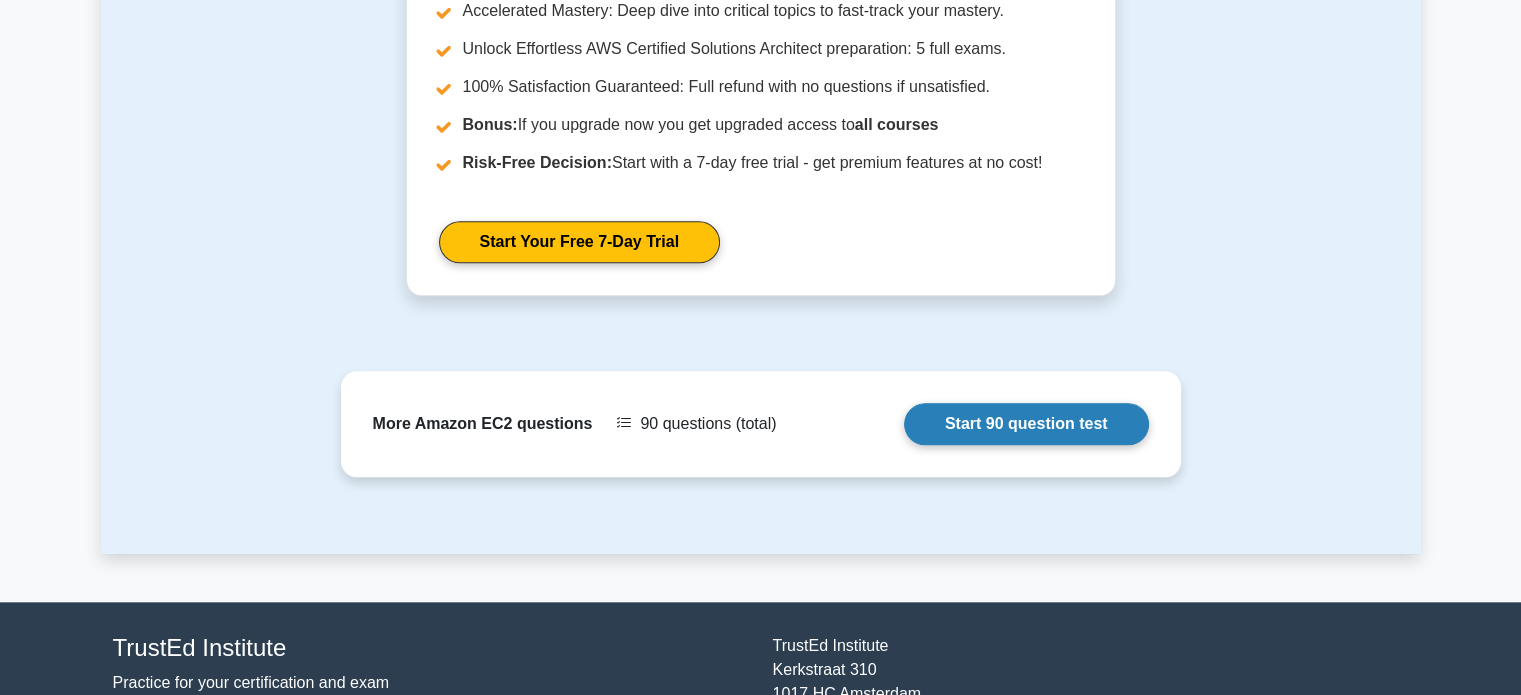 click on "Start 90 question test" at bounding box center [1026, 424] 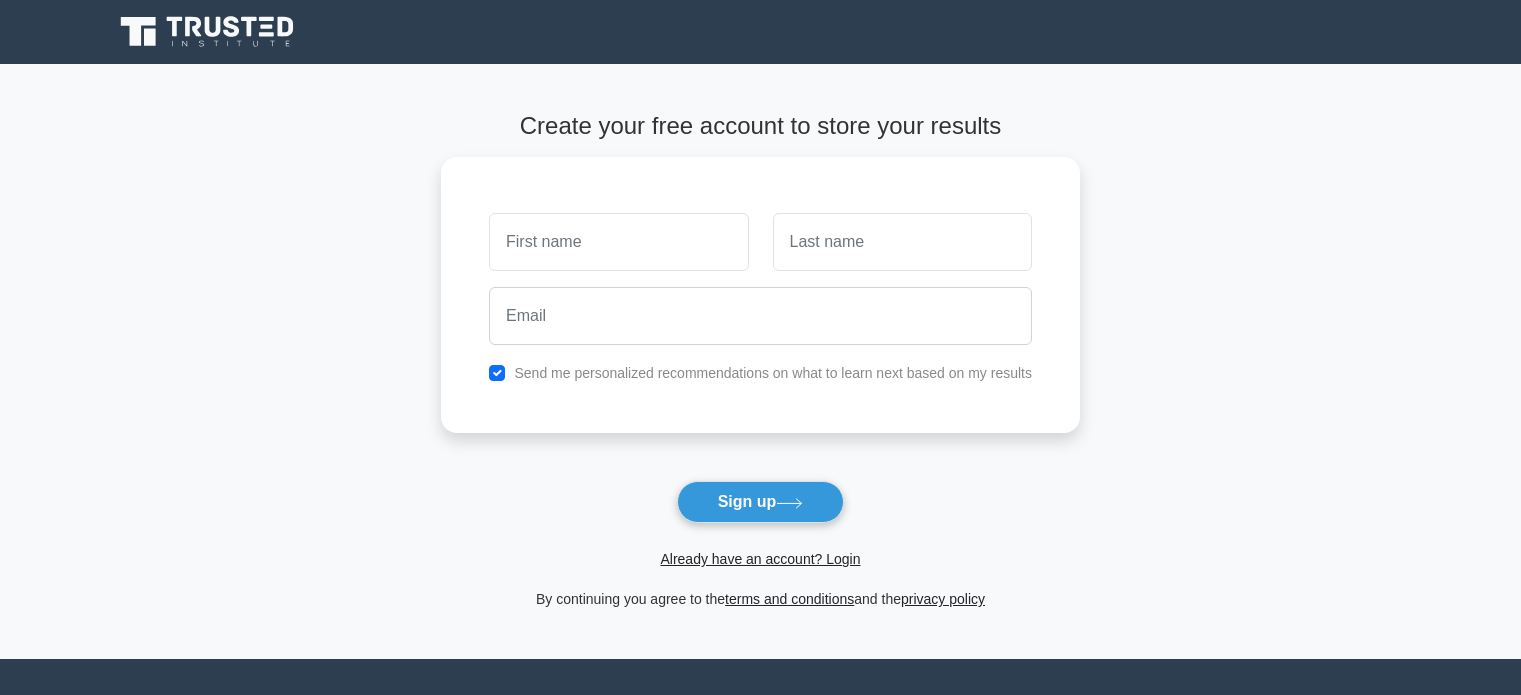 scroll, scrollTop: 0, scrollLeft: 0, axis: both 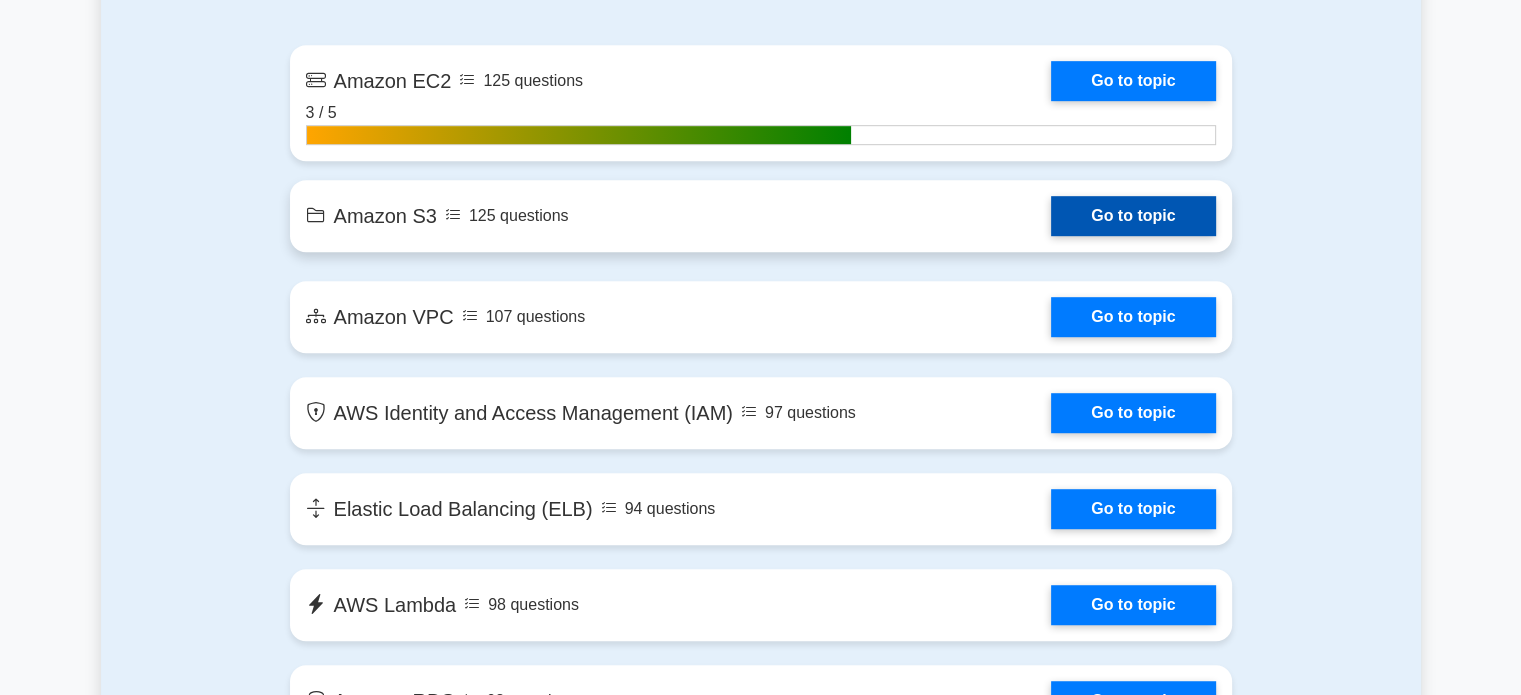 click on "Go to topic" at bounding box center [1133, 216] 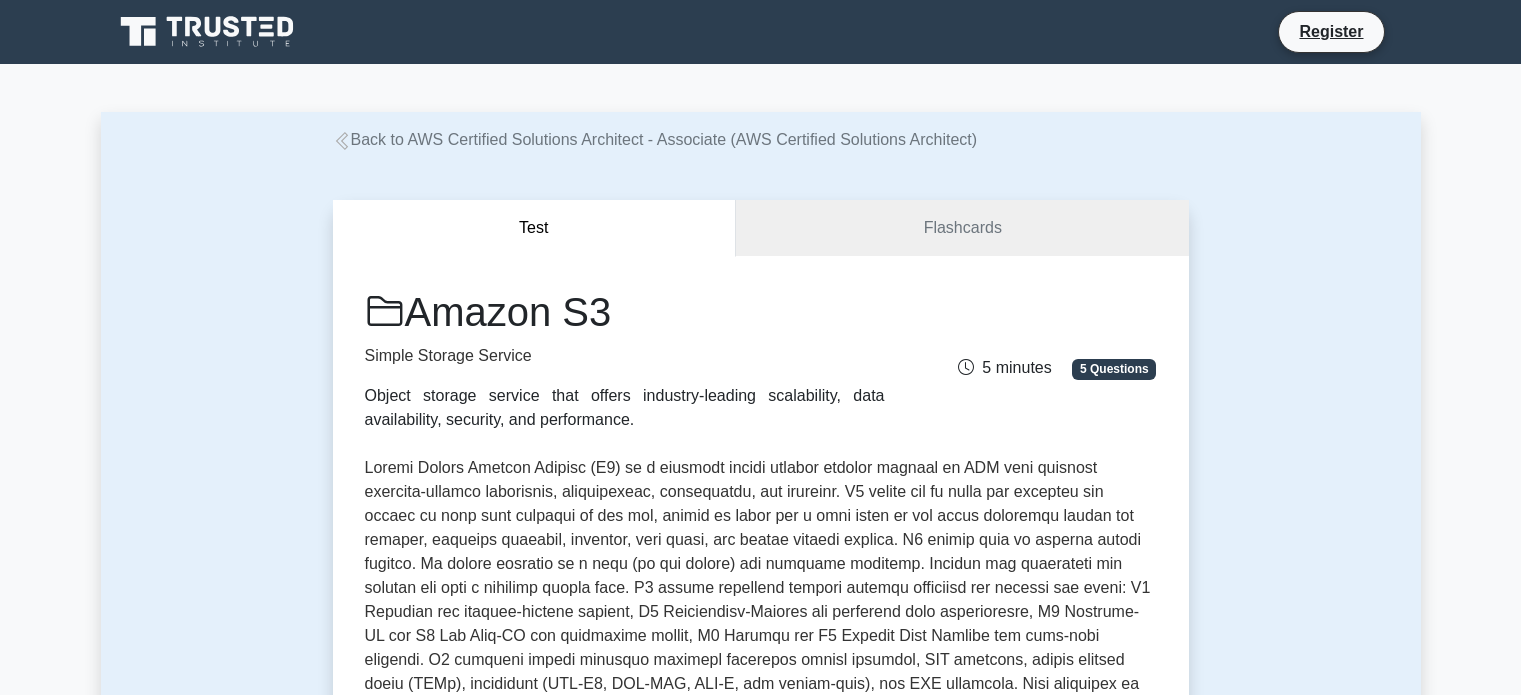 scroll, scrollTop: 0, scrollLeft: 0, axis: both 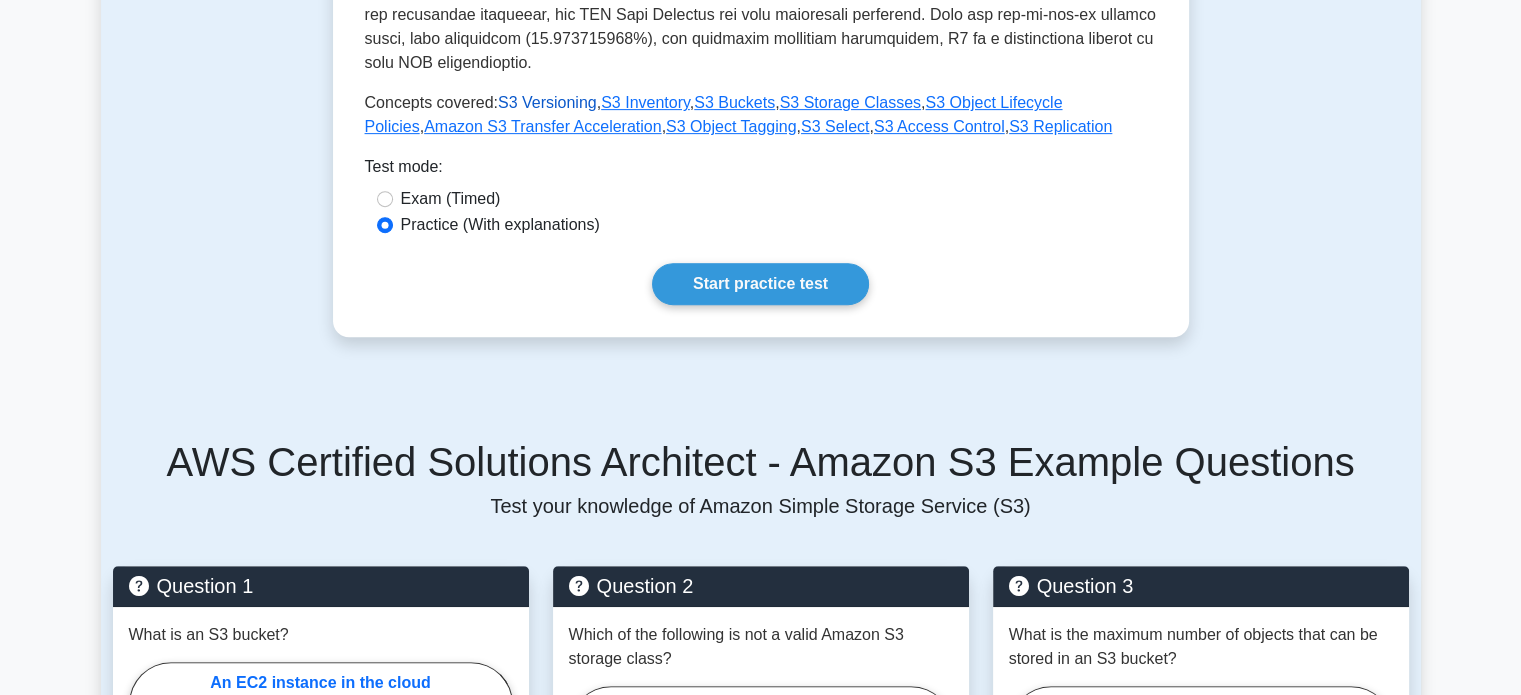 click on "S3 Versioning" at bounding box center [547, 102] 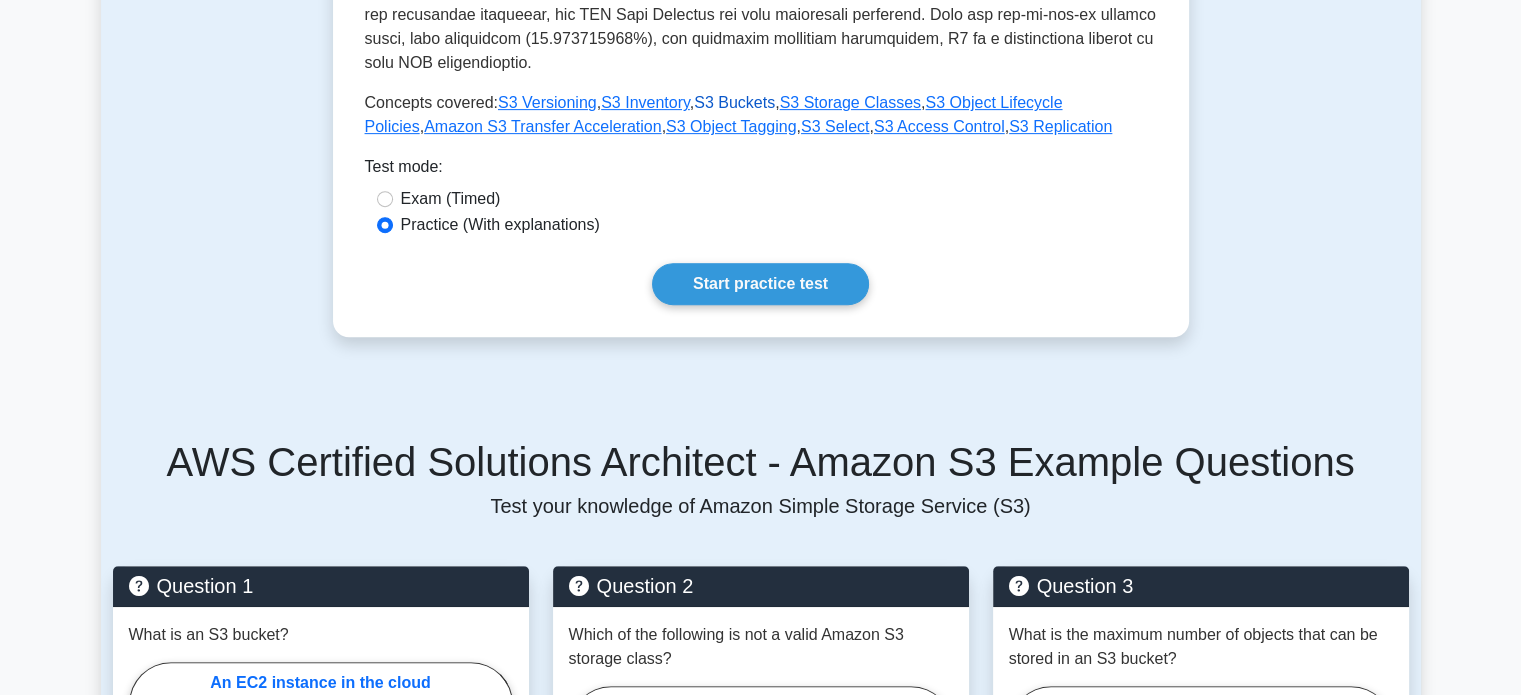 click on "S3 Buckets" at bounding box center (734, 102) 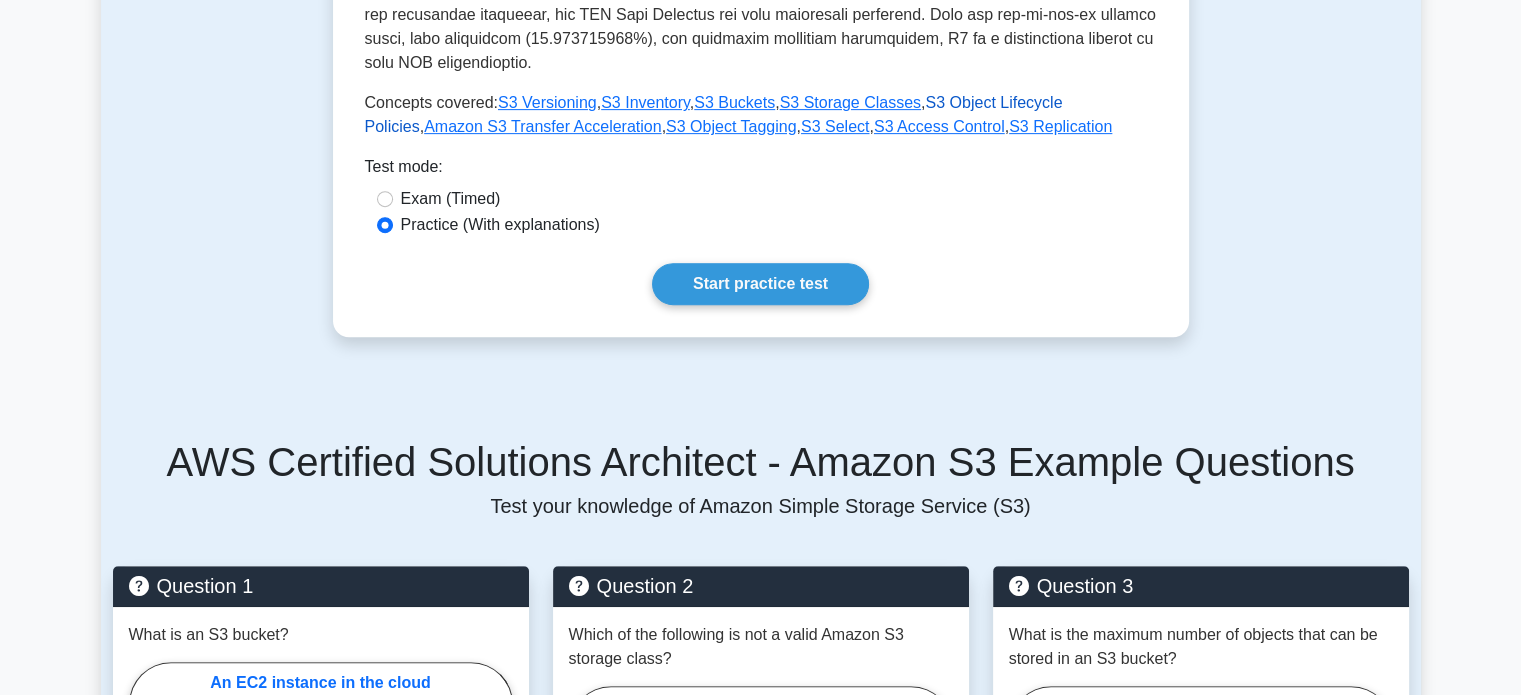 click on "S3 Object Lifecycle Policies" at bounding box center [714, 114] 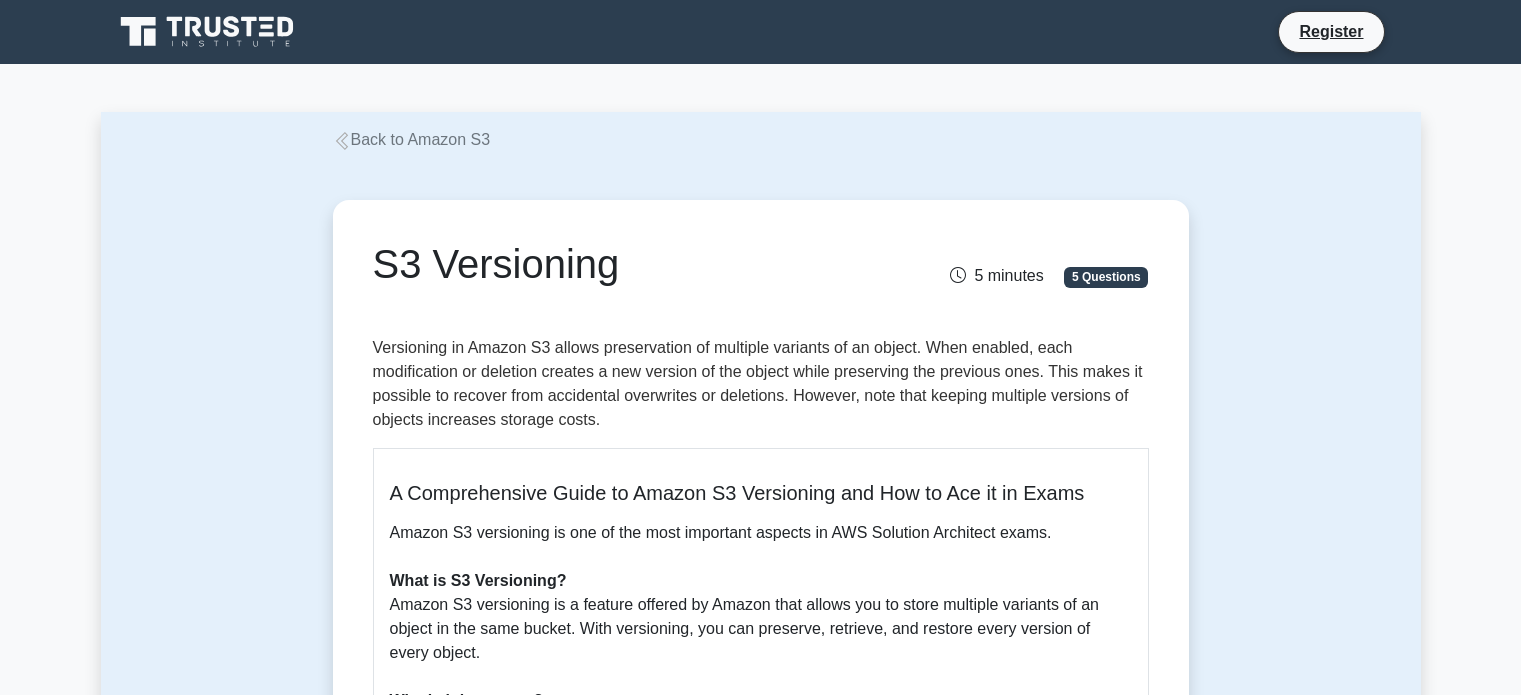scroll, scrollTop: 0, scrollLeft: 0, axis: both 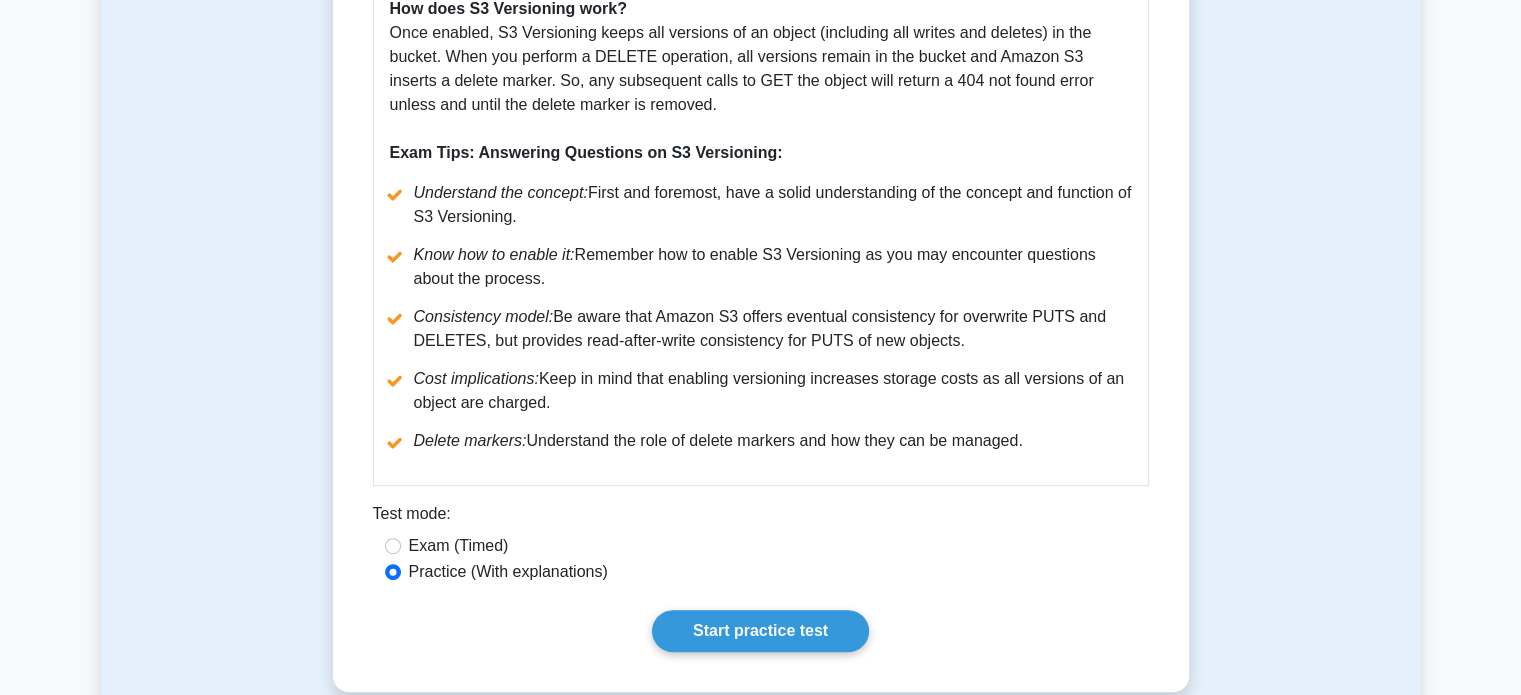 click on "Consistency model:  Be aware that Amazon S3 offers eventual consistency for overwrite PUTS and DELETES, but provides read-after-write consistency for PUTS of new objects." at bounding box center [761, 329] 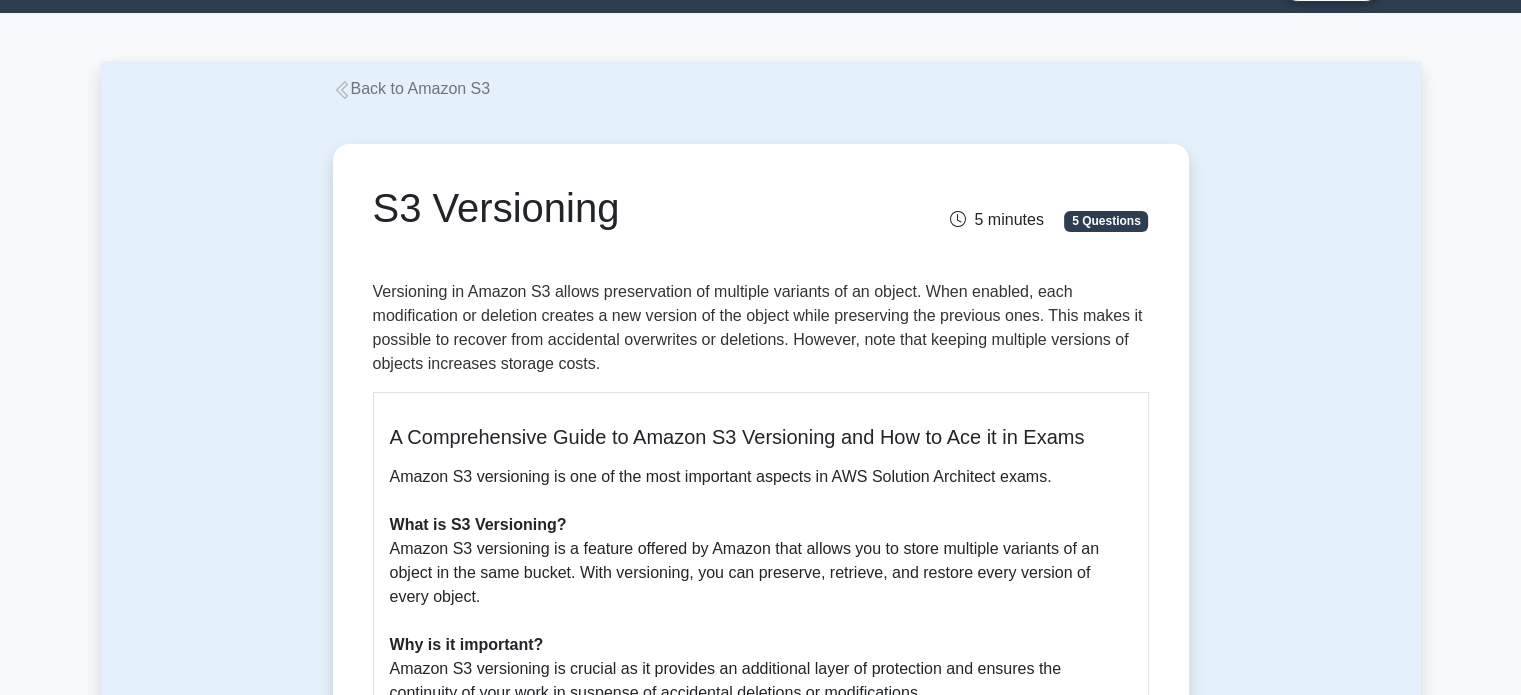scroll, scrollTop: 48, scrollLeft: 0, axis: vertical 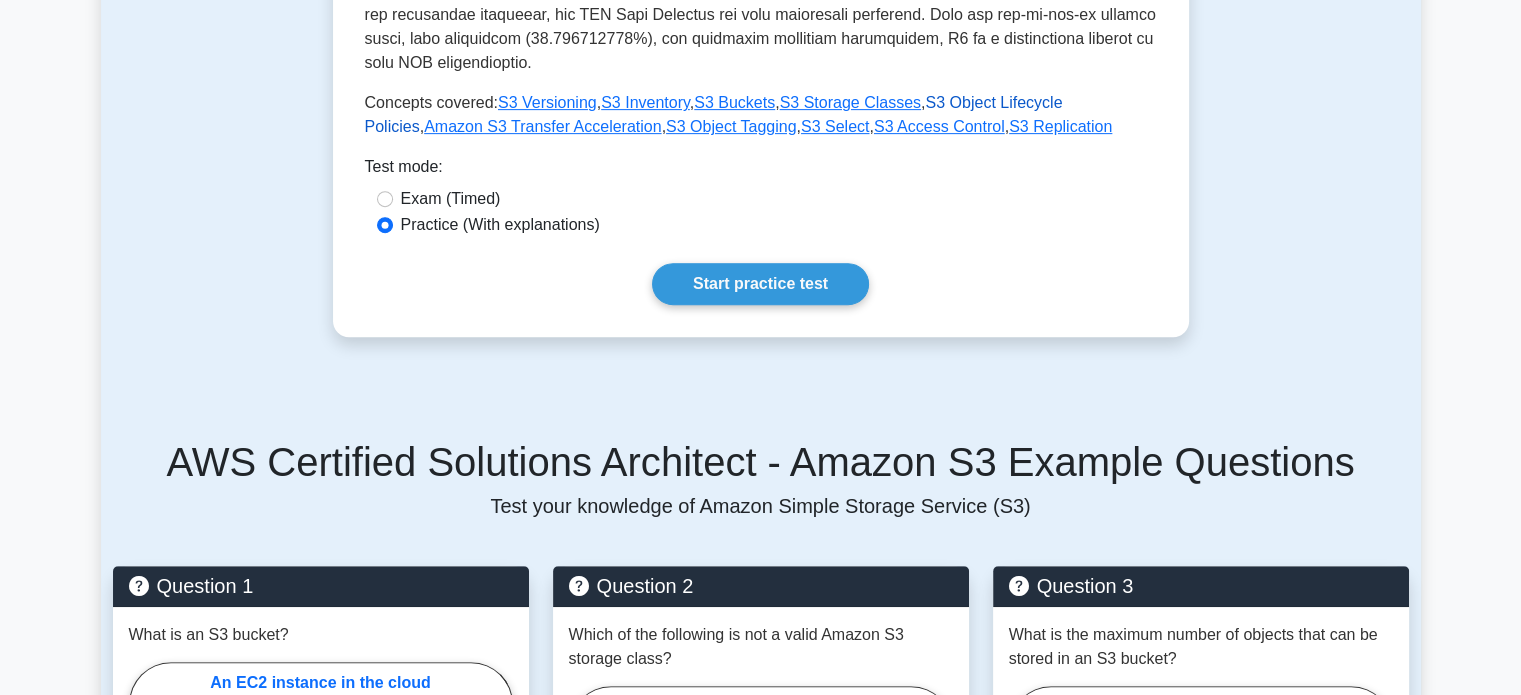 click on "S3 Object Lifecycle Policies" at bounding box center (714, 114) 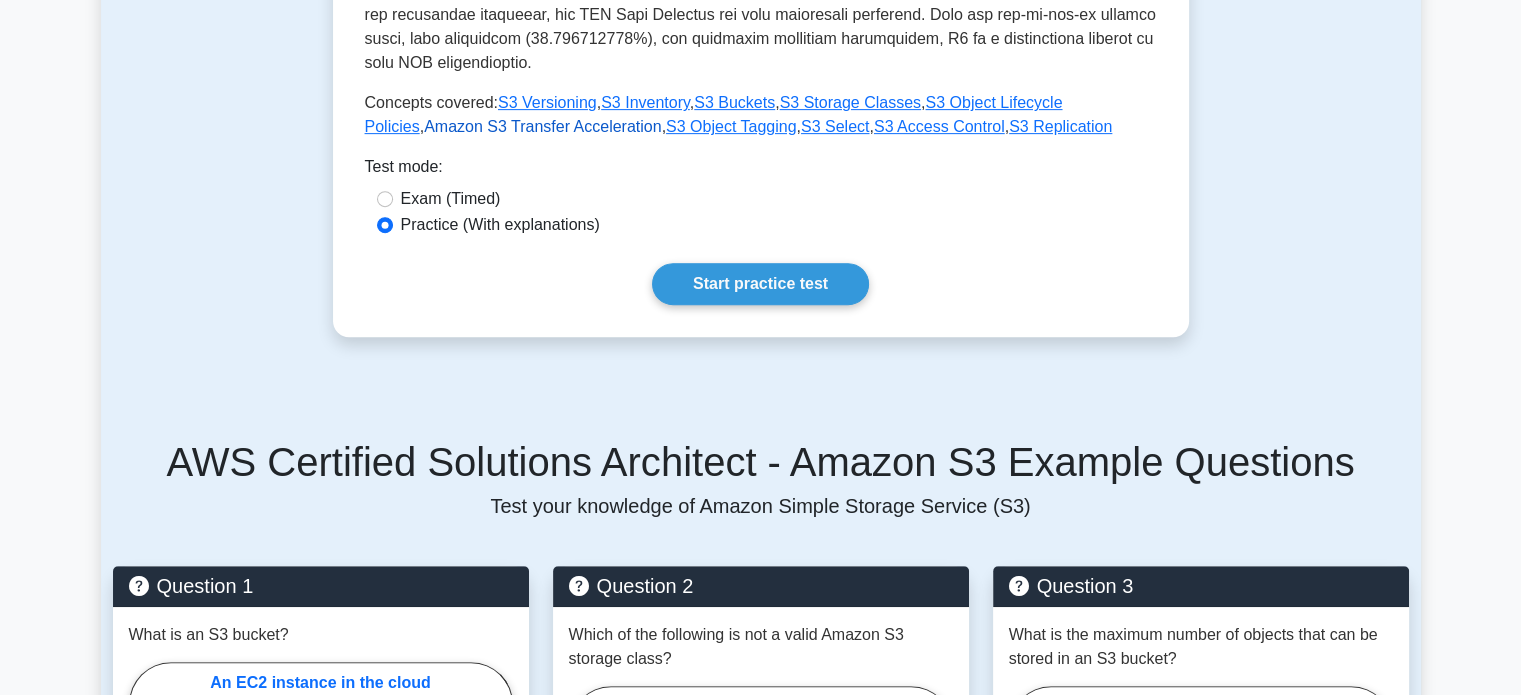 click on "Amazon S3 Transfer Acceleration" at bounding box center (542, 126) 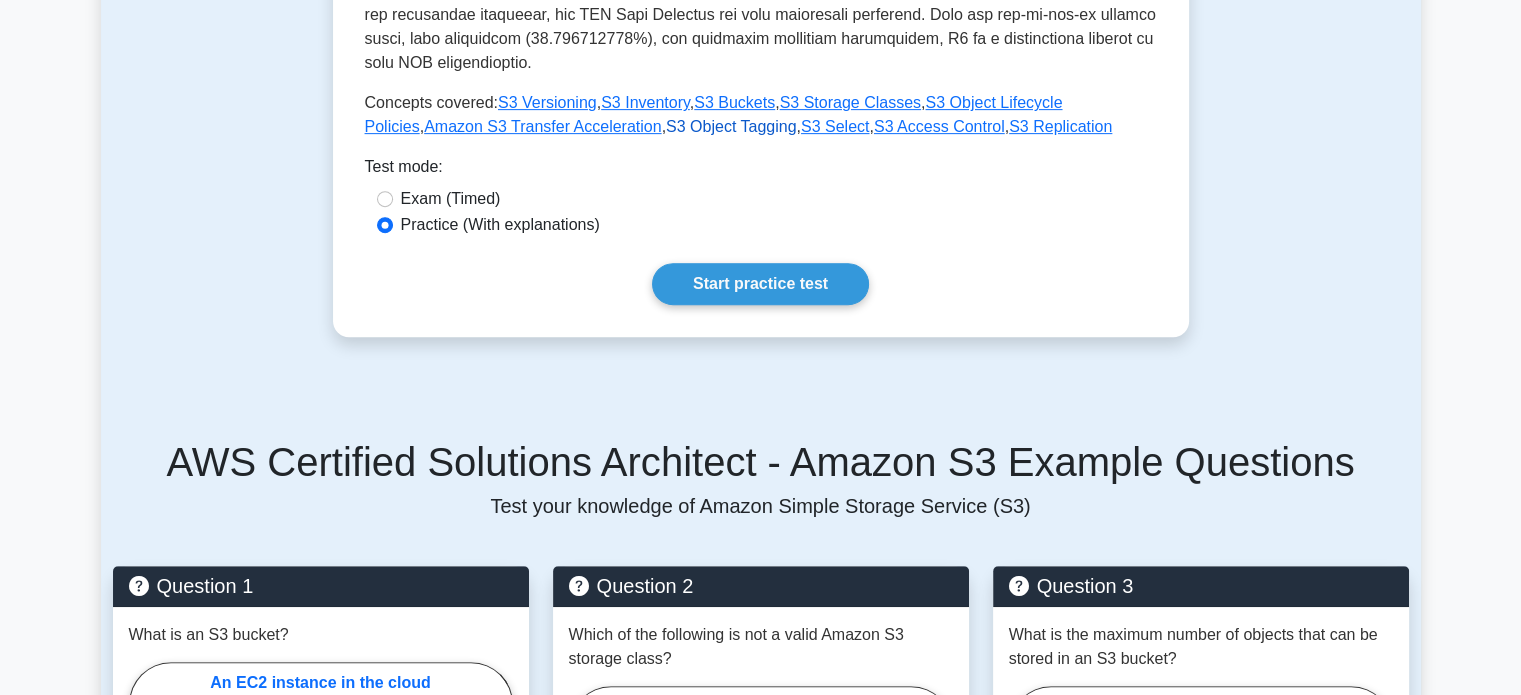 click on "S3 Object Tagging" at bounding box center (731, 126) 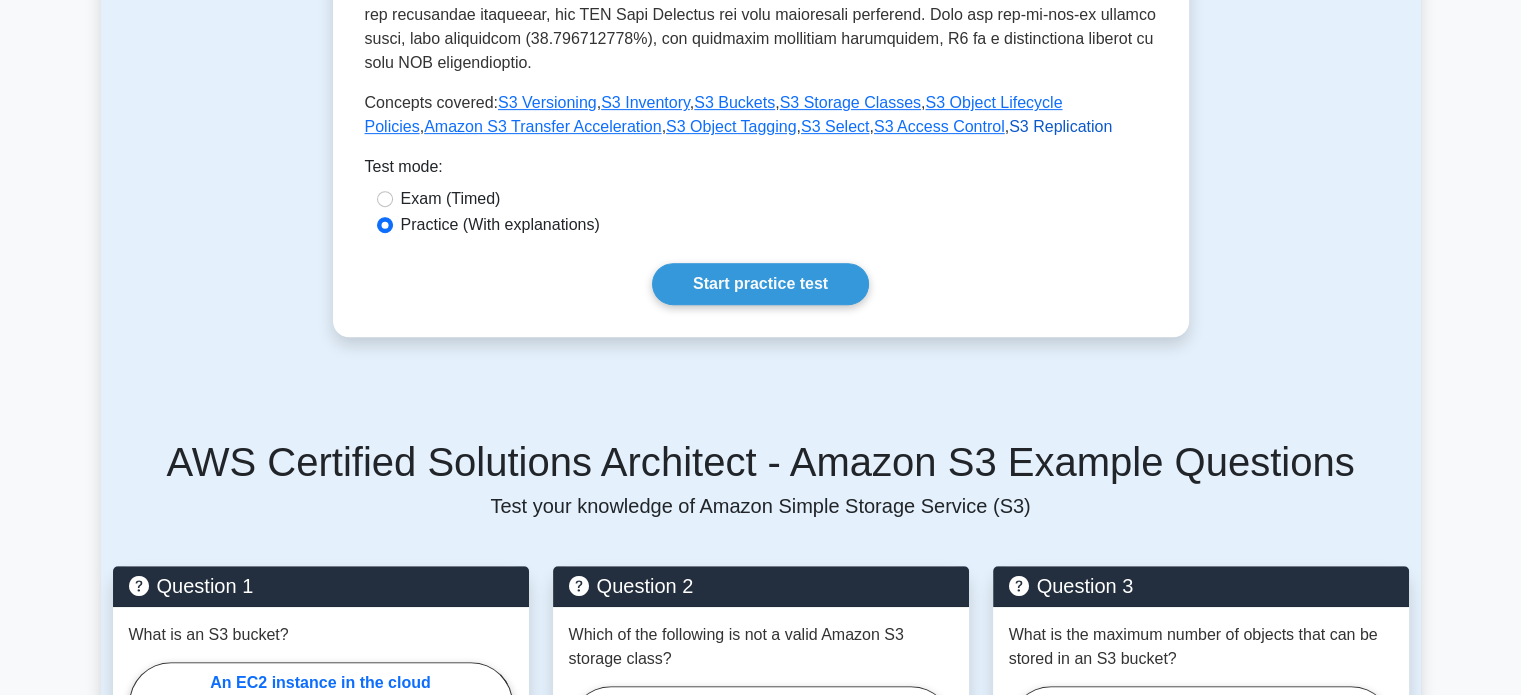 click on "S3 Replication" at bounding box center (1060, 126) 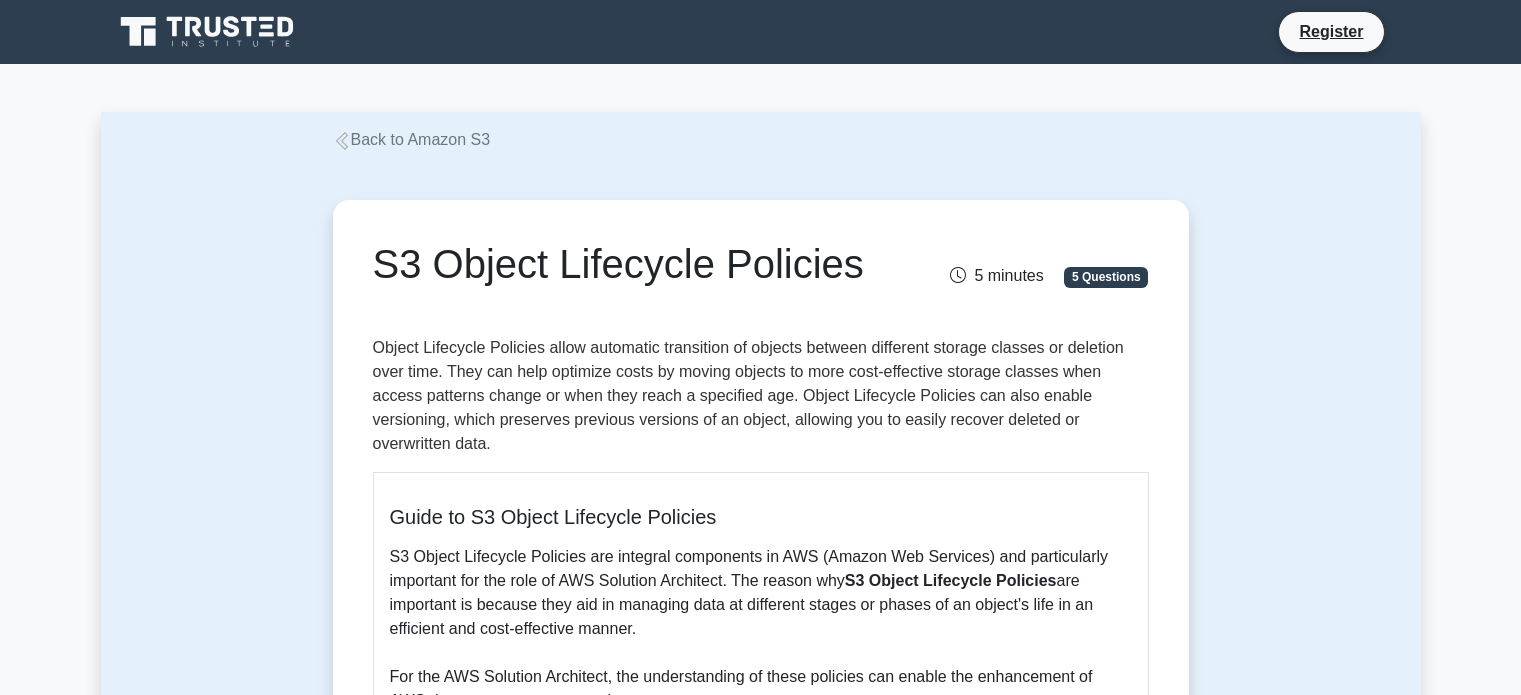 scroll, scrollTop: 0, scrollLeft: 0, axis: both 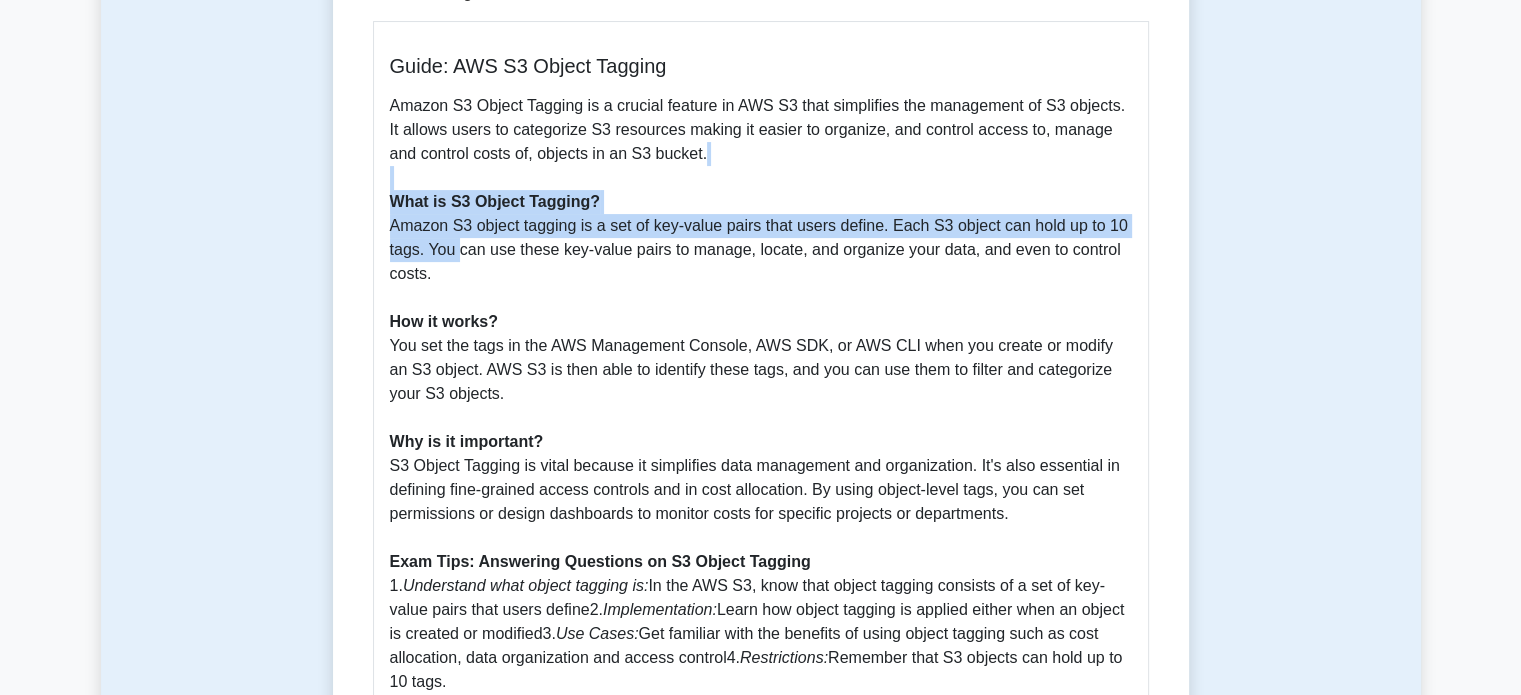 drag, startPoint x: 463, startPoint y: 235, endPoint x: 252, endPoint y: 99, distance: 251.03188 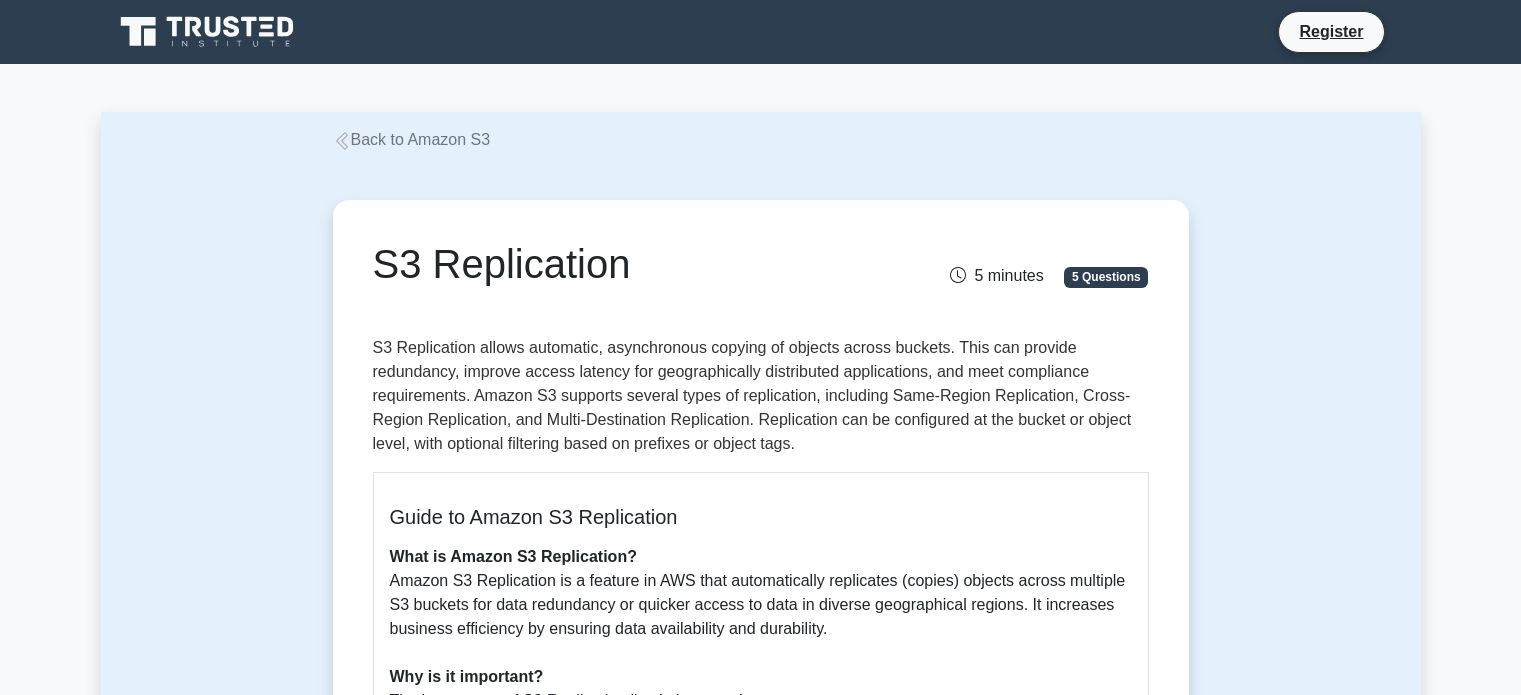 scroll, scrollTop: 0, scrollLeft: 0, axis: both 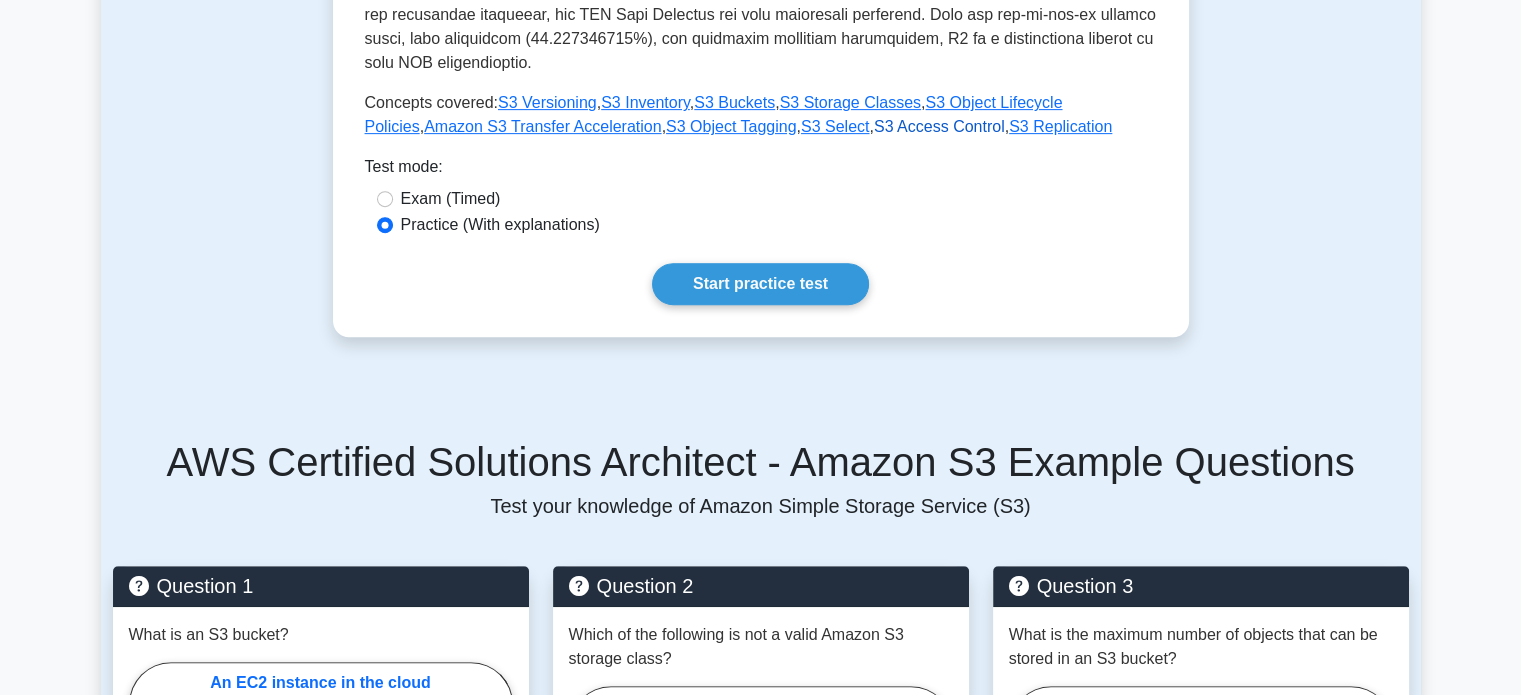 click on "S3 Access Control" at bounding box center (939, 126) 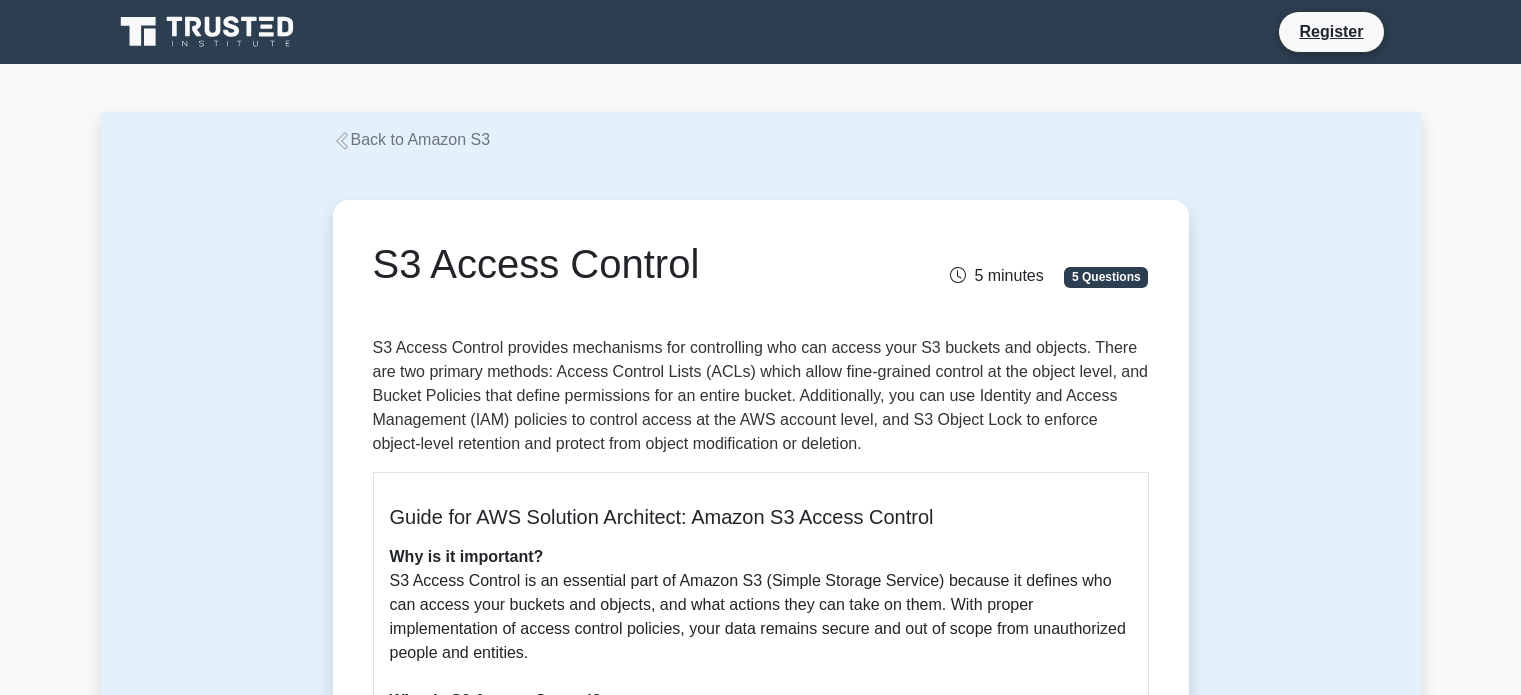 scroll, scrollTop: 0, scrollLeft: 0, axis: both 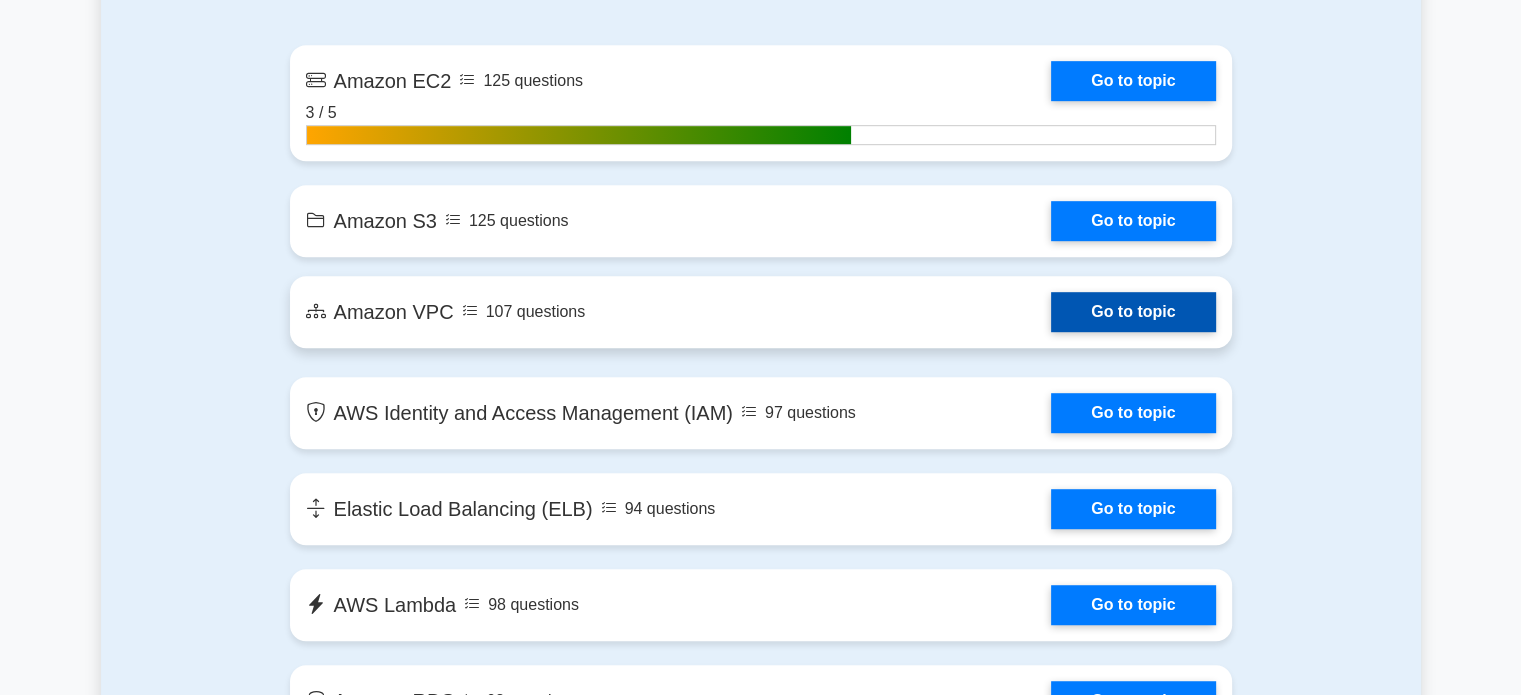 click on "Go to topic" at bounding box center (1133, 312) 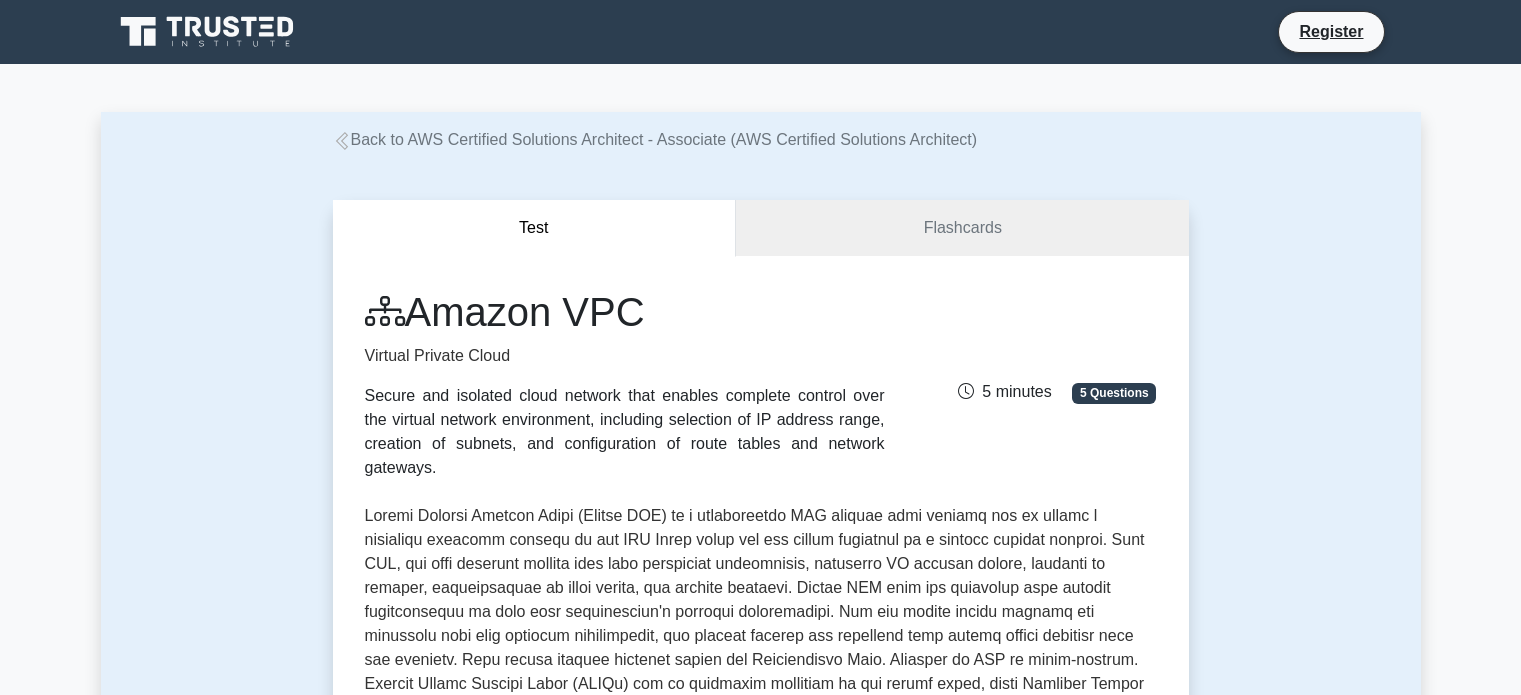 scroll, scrollTop: 0, scrollLeft: 0, axis: both 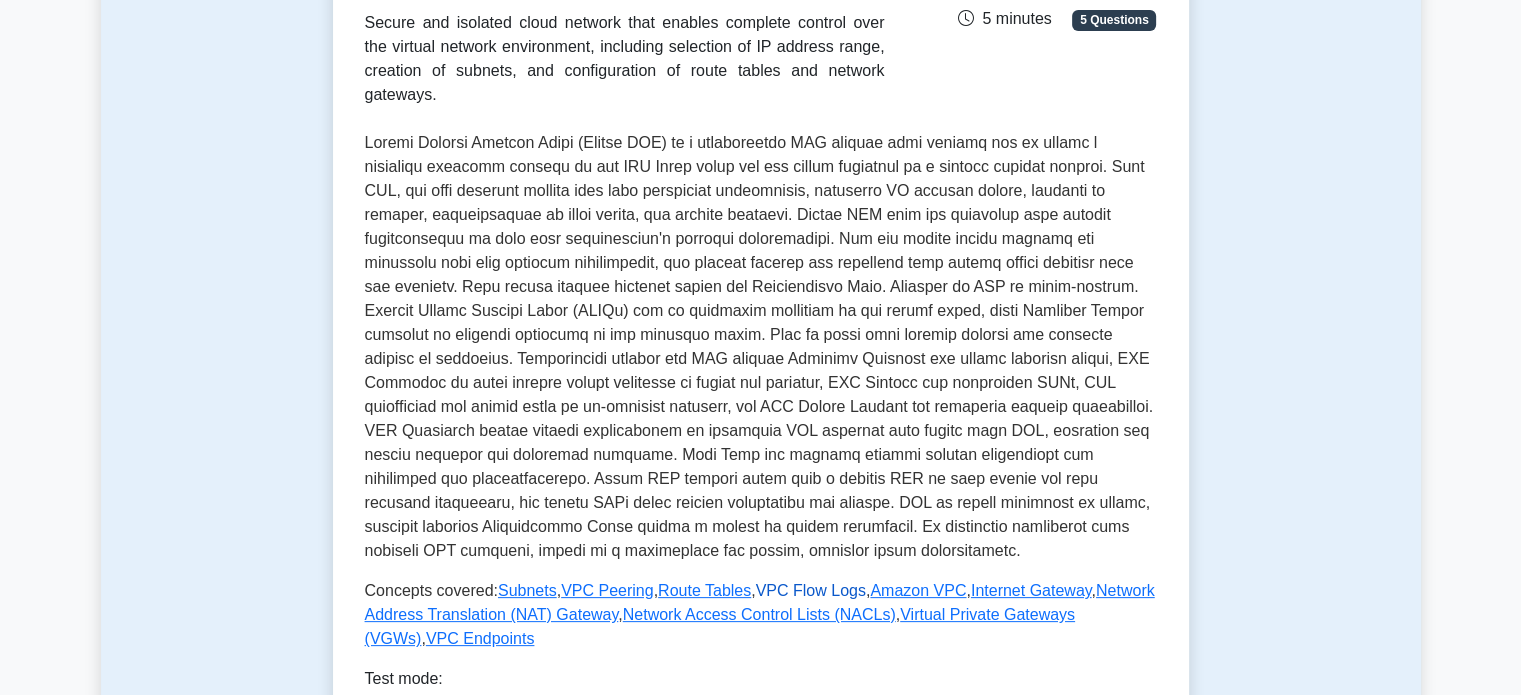 click on "VPC Flow Logs" at bounding box center (811, 590) 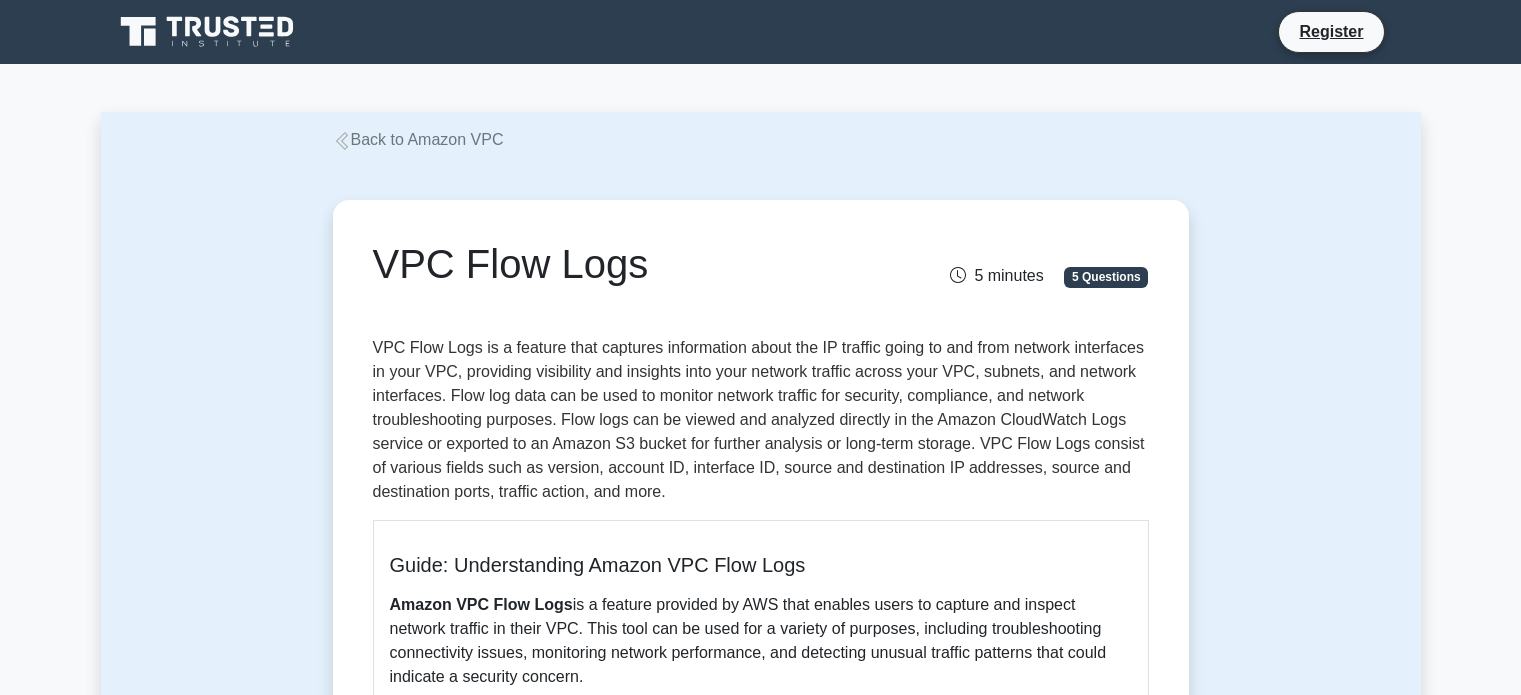 scroll, scrollTop: 0, scrollLeft: 0, axis: both 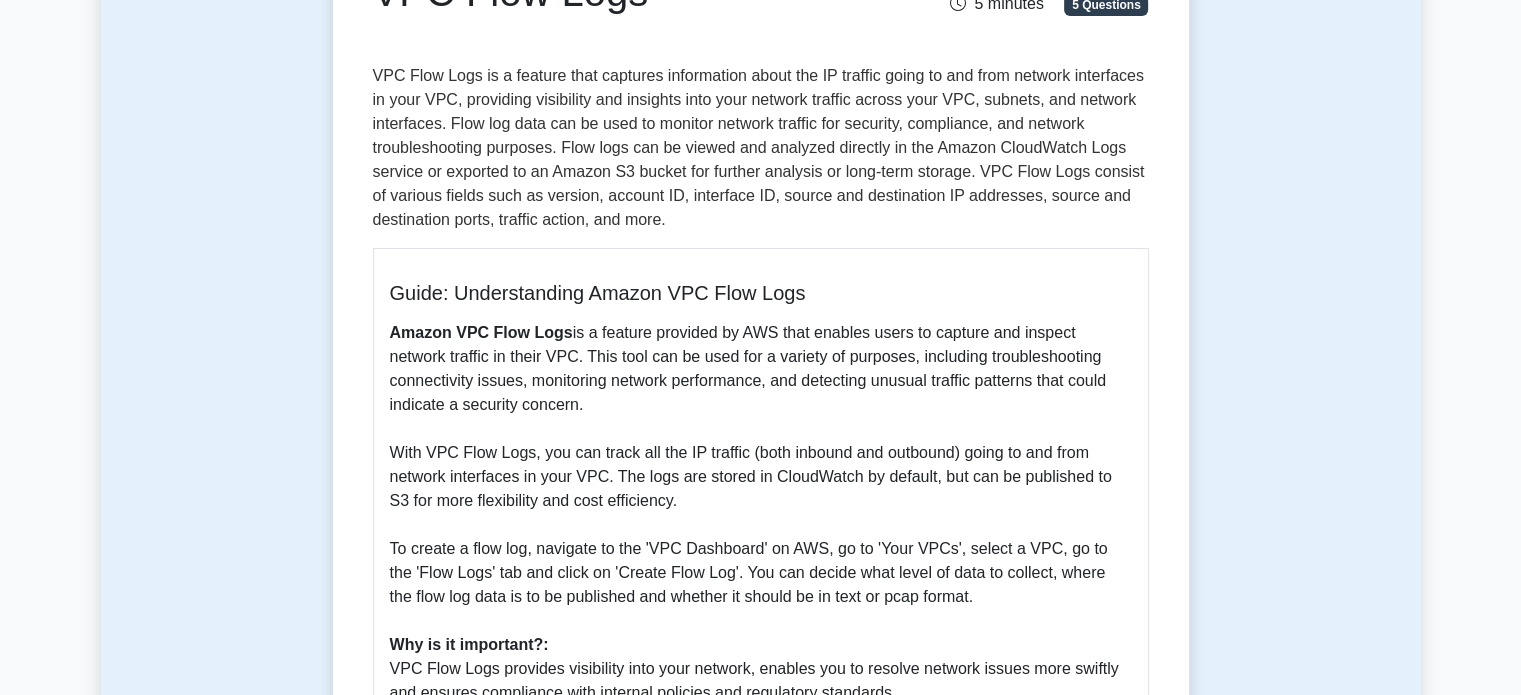 click on "VPC Flow Logs is a feature that captures information about the IP traffic going to and from network interfaces in your VPC, providing visibility and insights into your network traffic across your VPC, subnets, and network interfaces. Flow log data can be used to monitor network traffic for security, compliance, and network troubleshooting purposes. Flow logs can be viewed and analyzed directly in the Amazon CloudWatch Logs service or exported to an Amazon S3 bucket for further analysis or long-term storage. VPC Flow Logs consist of various fields such as version, account ID, interface ID, source and destination IP addresses, source and destination ports, traffic action, and more." at bounding box center (761, 148) 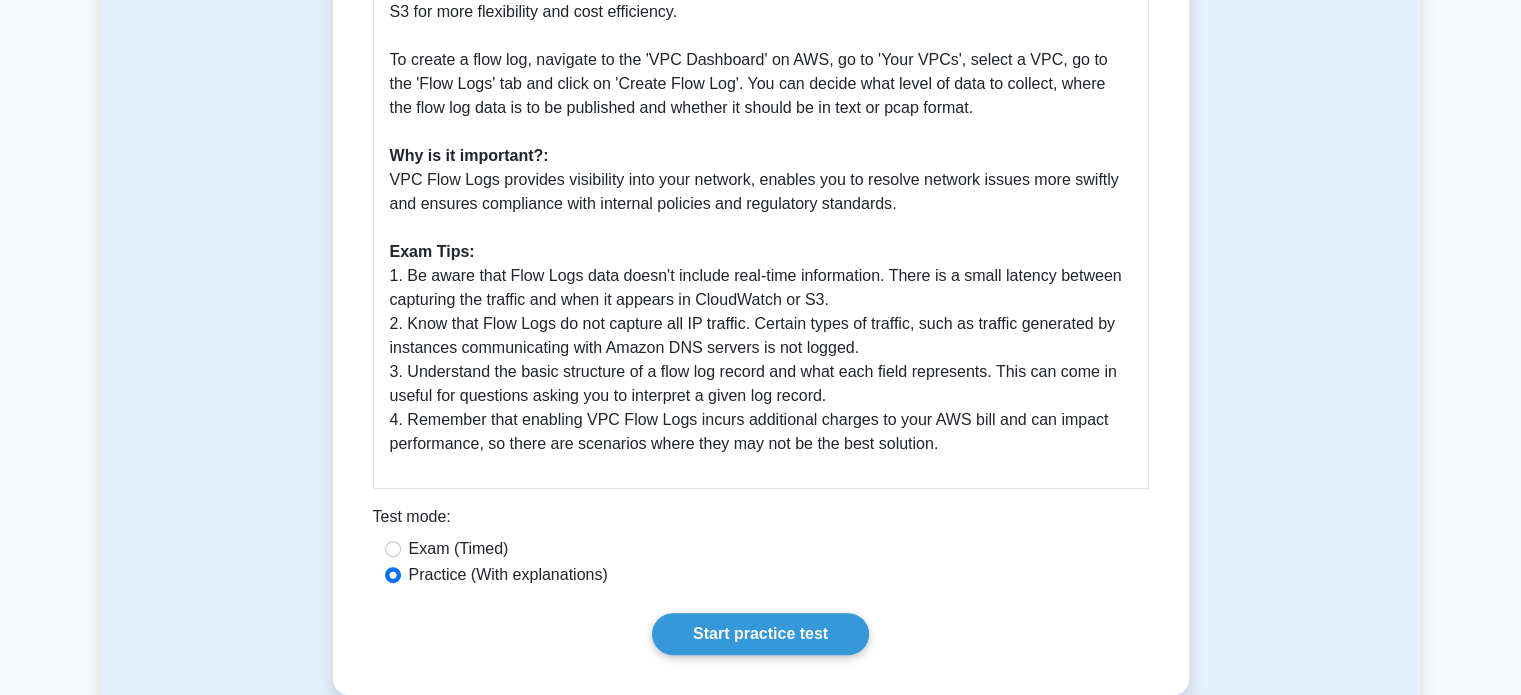 scroll, scrollTop: 748, scrollLeft: 0, axis: vertical 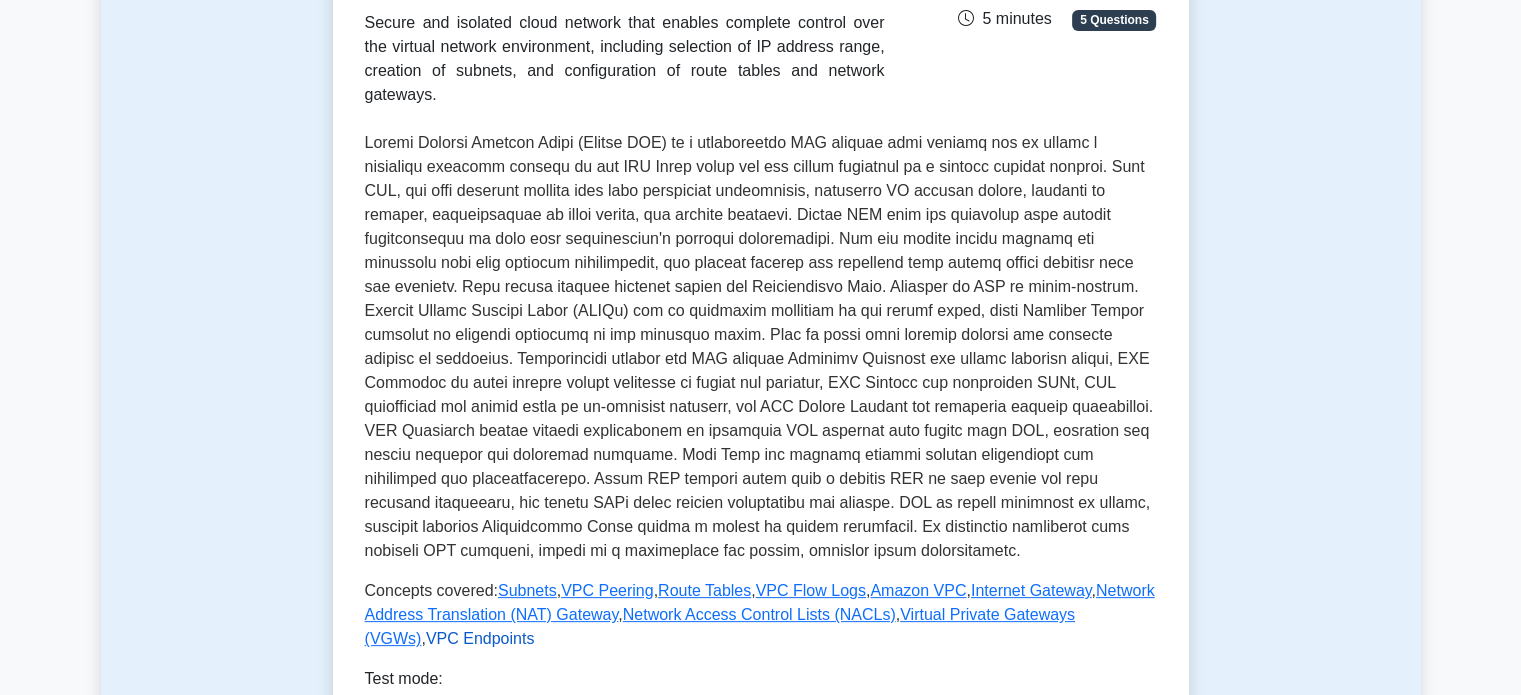 click on "VPC Endpoints" at bounding box center [480, 638] 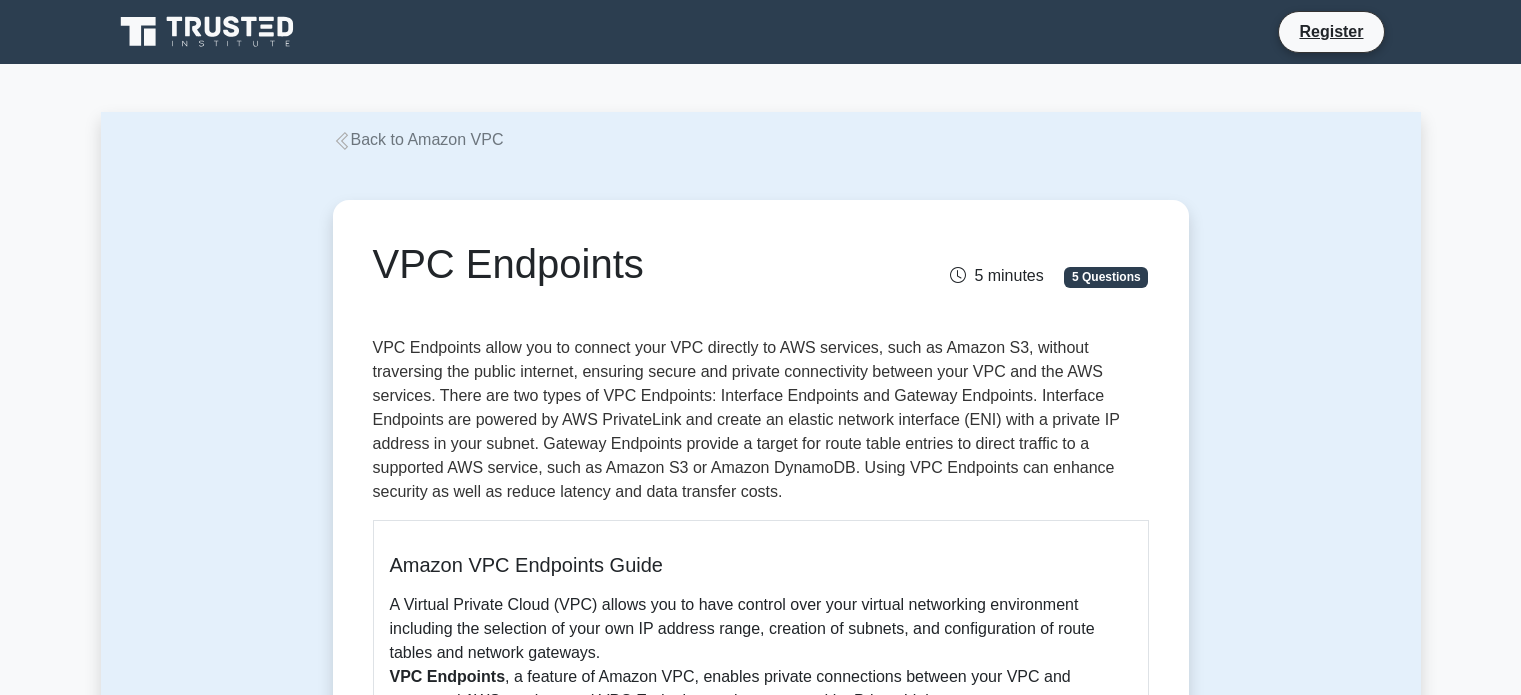 scroll, scrollTop: 0, scrollLeft: 0, axis: both 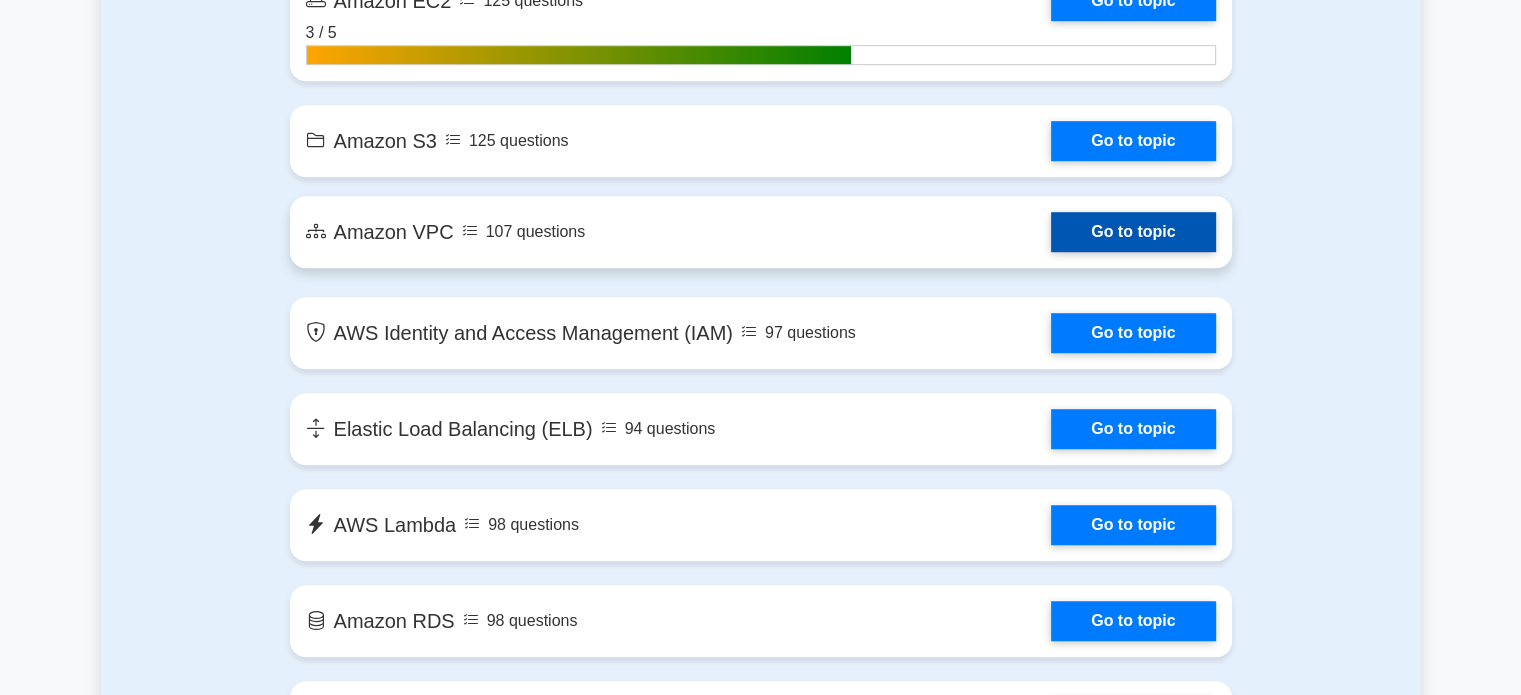 click on "Go to topic" at bounding box center (1133, 232) 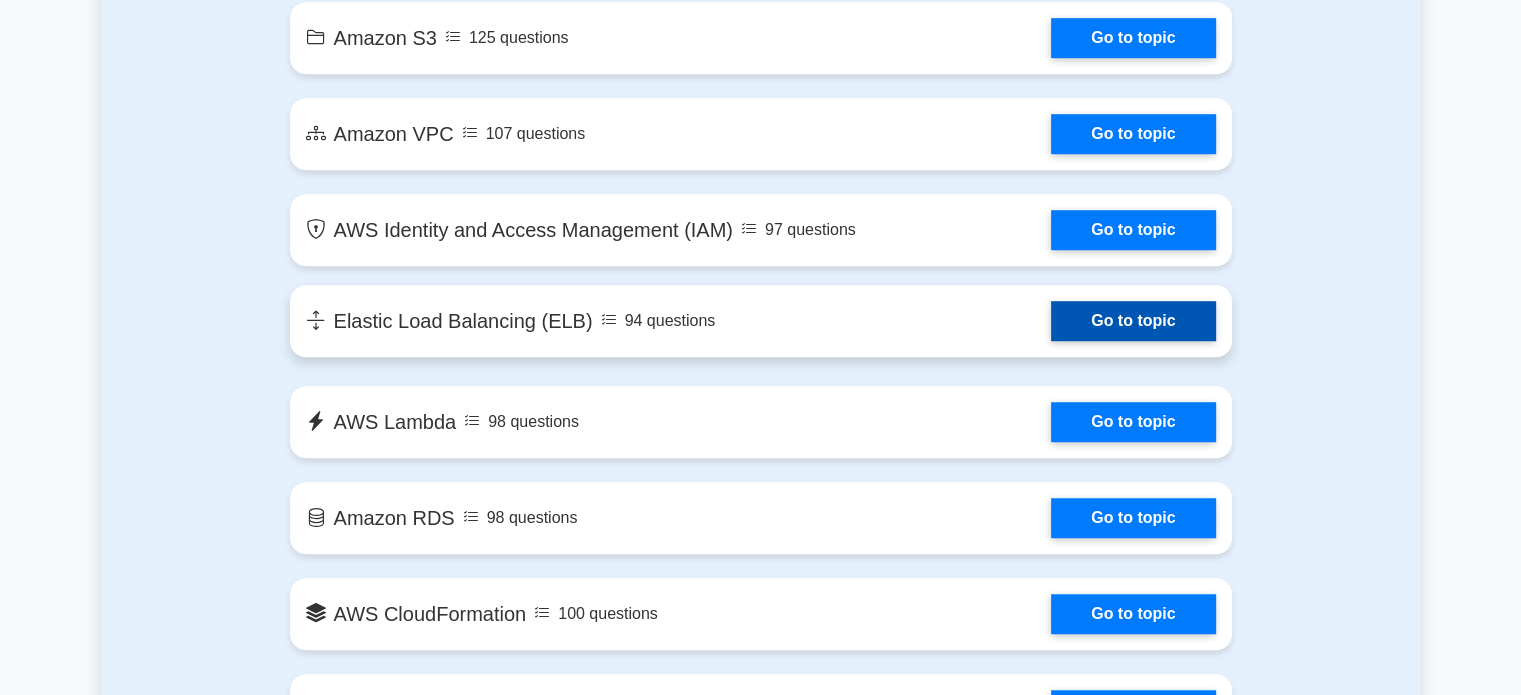 scroll, scrollTop: 1368, scrollLeft: 0, axis: vertical 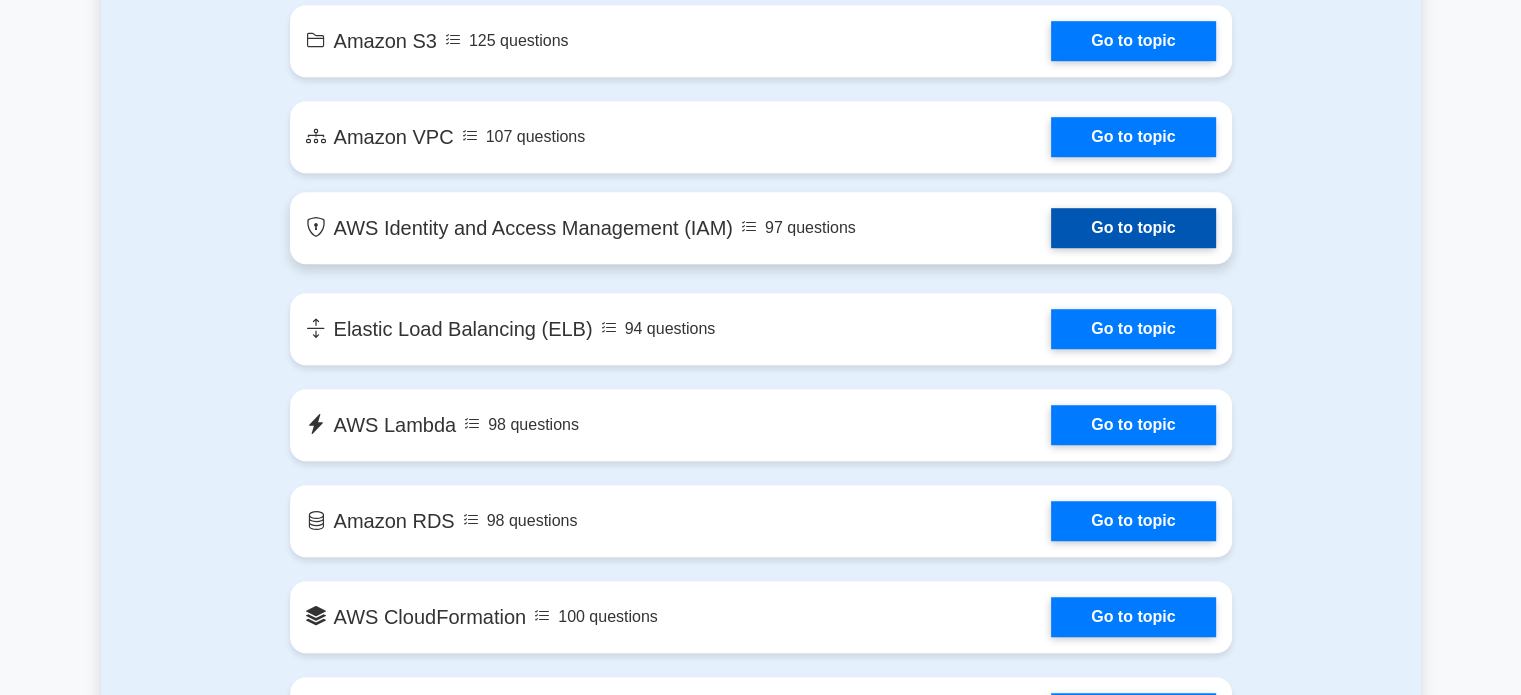click on "Go to topic" at bounding box center (1133, 228) 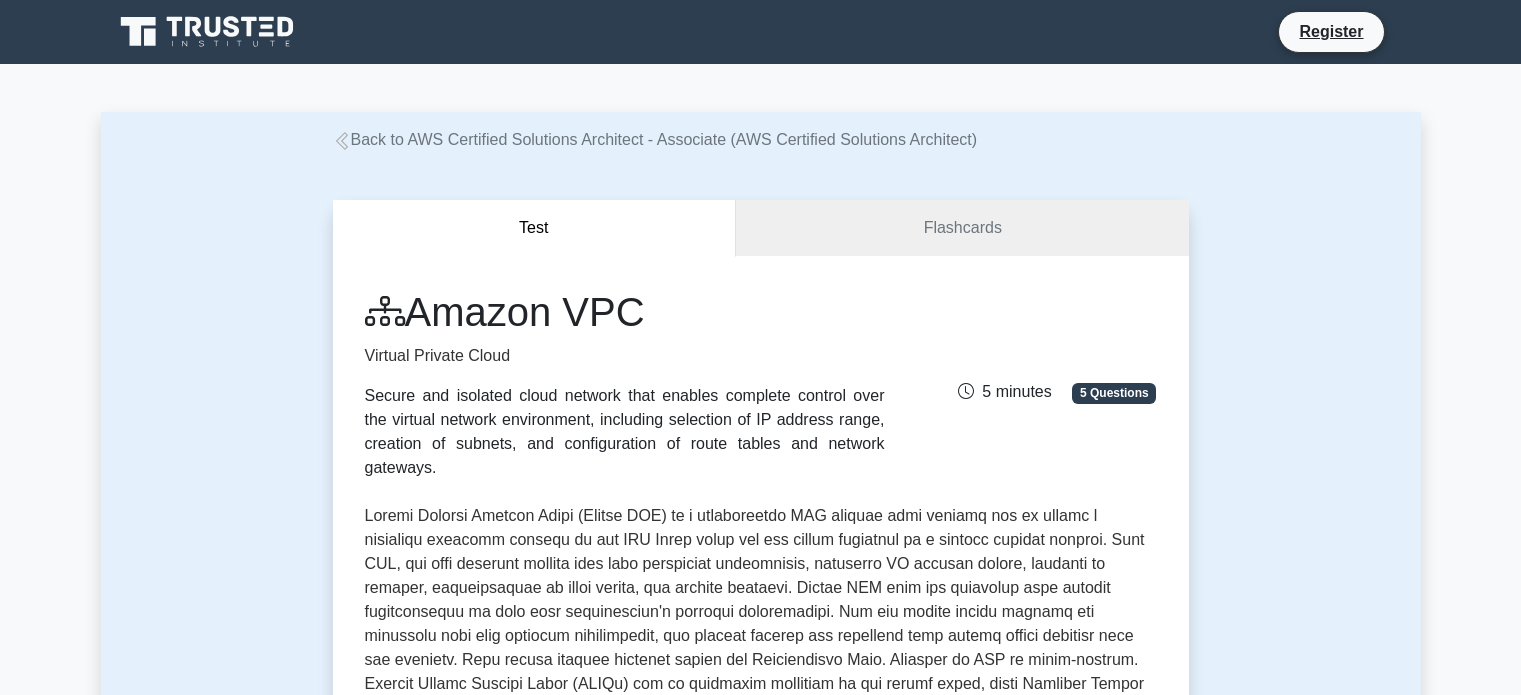 scroll, scrollTop: 0, scrollLeft: 0, axis: both 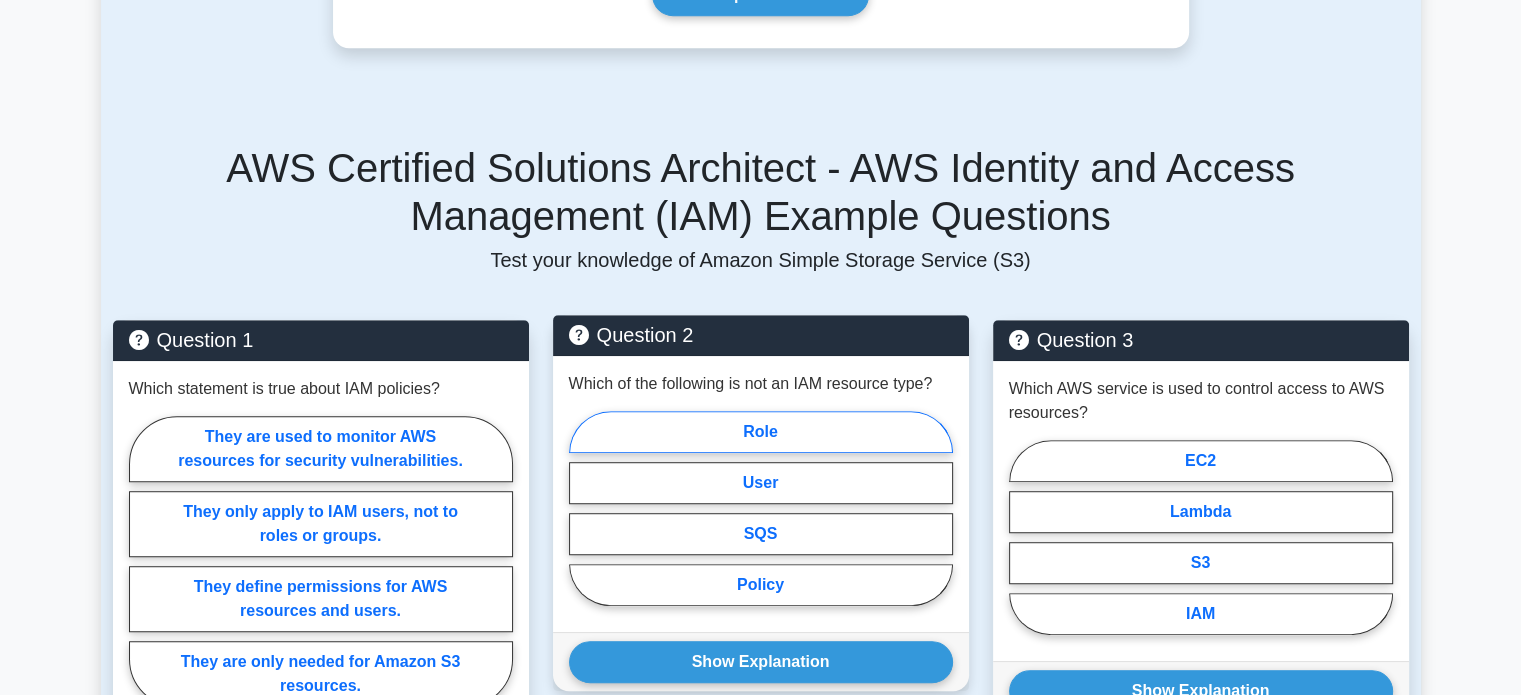 click on "Role" at bounding box center (761, 432) 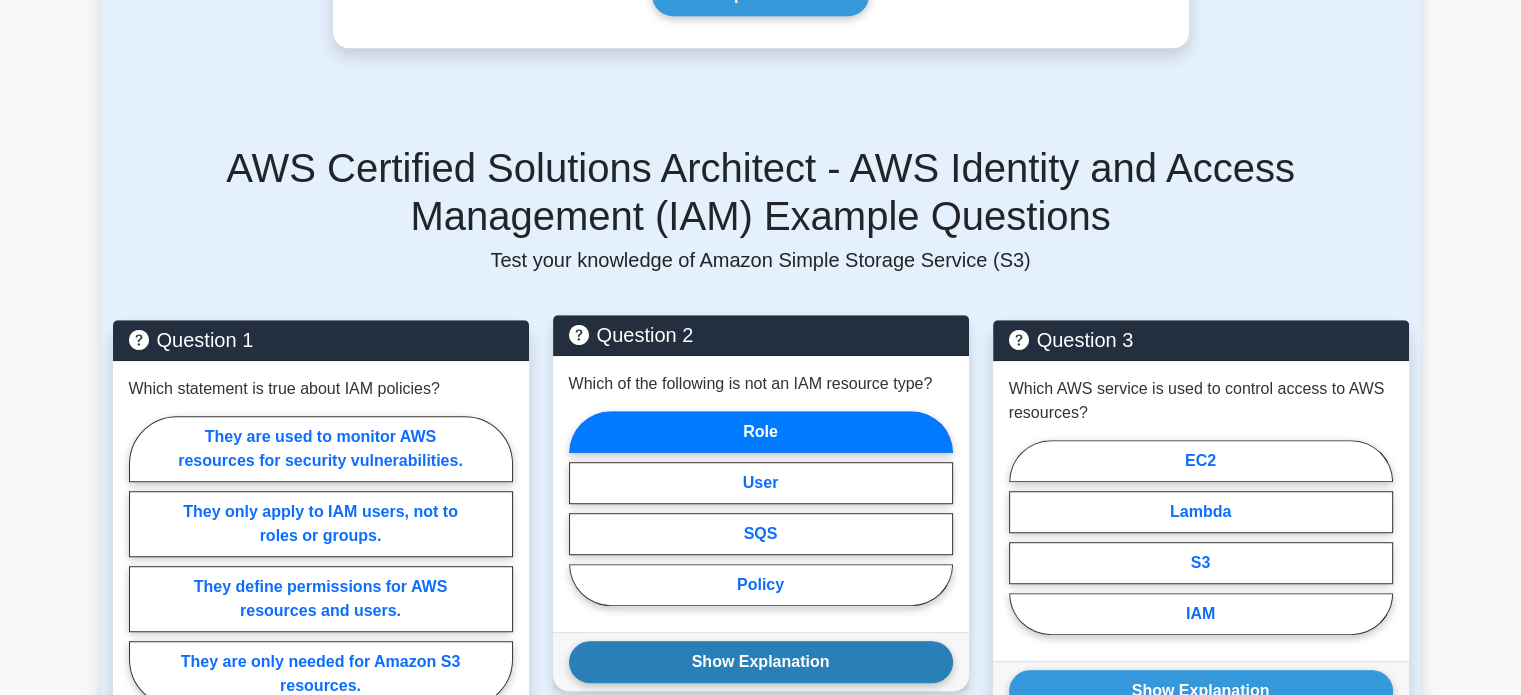 click on "Show Explanation" at bounding box center (761, 662) 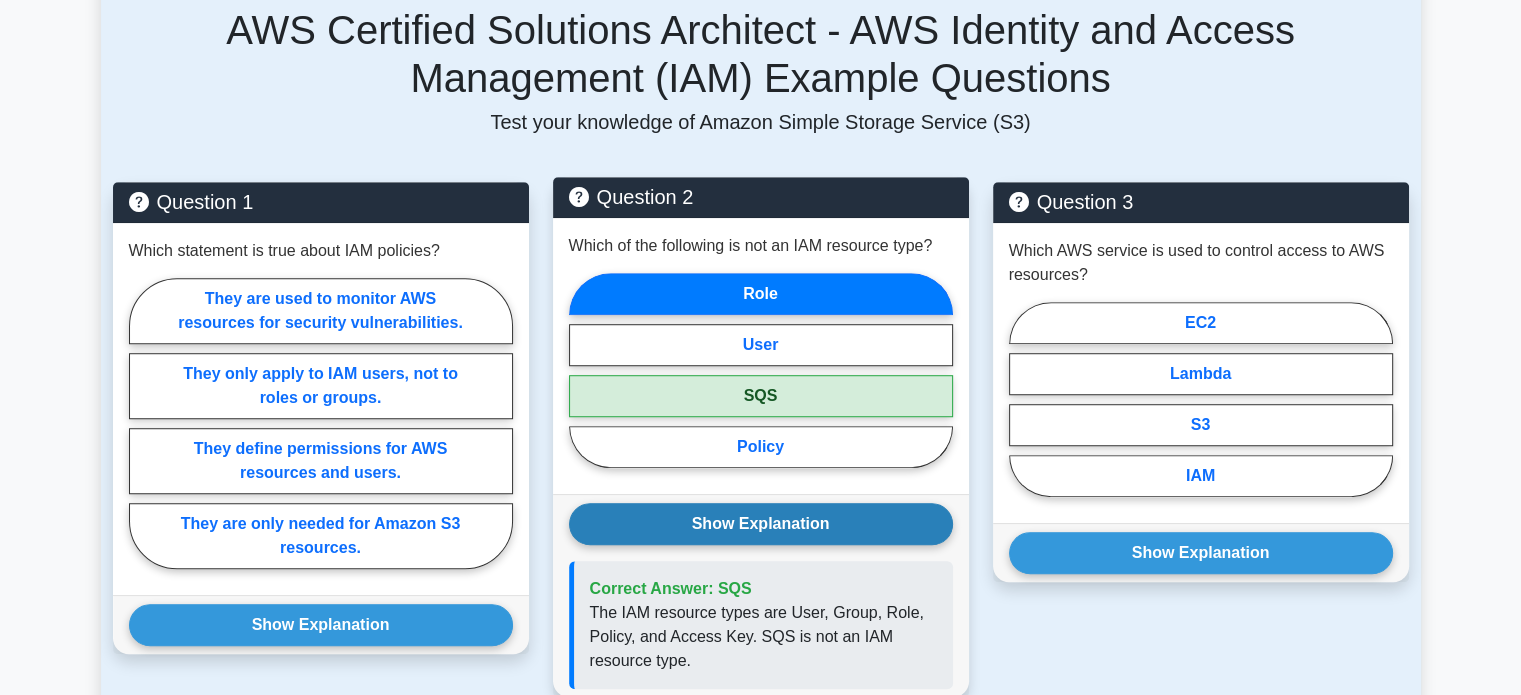scroll, scrollTop: 1335, scrollLeft: 0, axis: vertical 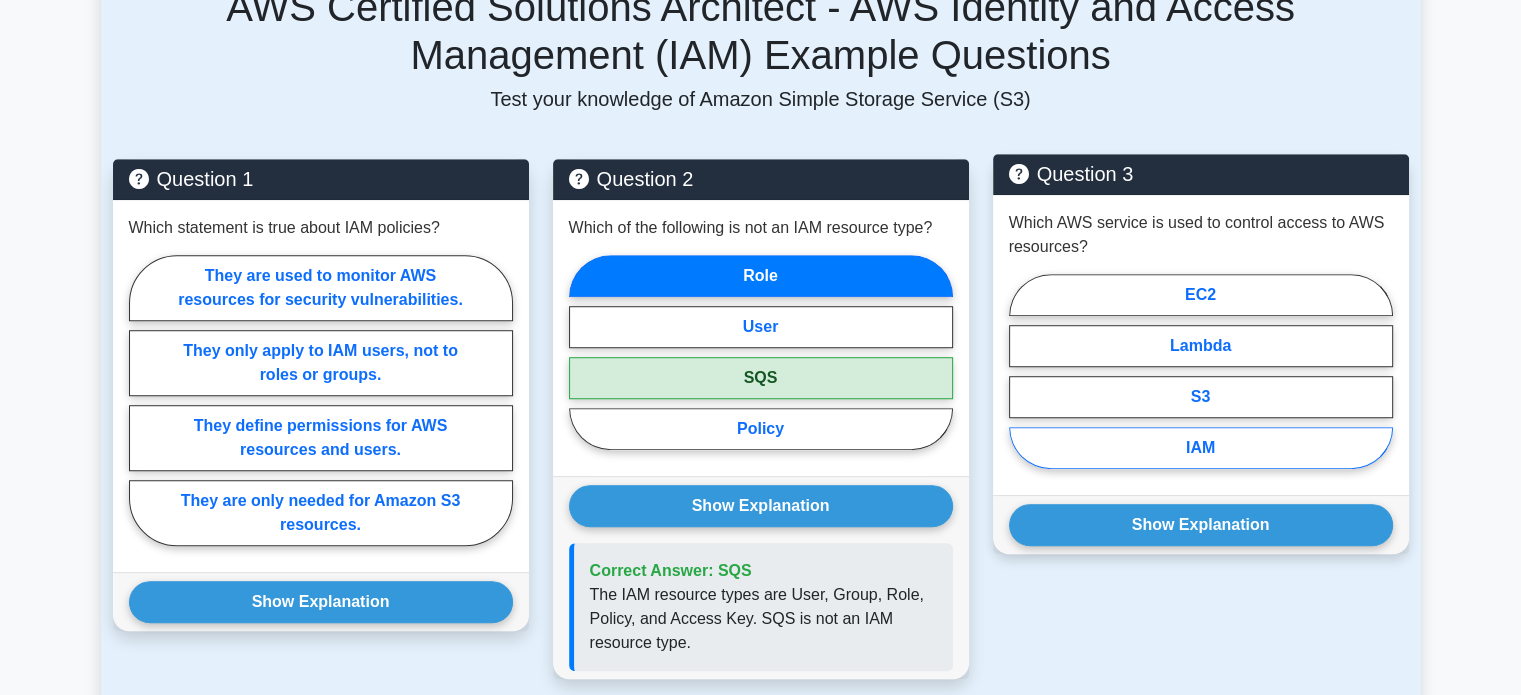 click on "IAM" at bounding box center (1201, 448) 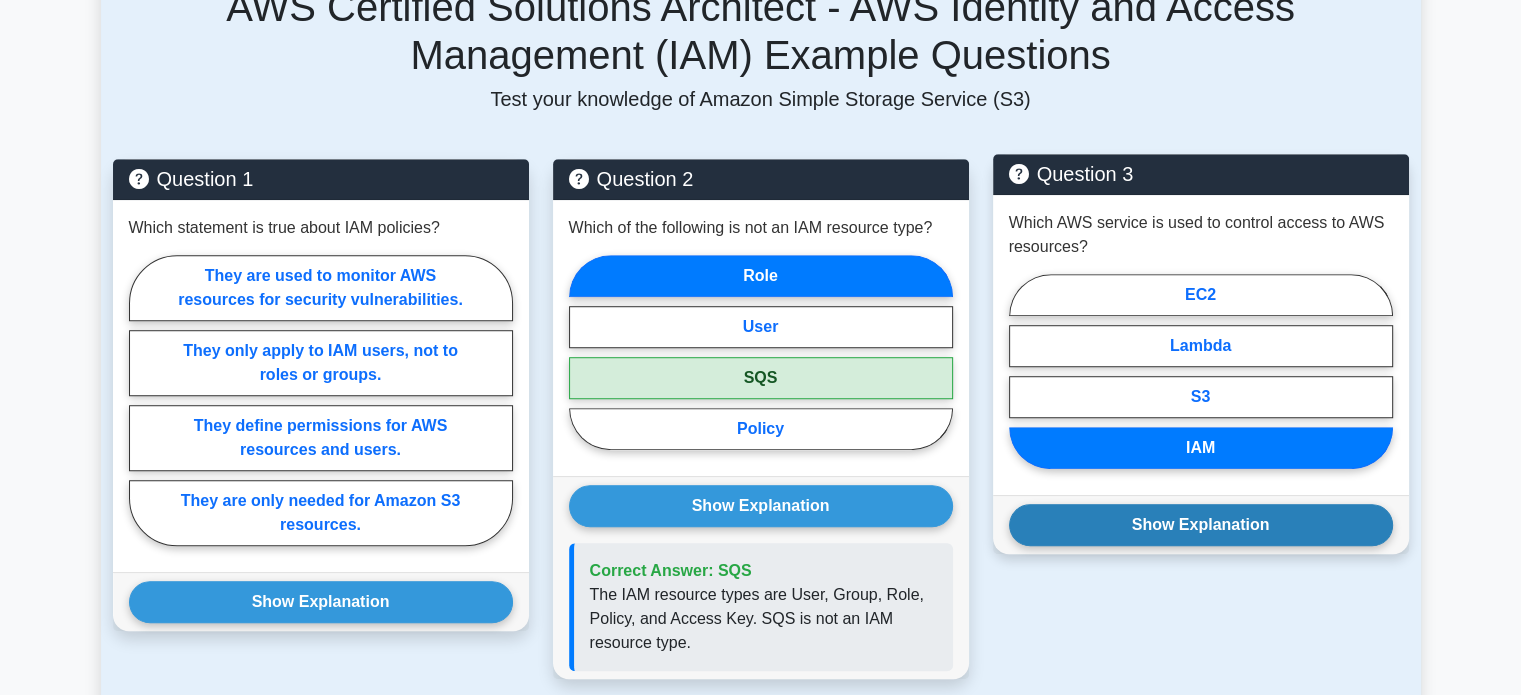 click on "Show Explanation" at bounding box center [1201, 525] 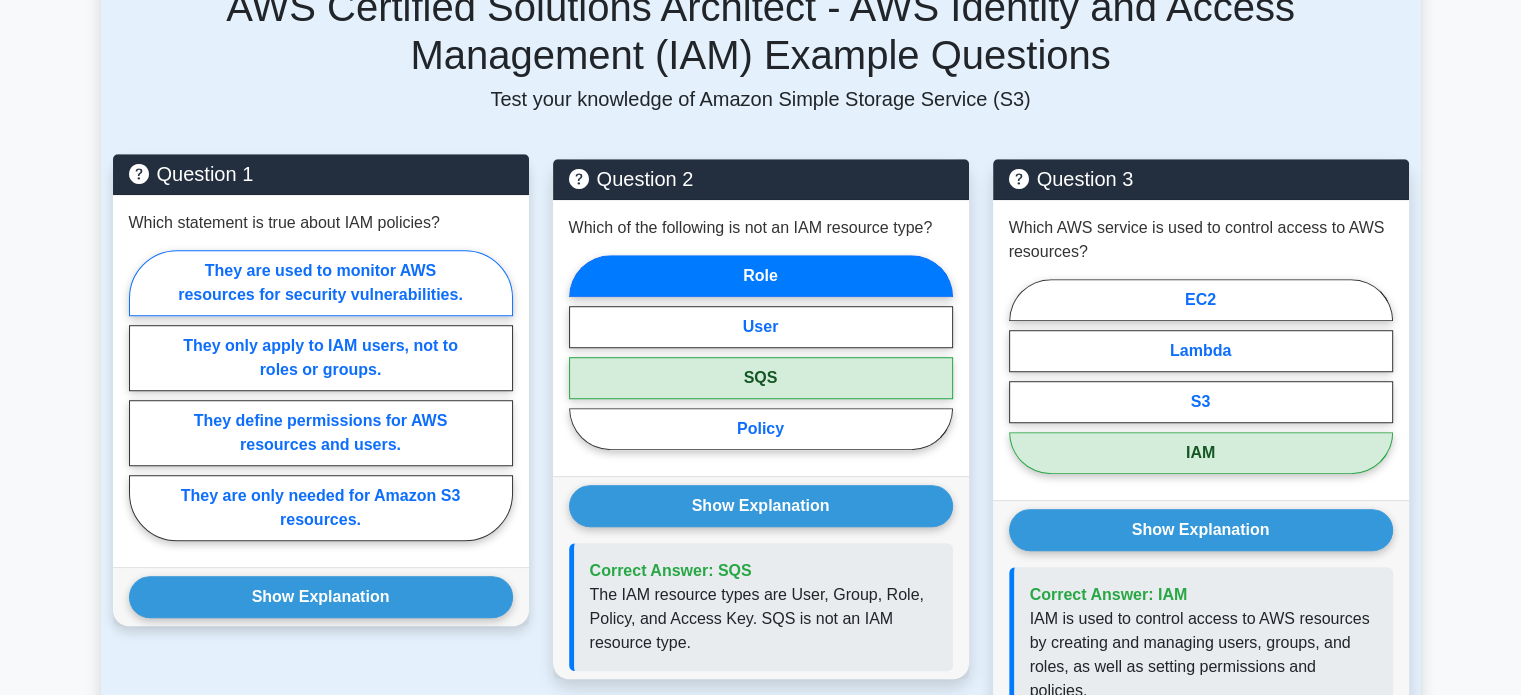 click on "They are used to monitor AWS resources for security vulnerabilities." at bounding box center [321, 283] 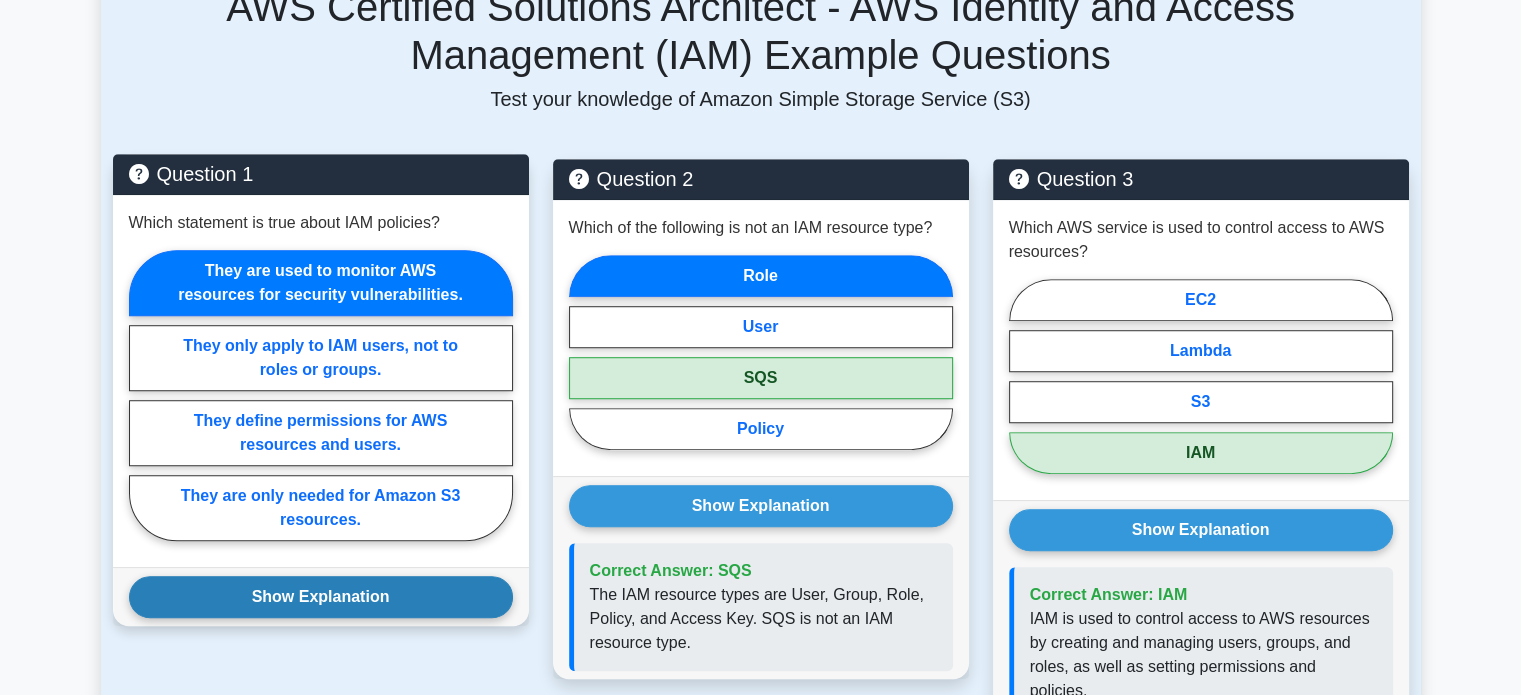 click on "Show Explanation" at bounding box center (321, 597) 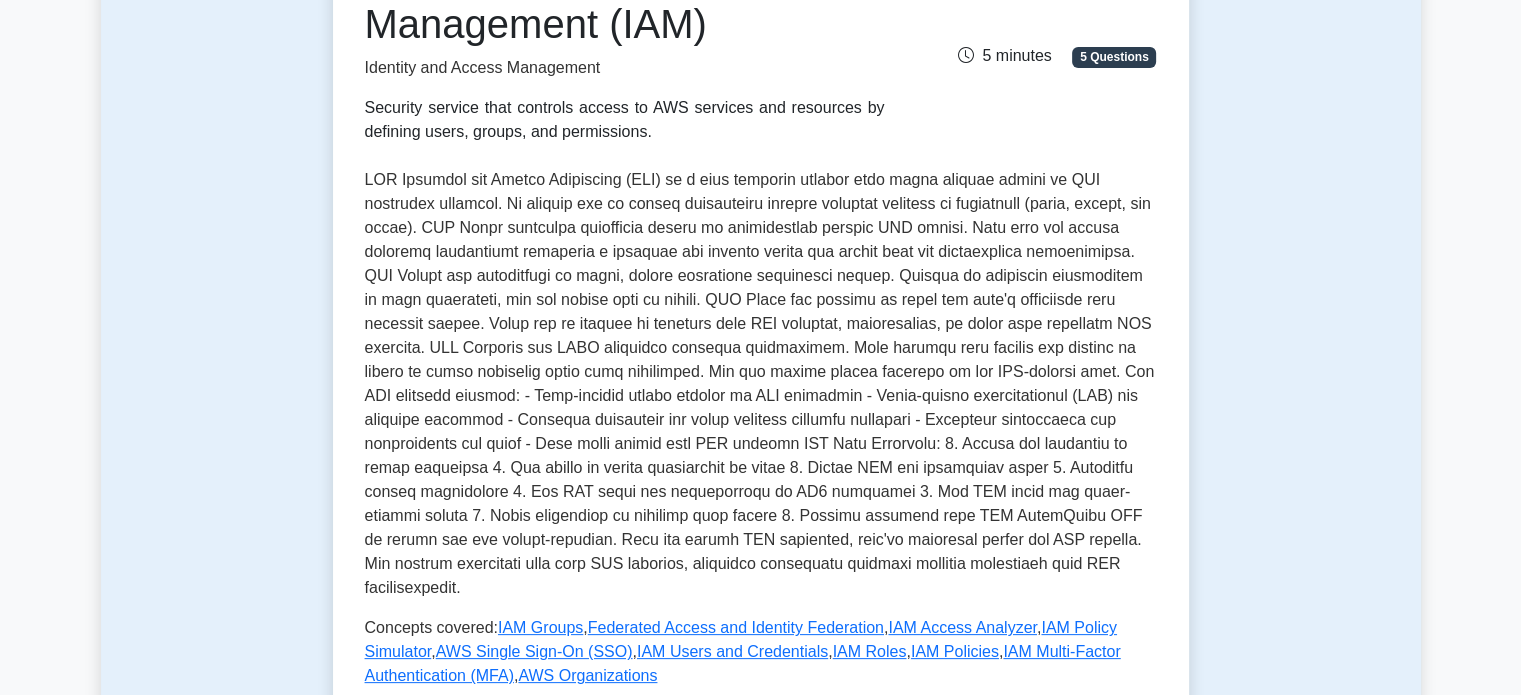scroll, scrollTop: 334, scrollLeft: 0, axis: vertical 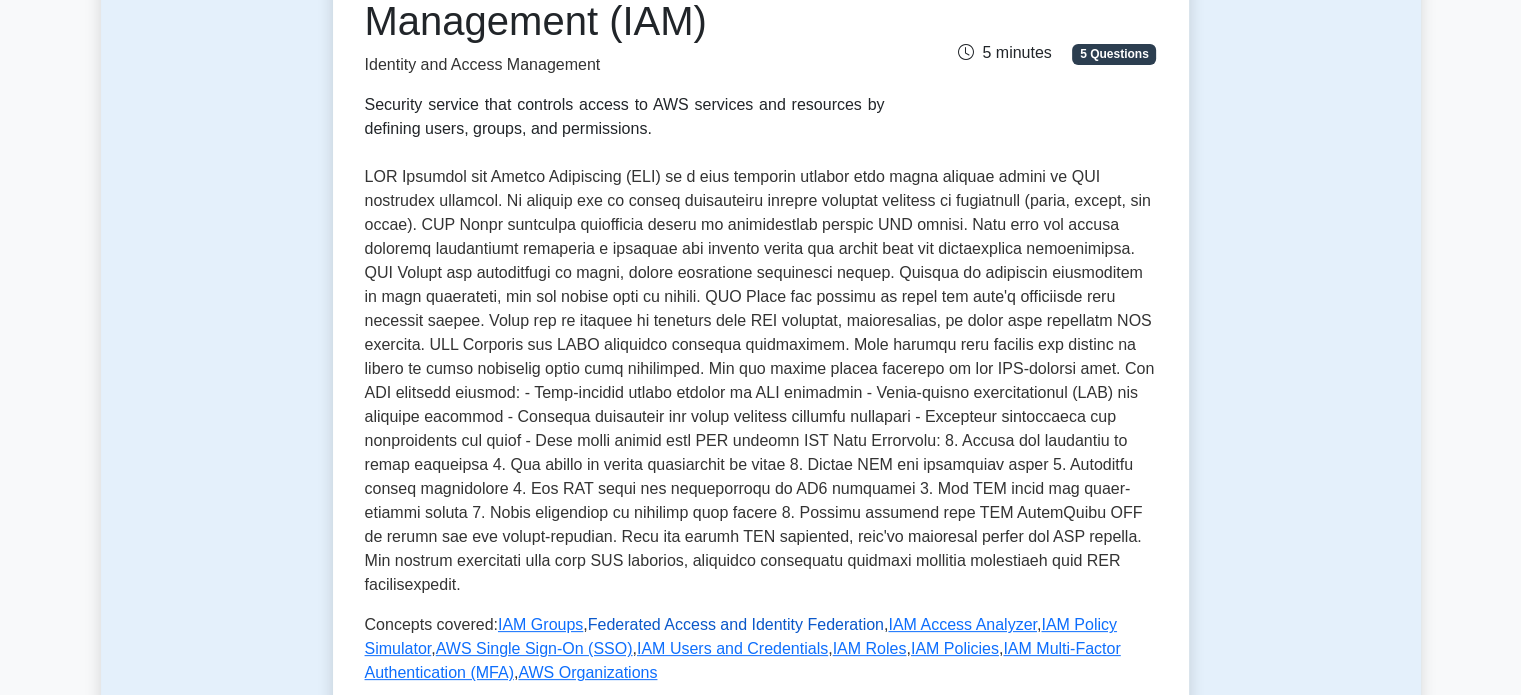 click on "Federated Access and Identity Federation" at bounding box center (736, 624) 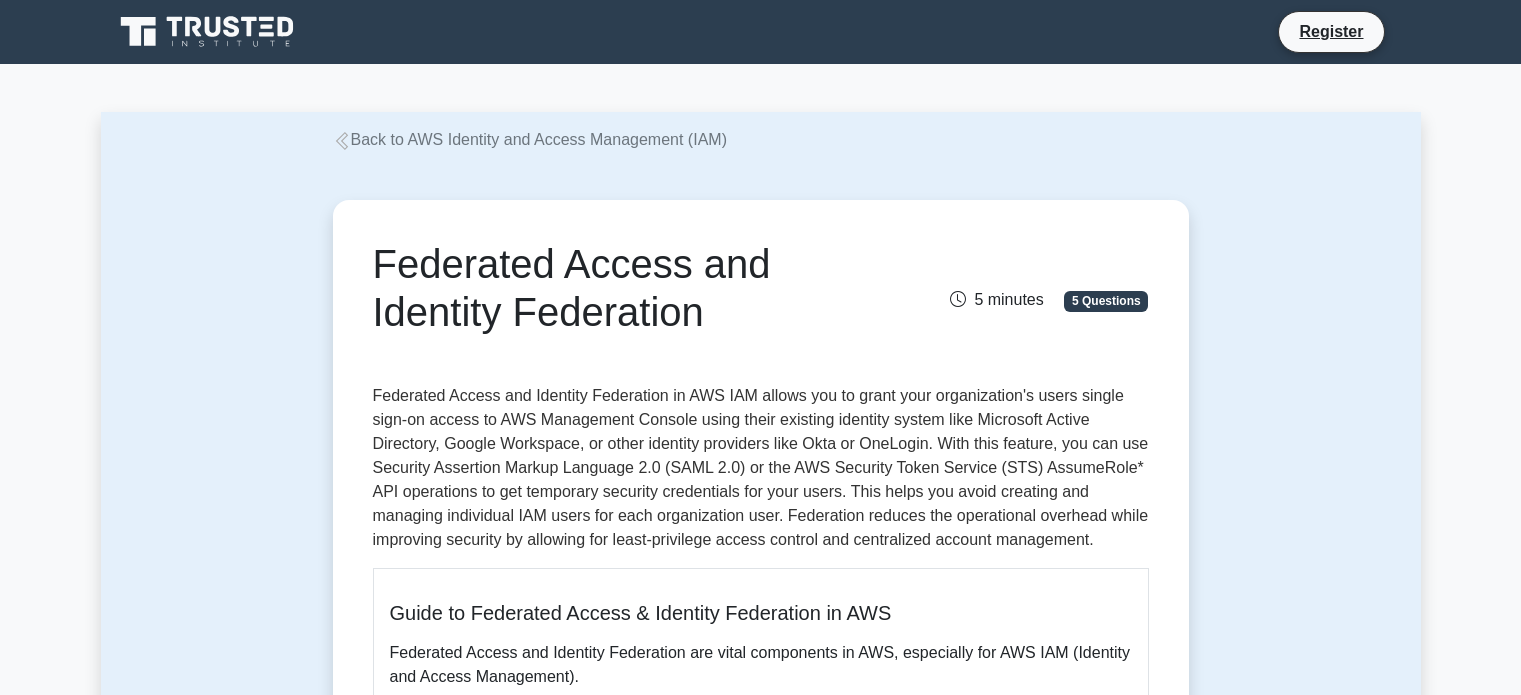 scroll, scrollTop: 230, scrollLeft: 0, axis: vertical 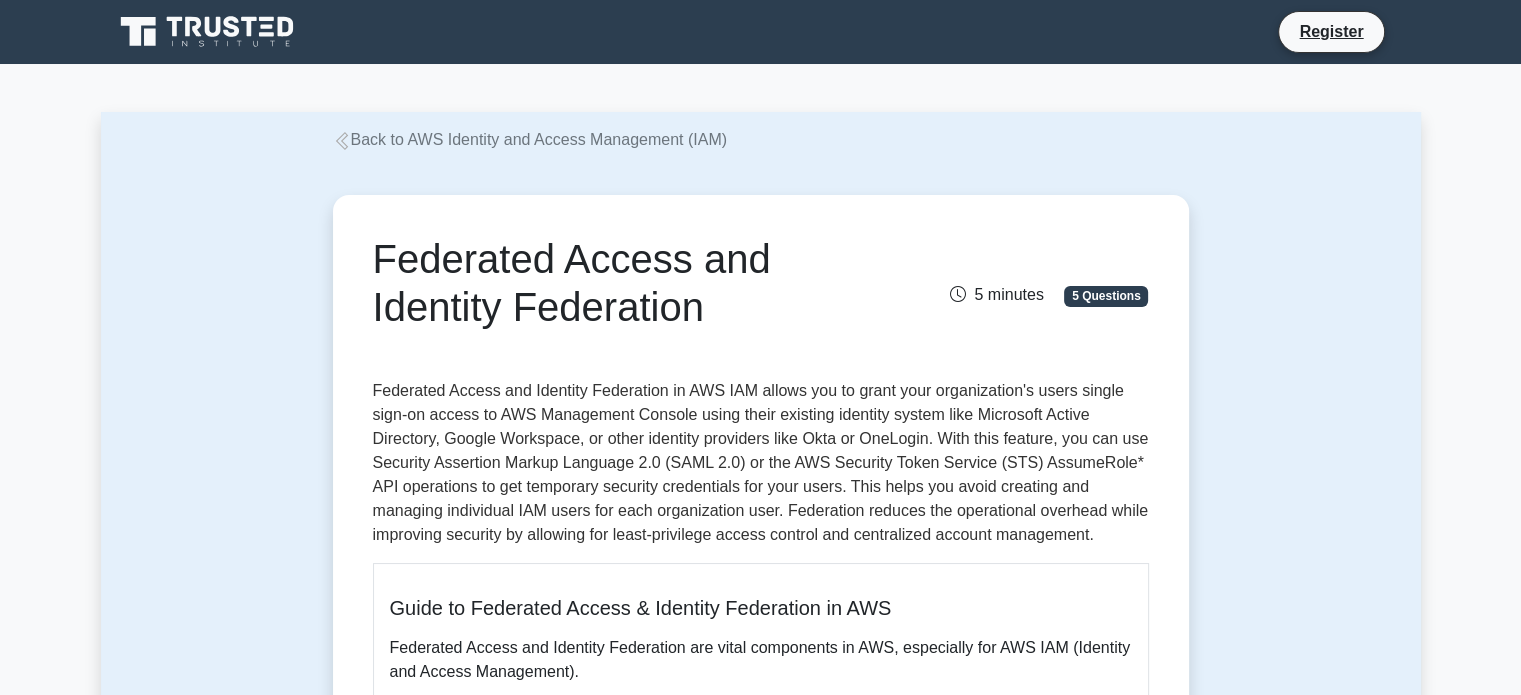drag, startPoint x: 736, startPoint y: 310, endPoint x: 348, endPoint y: 231, distance: 395.96085 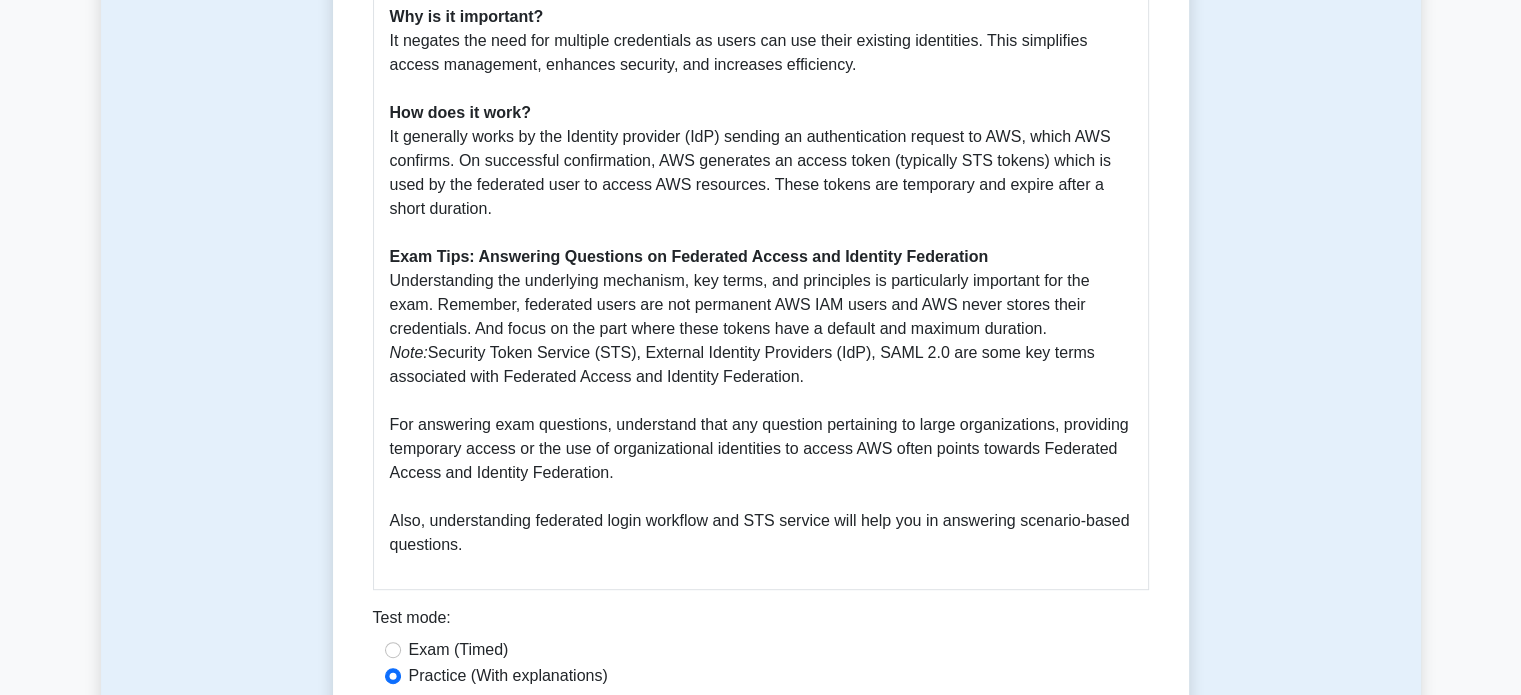 scroll, scrollTop: 848, scrollLeft: 0, axis: vertical 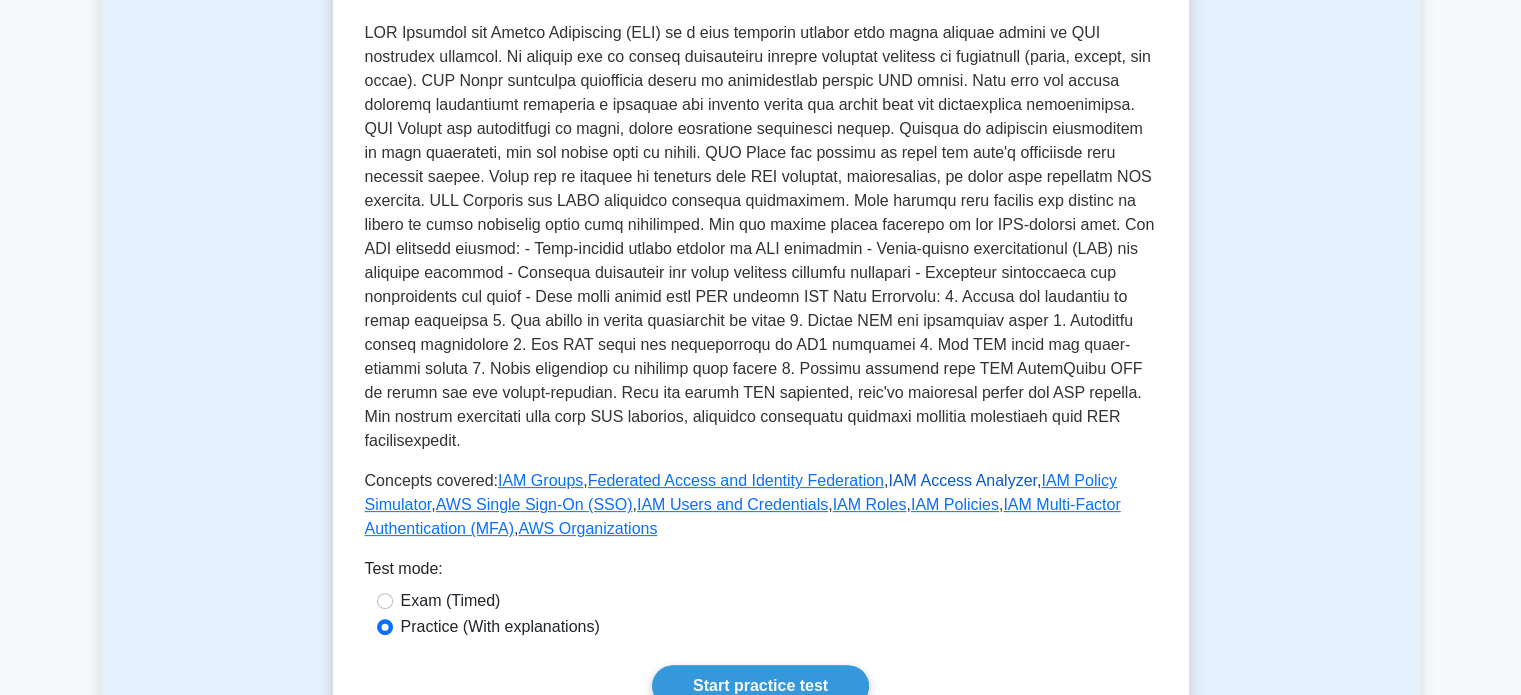 click on "IAM Access Analyzer" at bounding box center [962, 480] 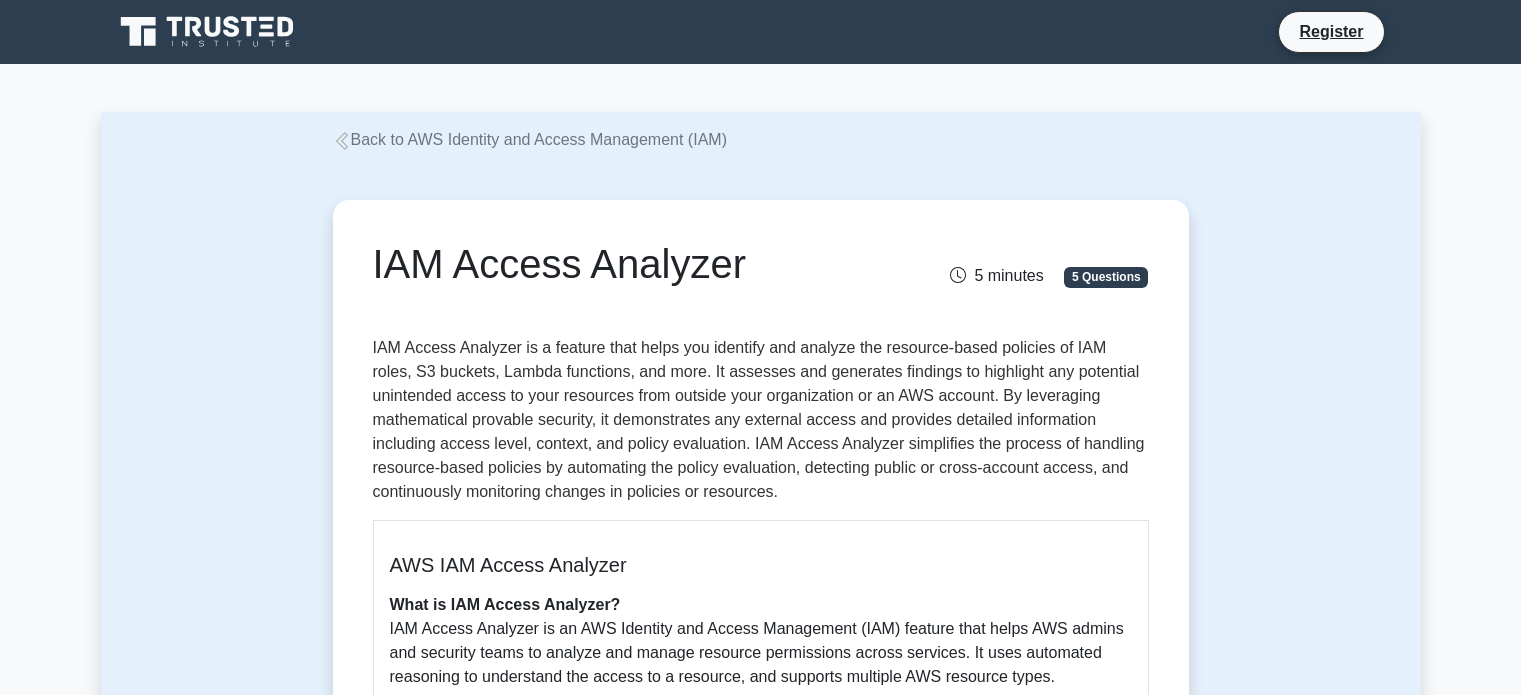 scroll, scrollTop: 0, scrollLeft: 0, axis: both 